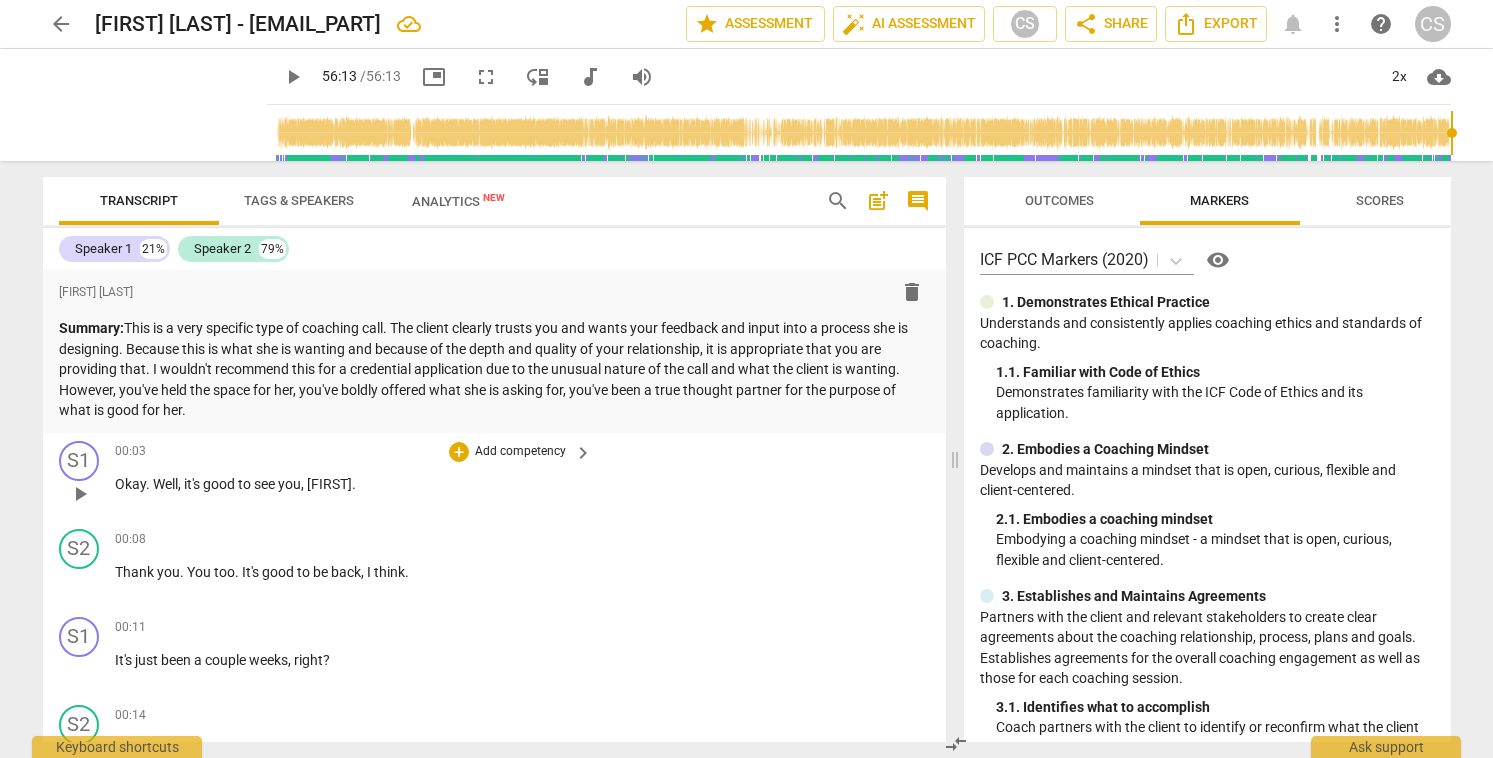 scroll, scrollTop: 0, scrollLeft: 0, axis: both 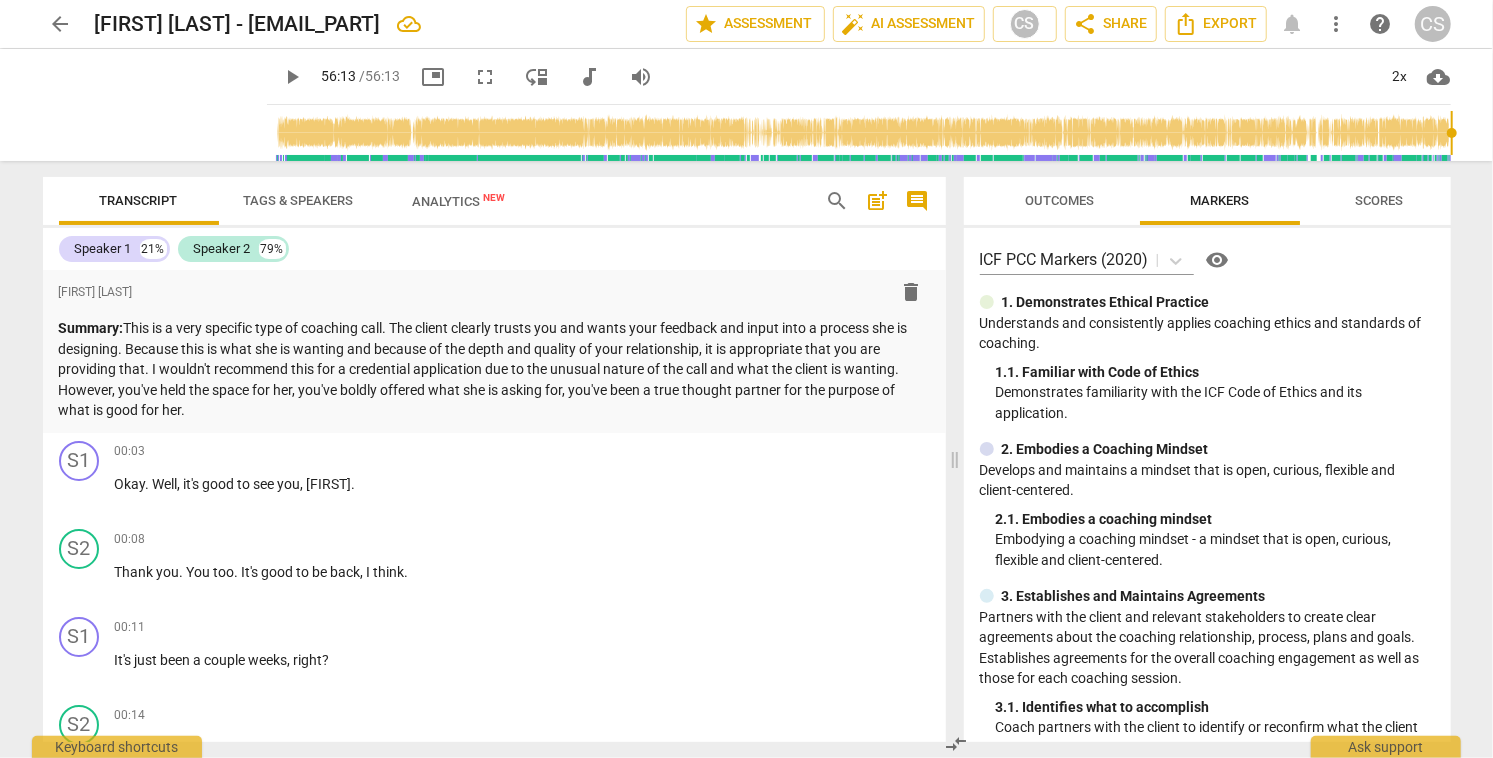 click on "arrow_back" at bounding box center (61, 24) 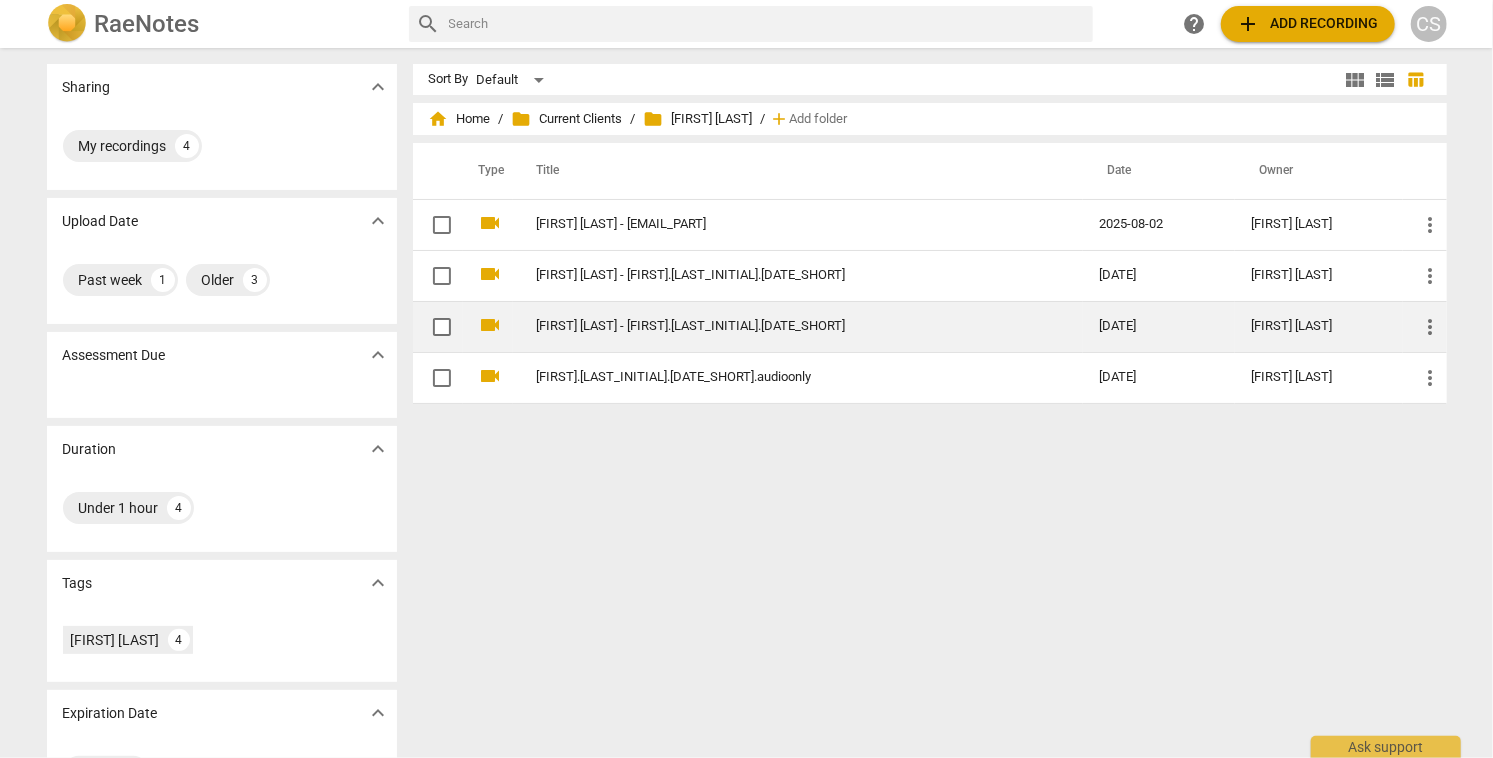 click on "[FIRST] [LAST] - [FIRST].[LAST_INITIAL].[DATE_SHORT]" at bounding box center (782, 326) 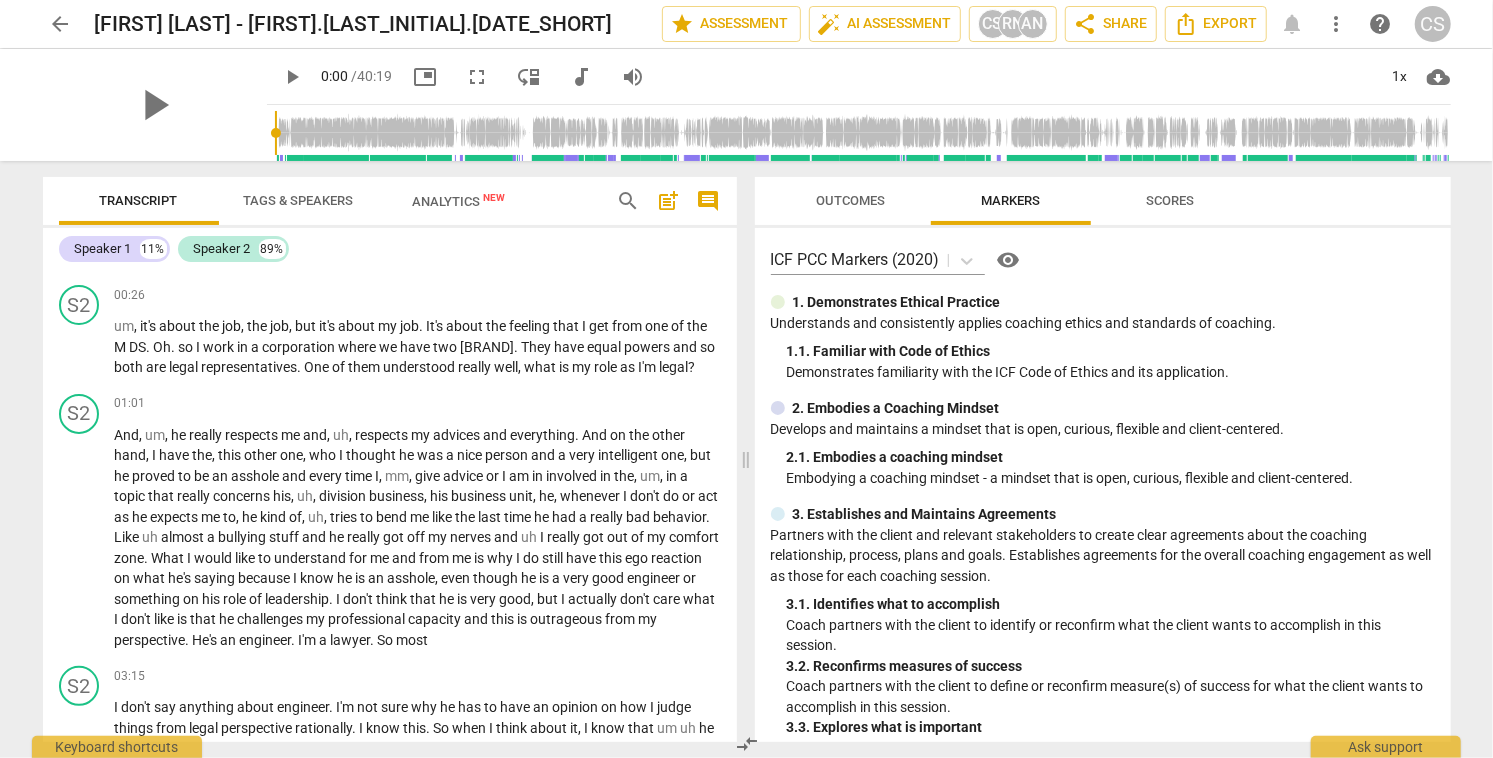 scroll, scrollTop: 0, scrollLeft: 0, axis: both 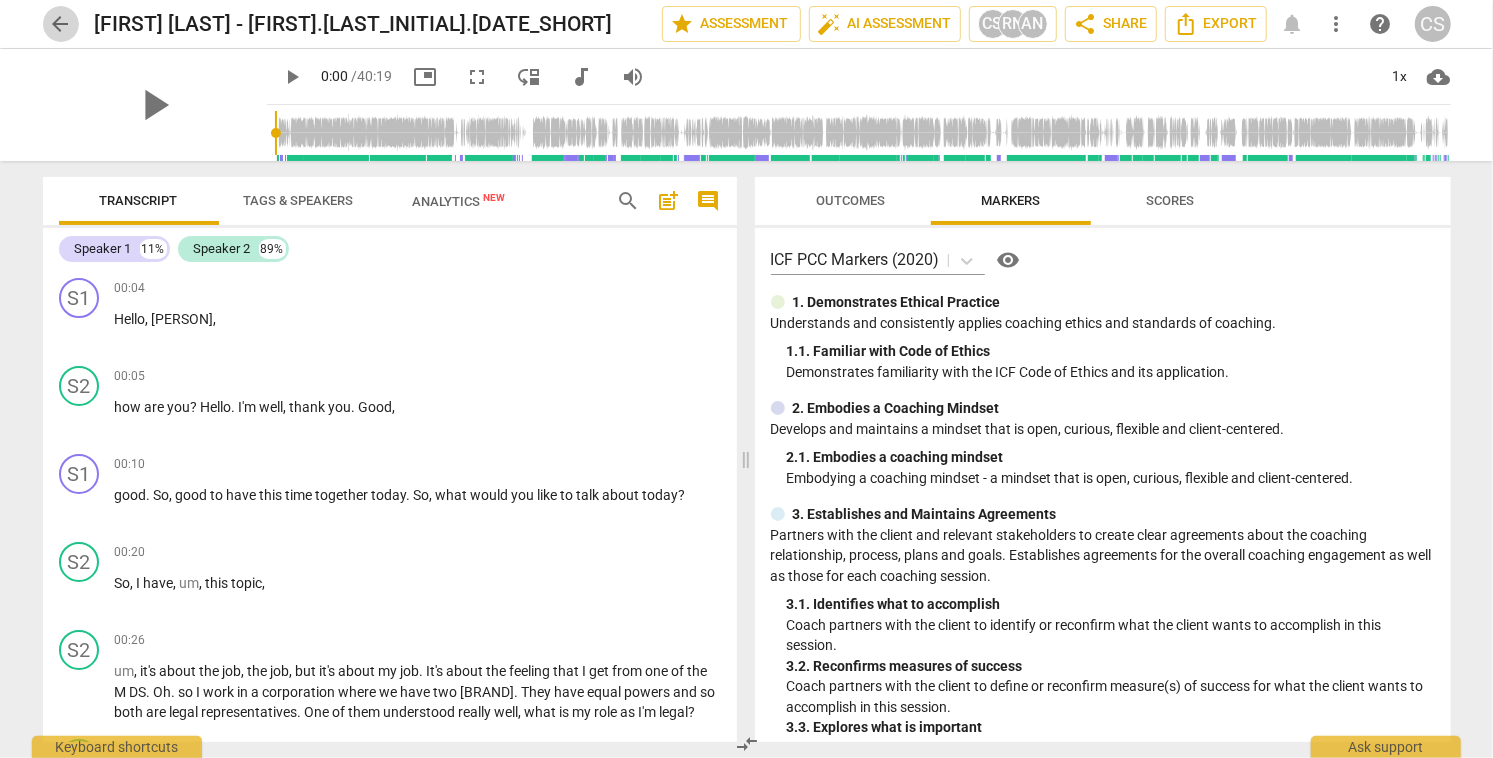 click on "arrow_back" at bounding box center (61, 24) 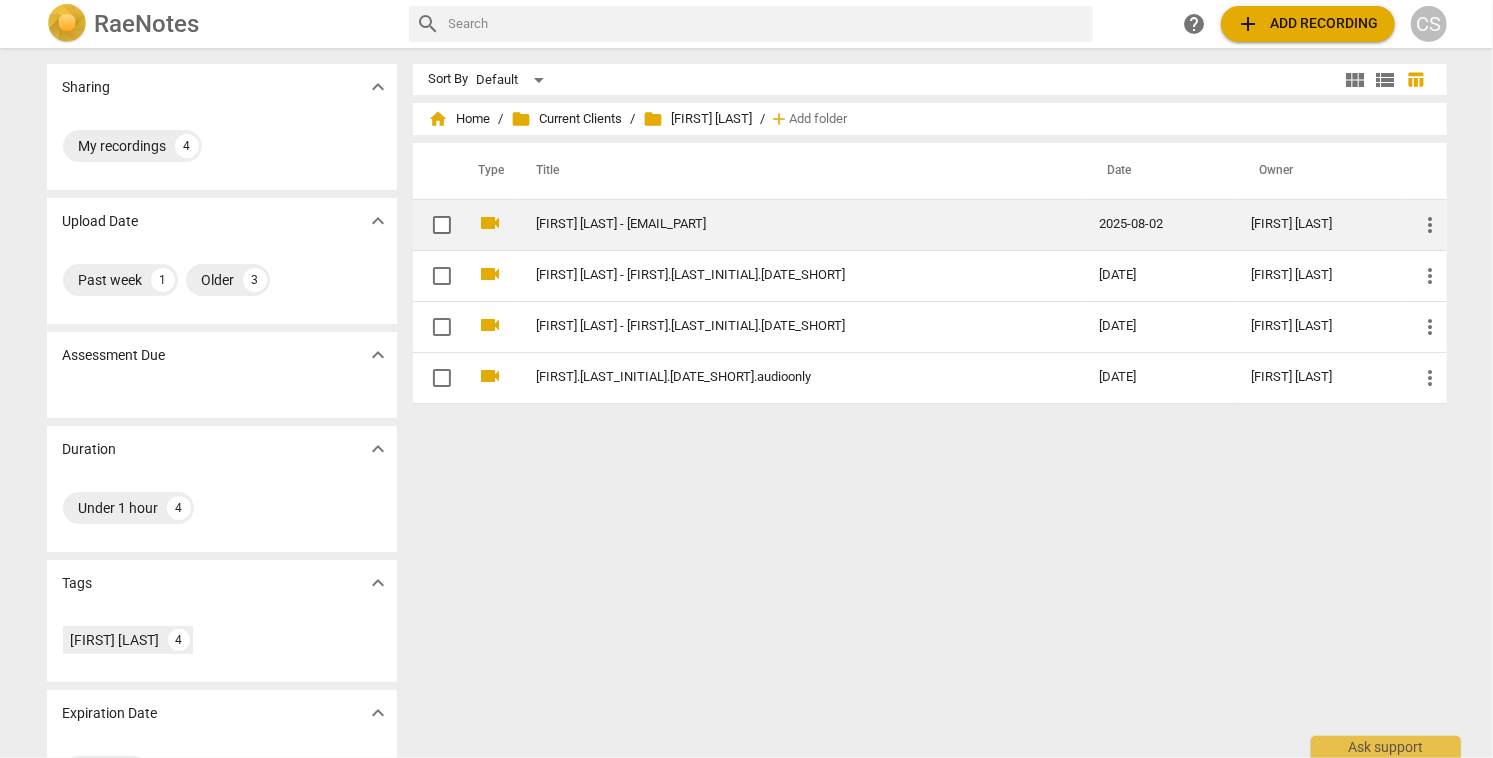 click on "[FIRST] [LAST] - [EMAIL_PART]" at bounding box center [782, 224] 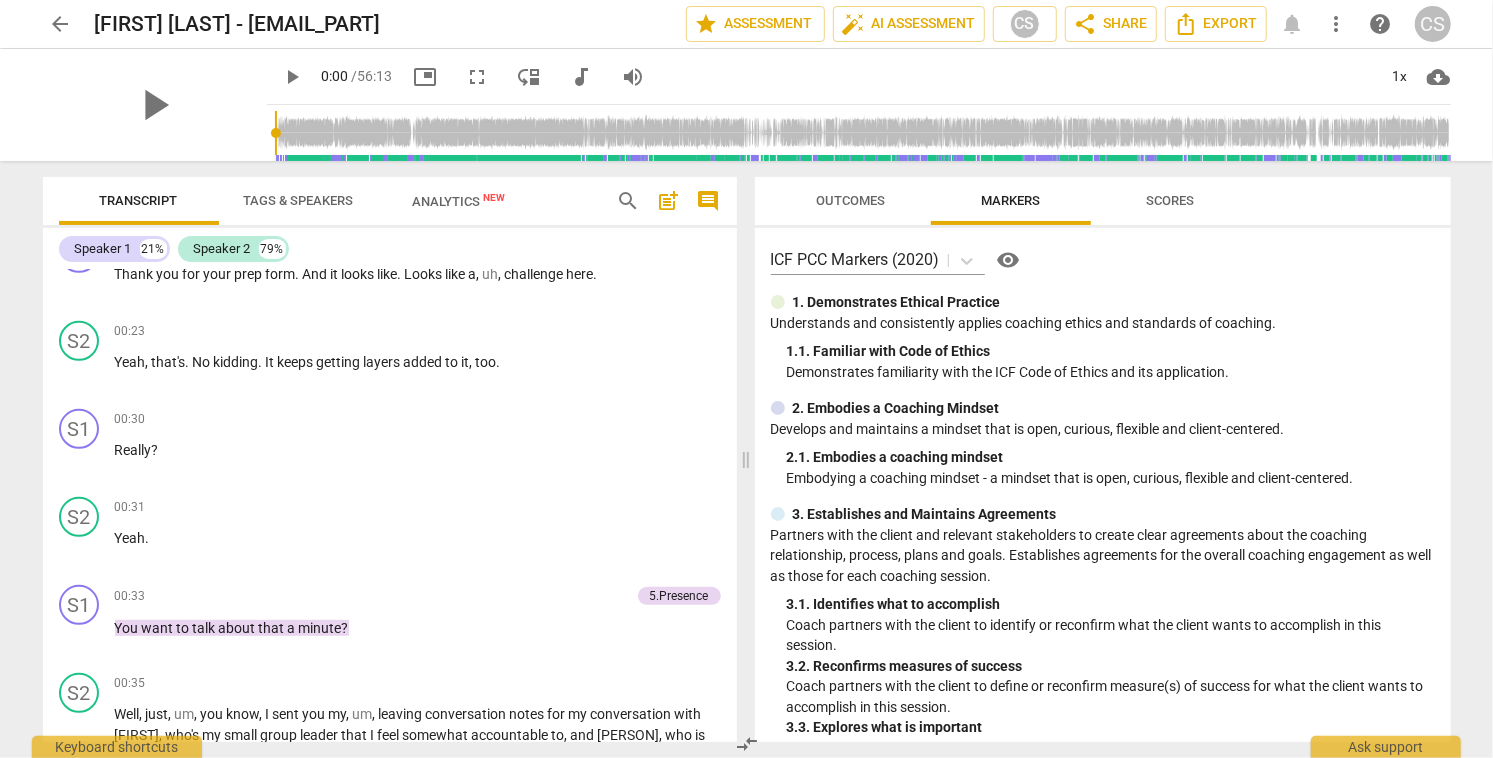scroll, scrollTop: 581, scrollLeft: 0, axis: vertical 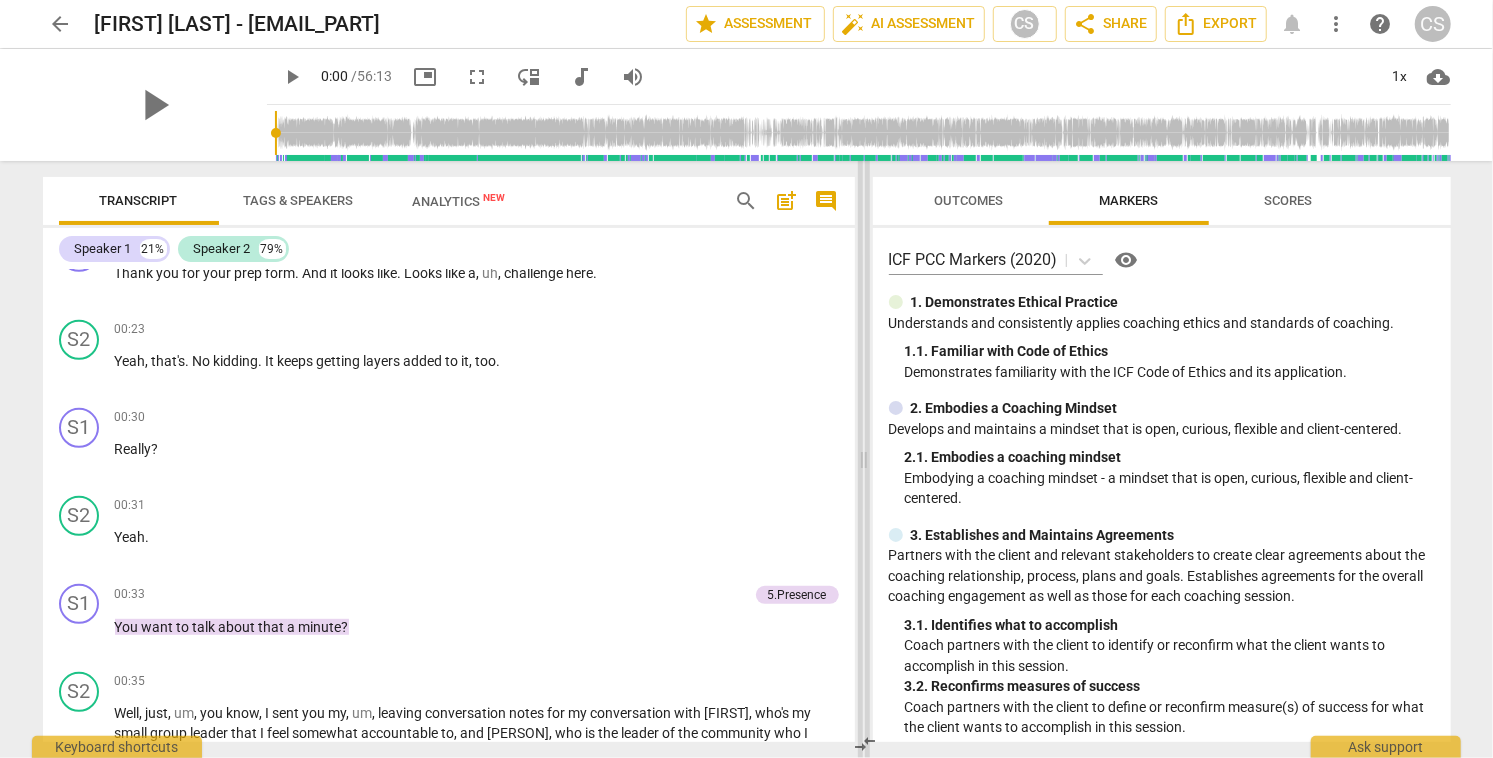 drag, startPoint x: 746, startPoint y: 457, endPoint x: 863, endPoint y: 445, distance: 117.61378 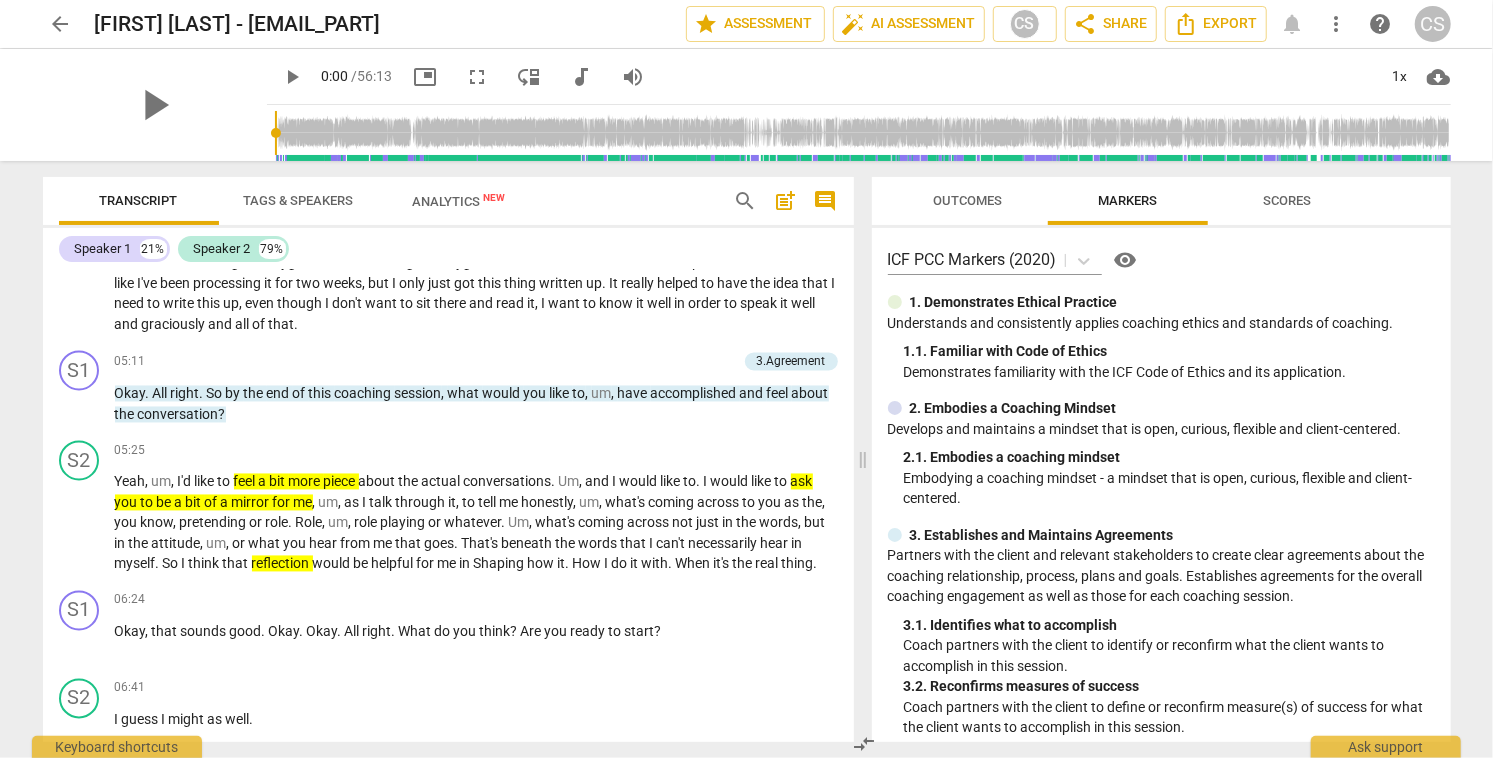 scroll, scrollTop: 2286, scrollLeft: 0, axis: vertical 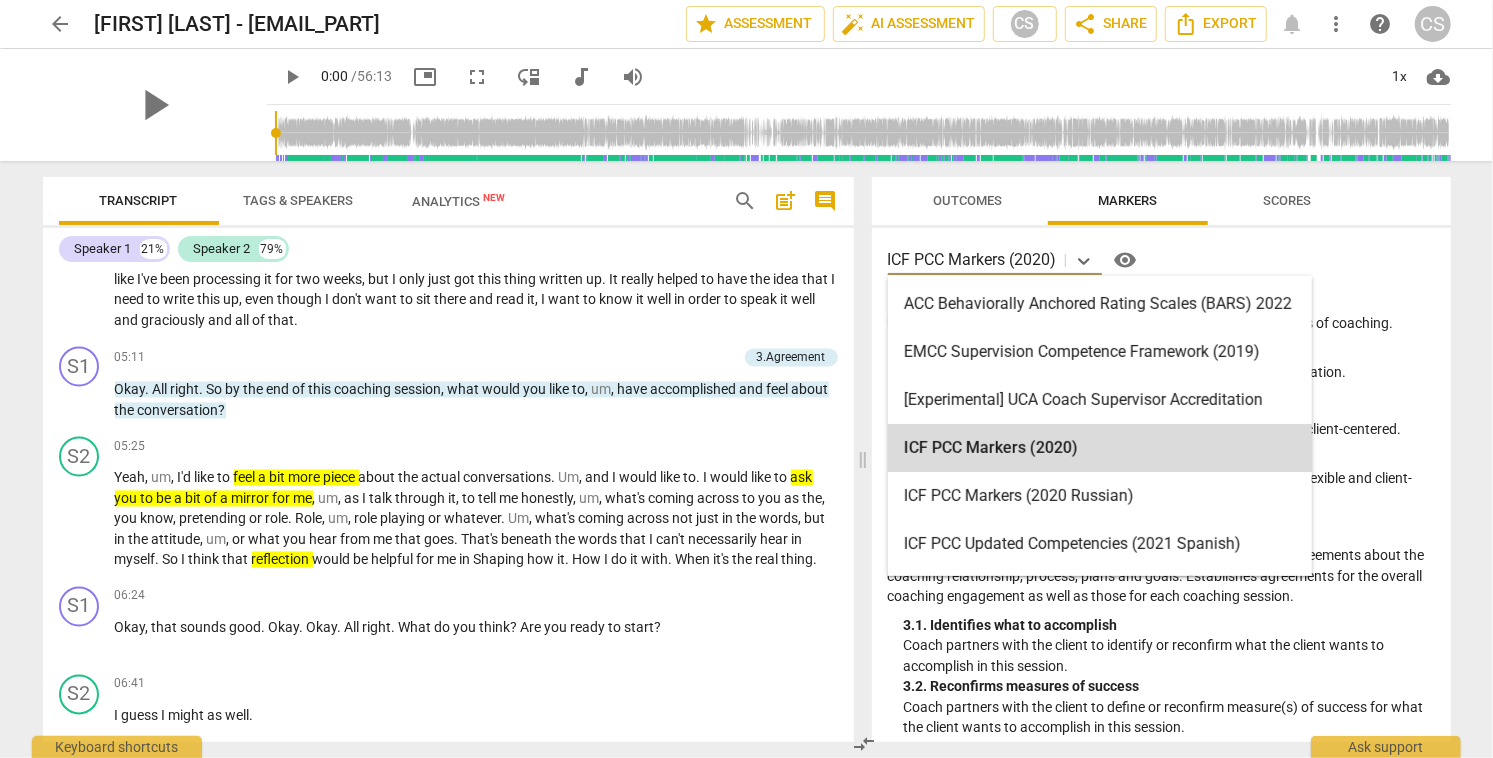 drag, startPoint x: 912, startPoint y: 257, endPoint x: 997, endPoint y: 257, distance: 85 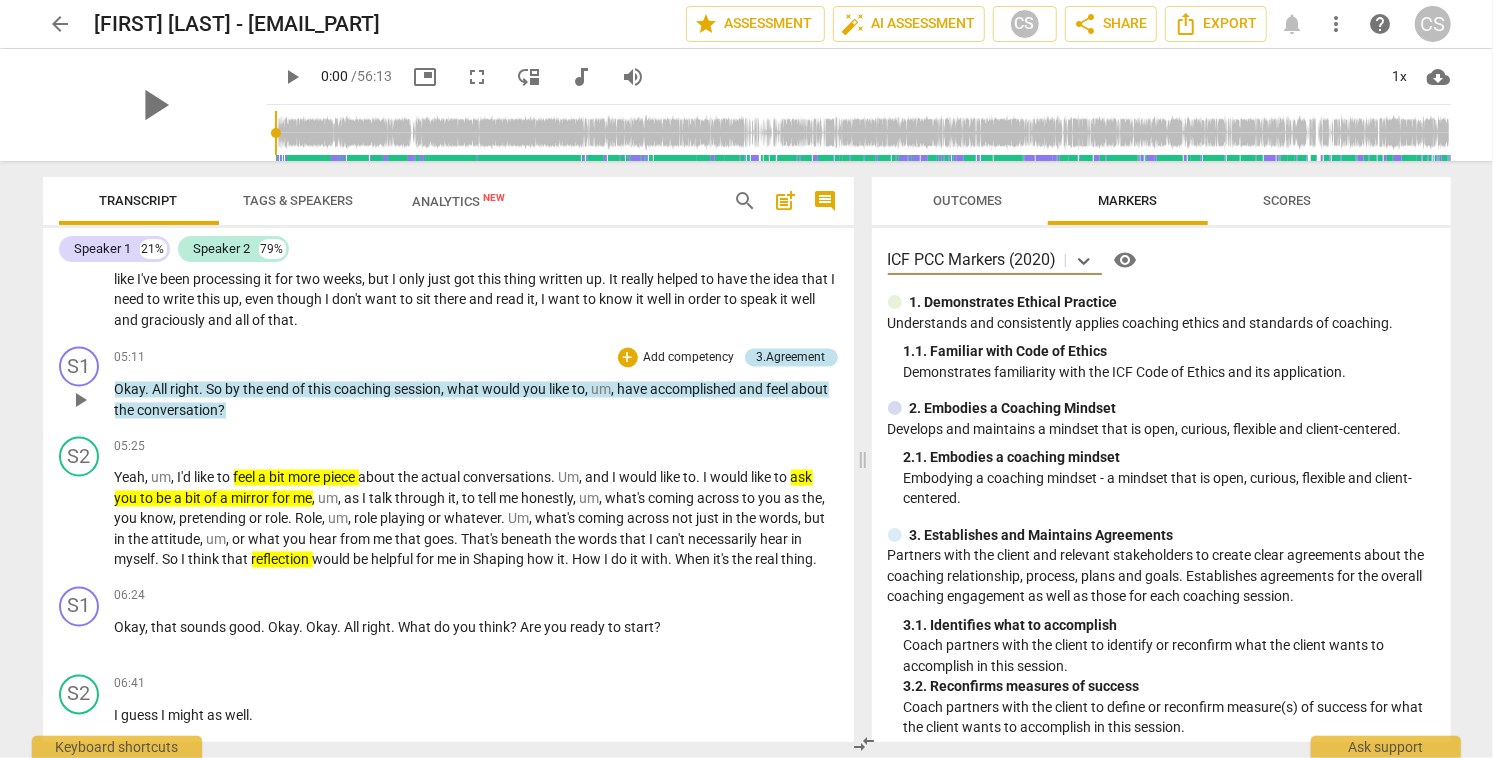click on "3.Agreement" at bounding box center [791, 358] 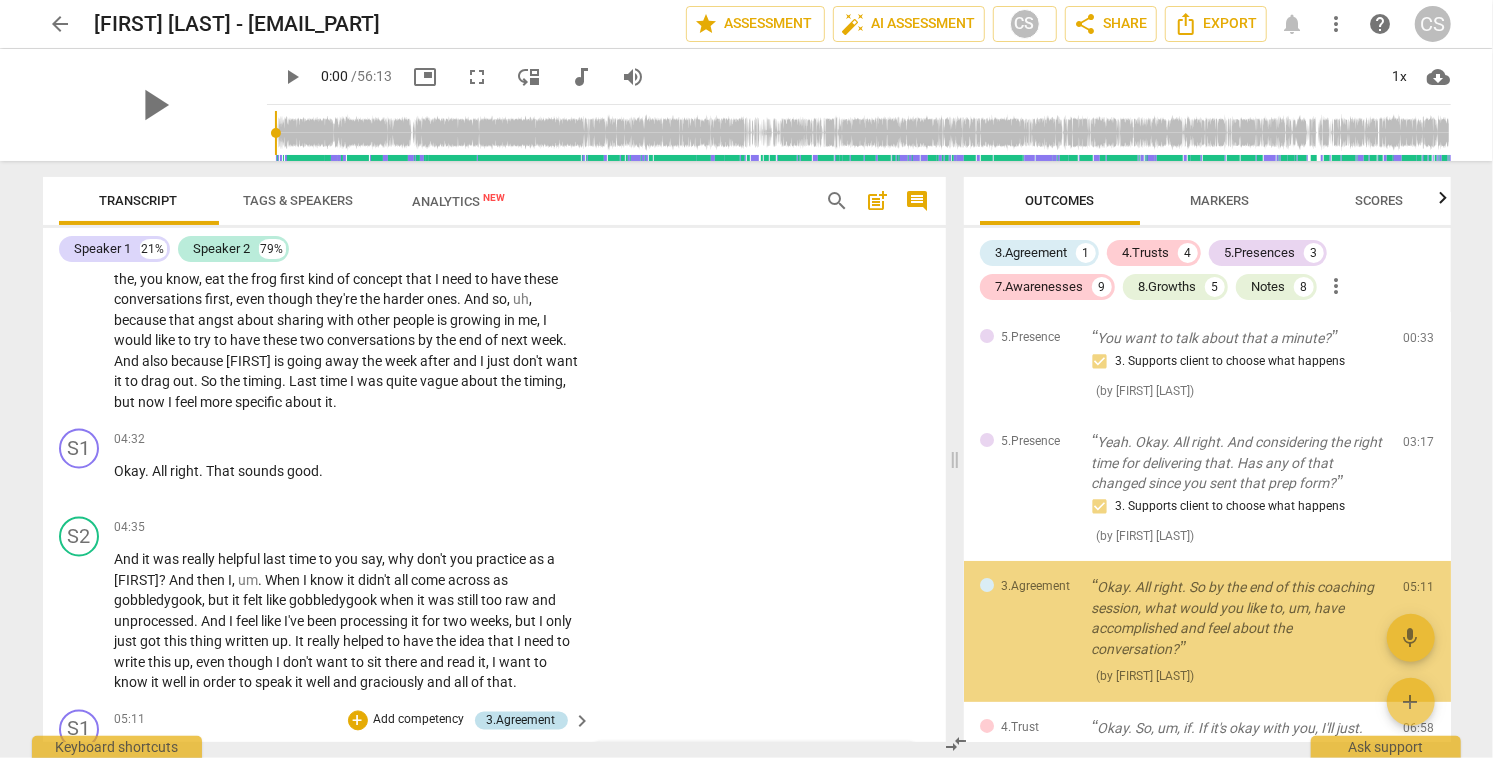 scroll, scrollTop: 2607, scrollLeft: 0, axis: vertical 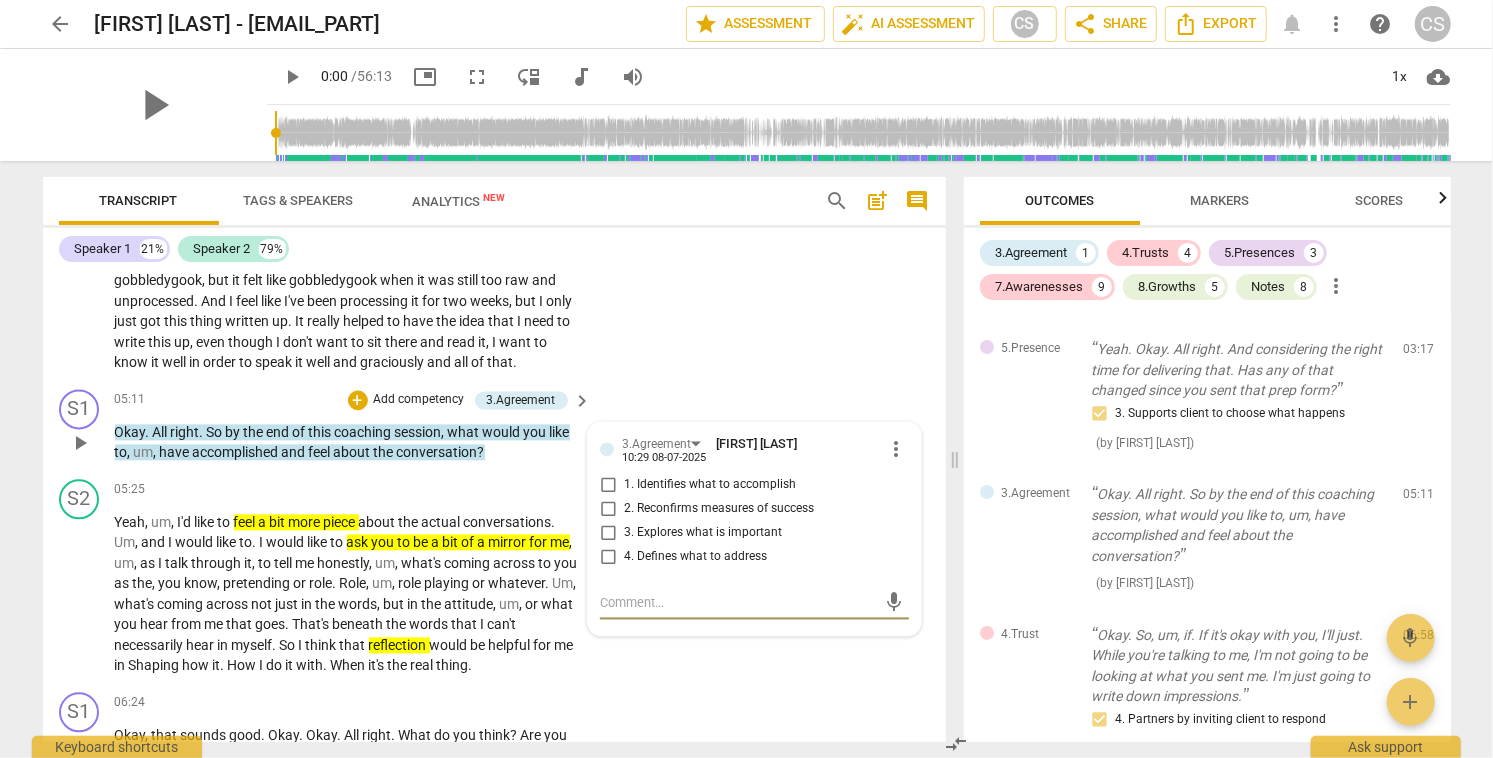 type on "b" 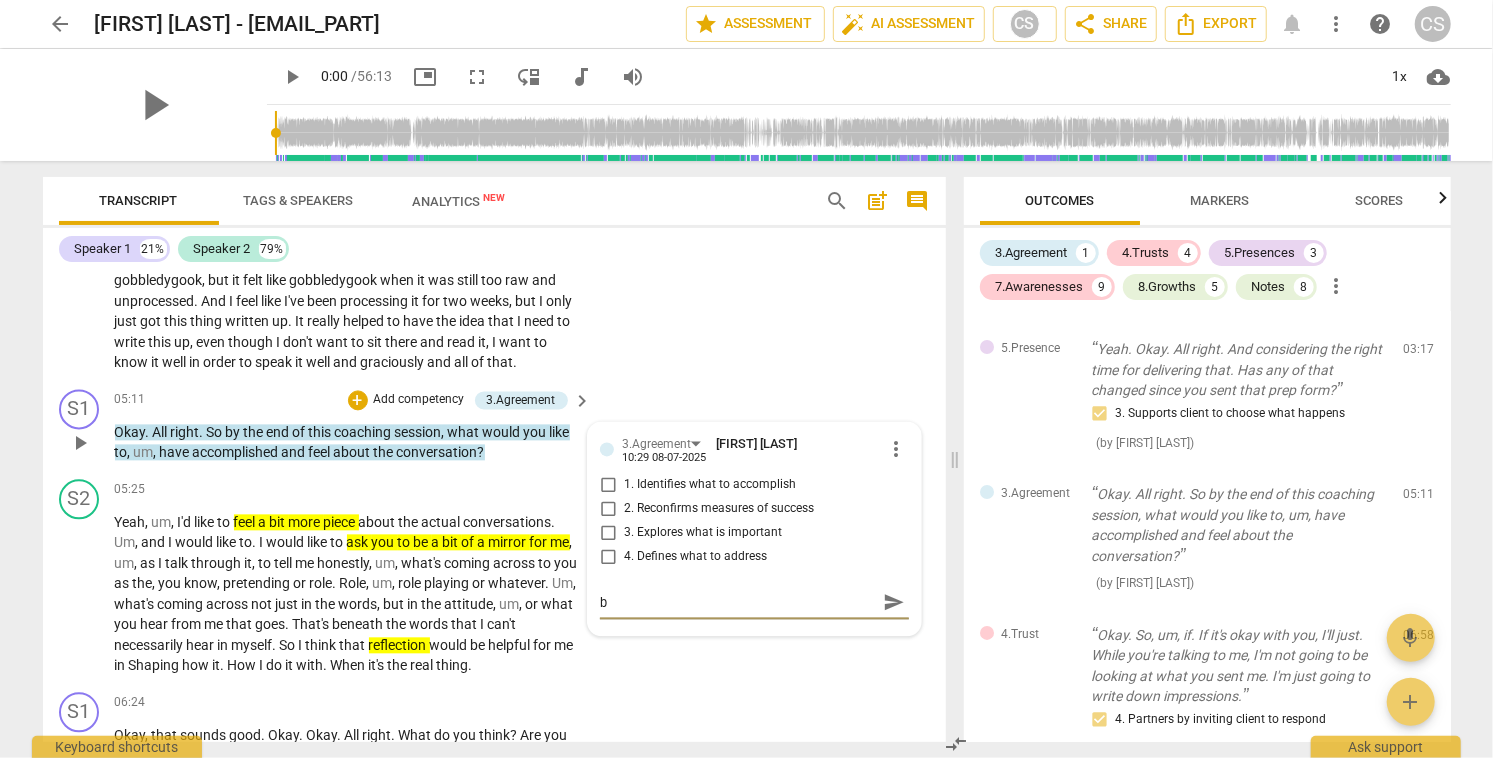 type on "be" 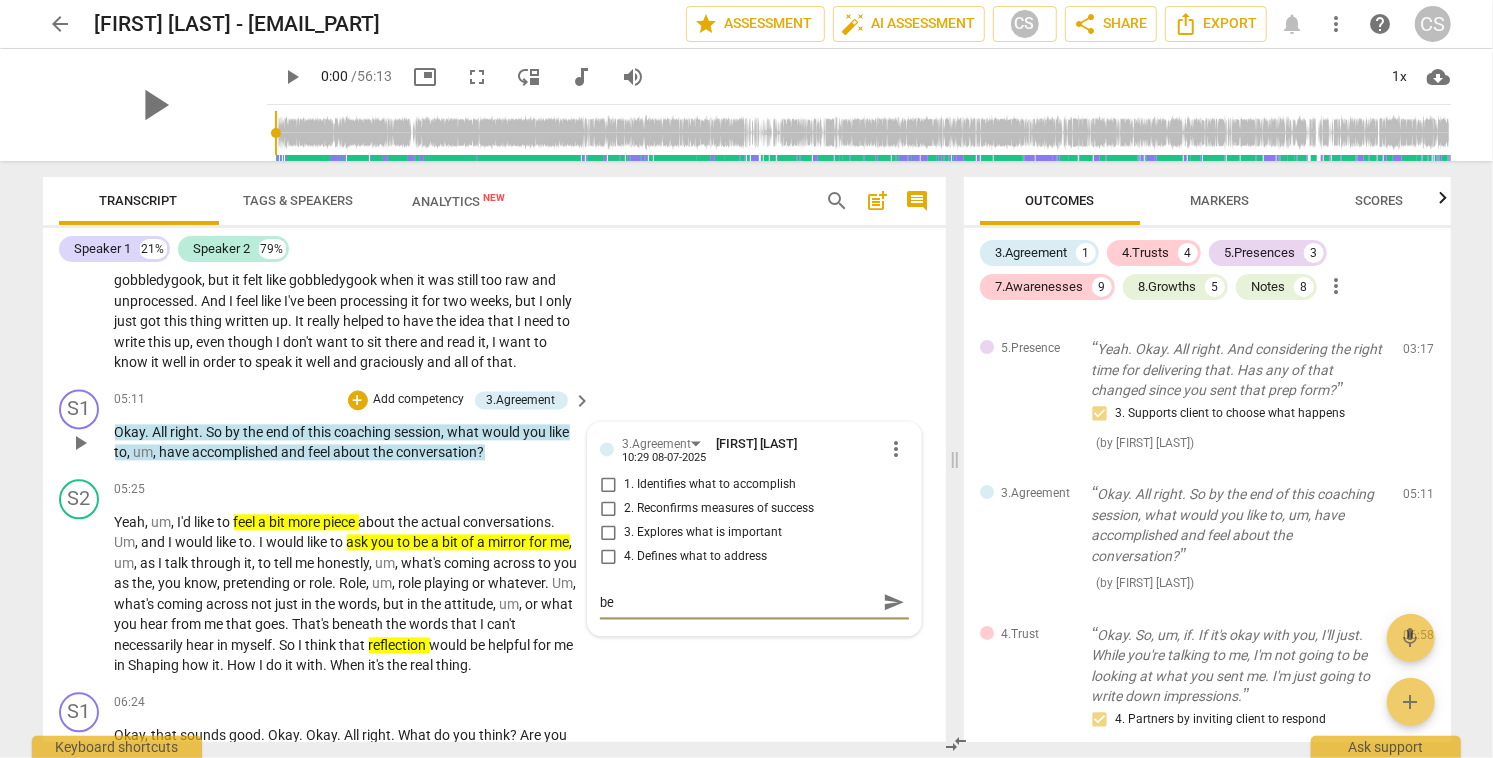 type on "beg" 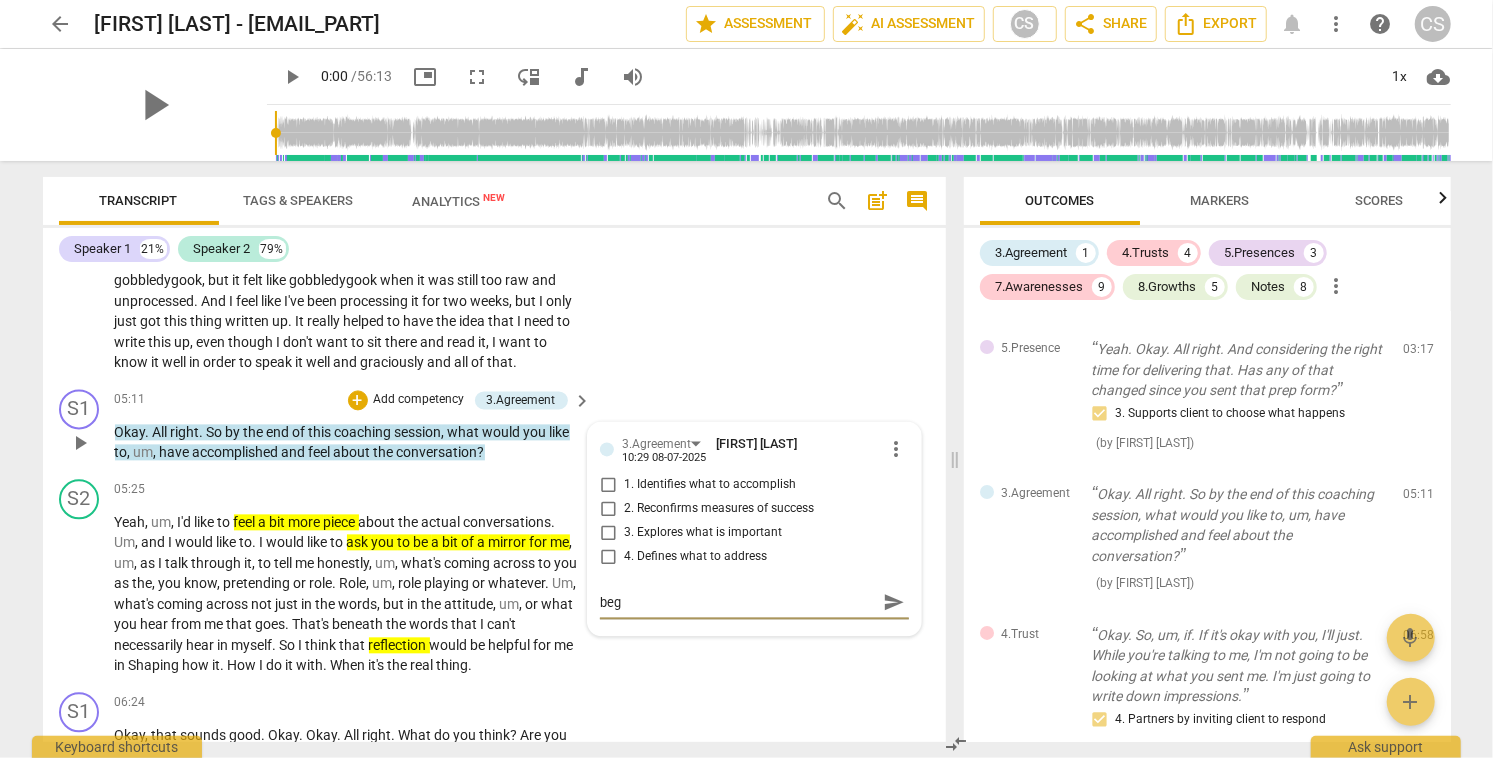 type on "begi" 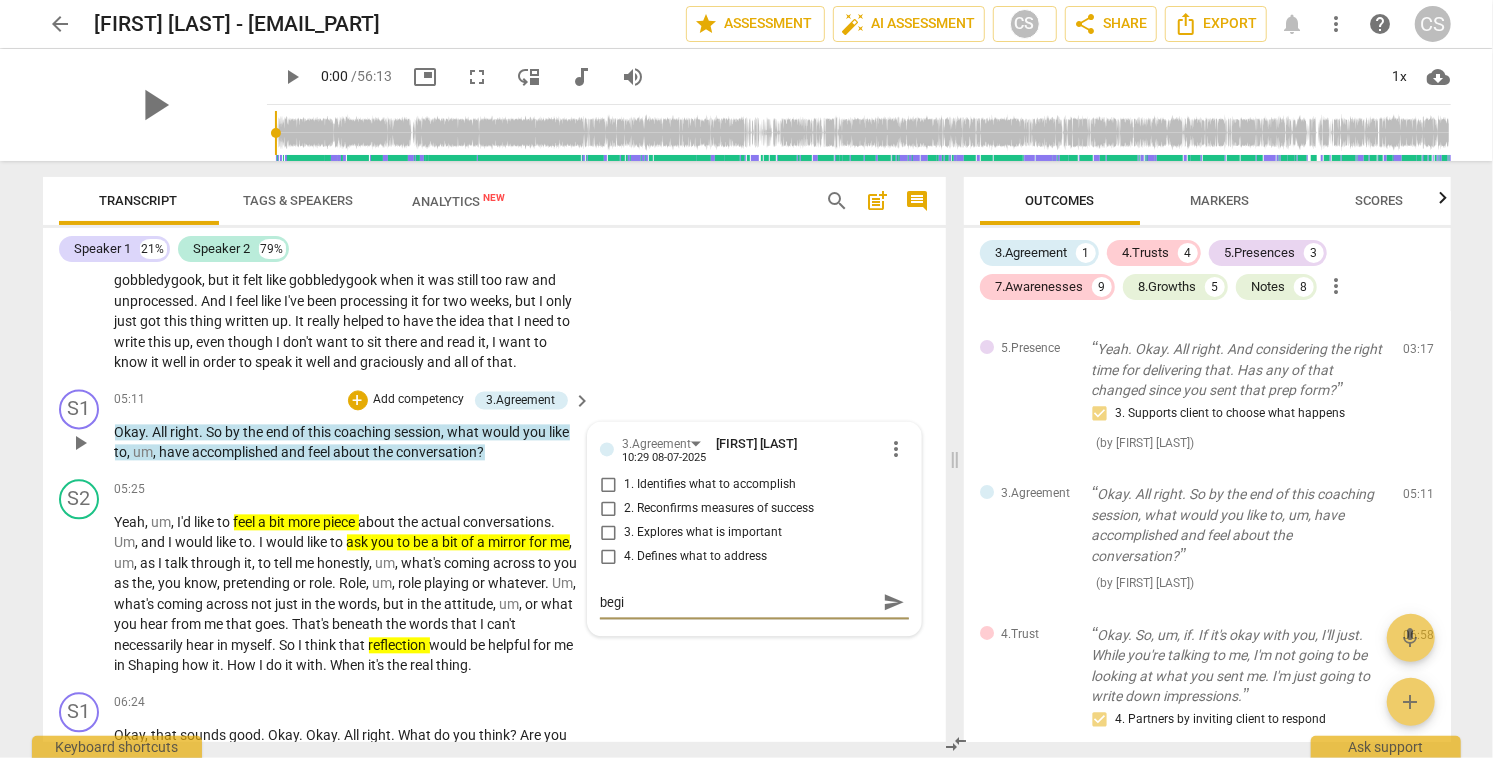 type on "begin" 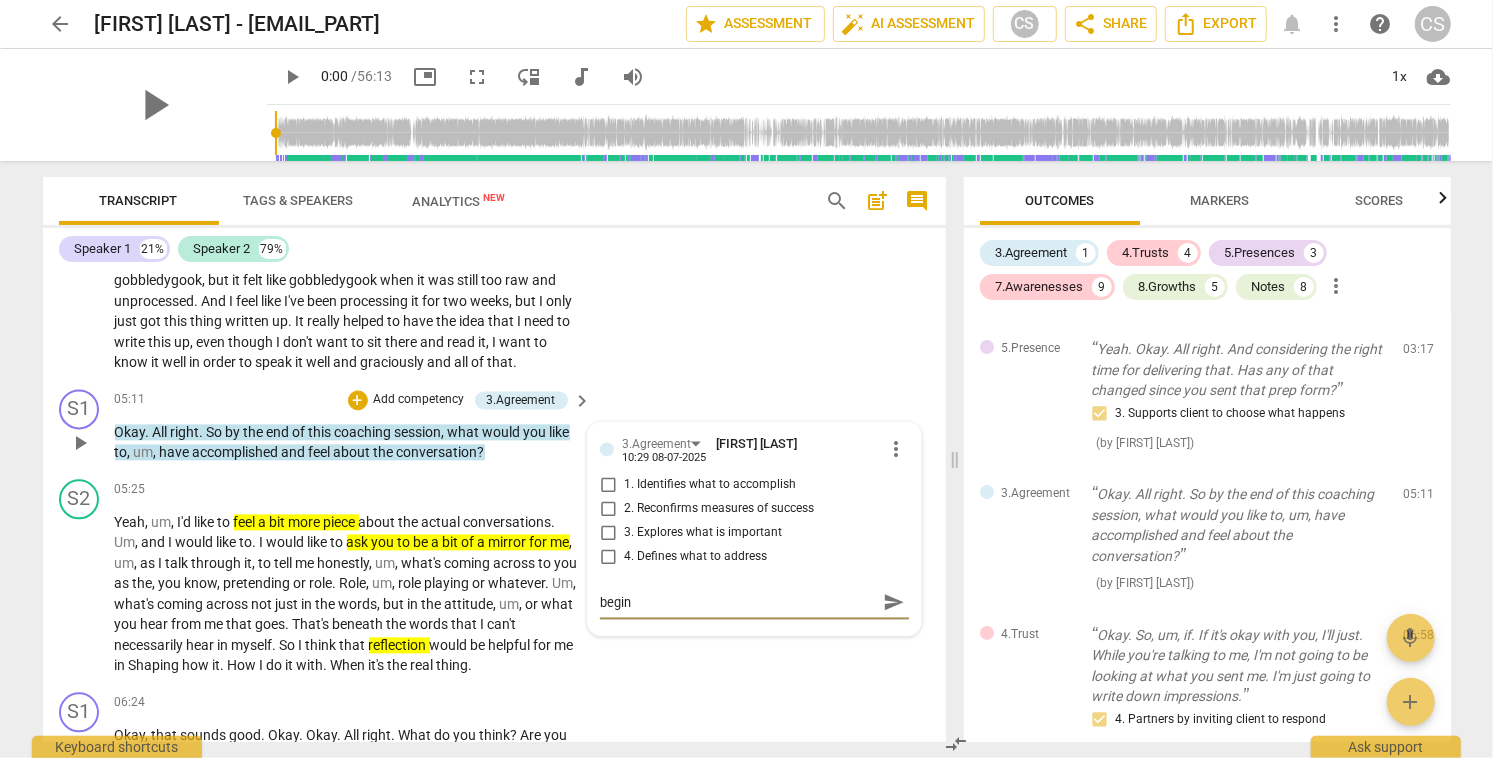 type on "beginn" 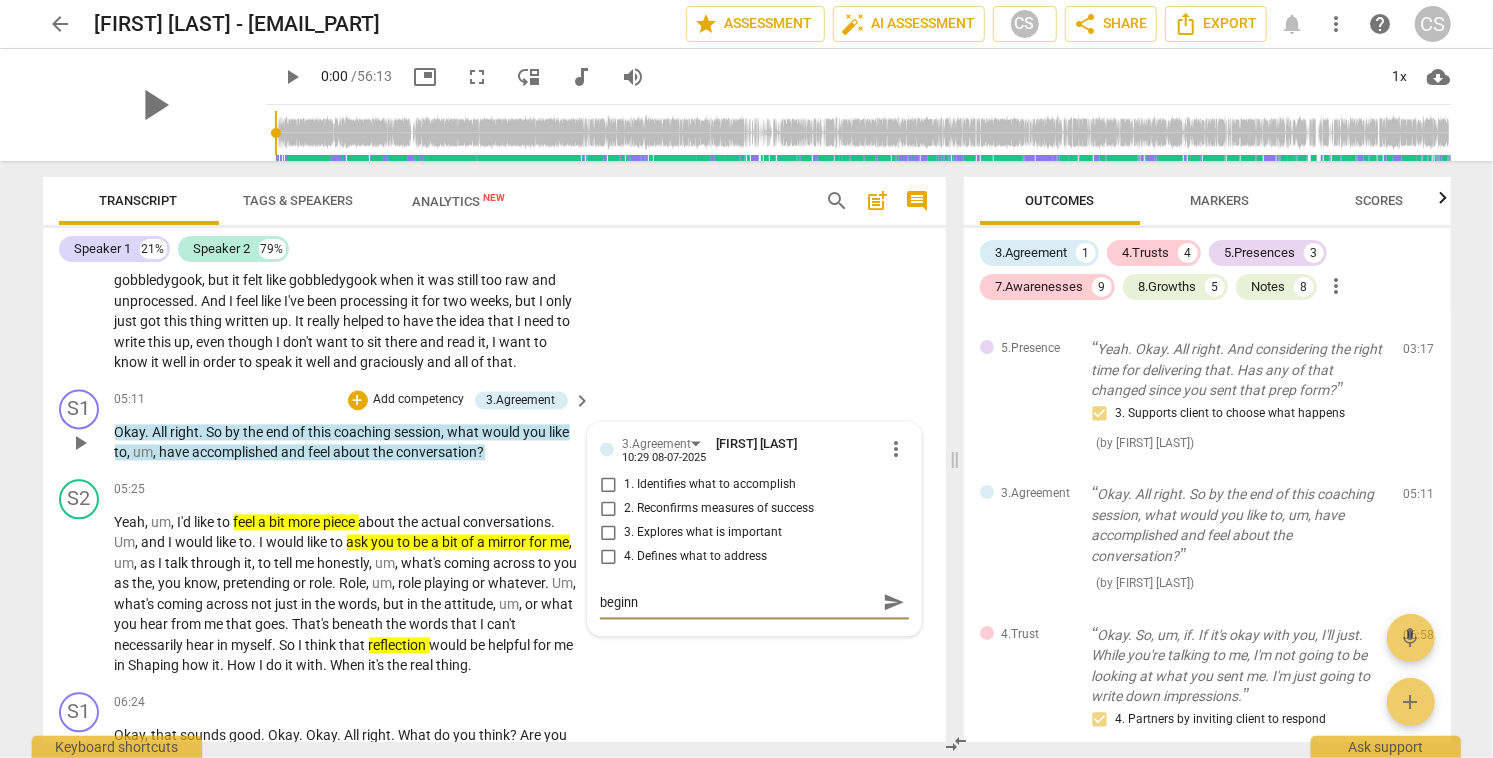 type on "beginni" 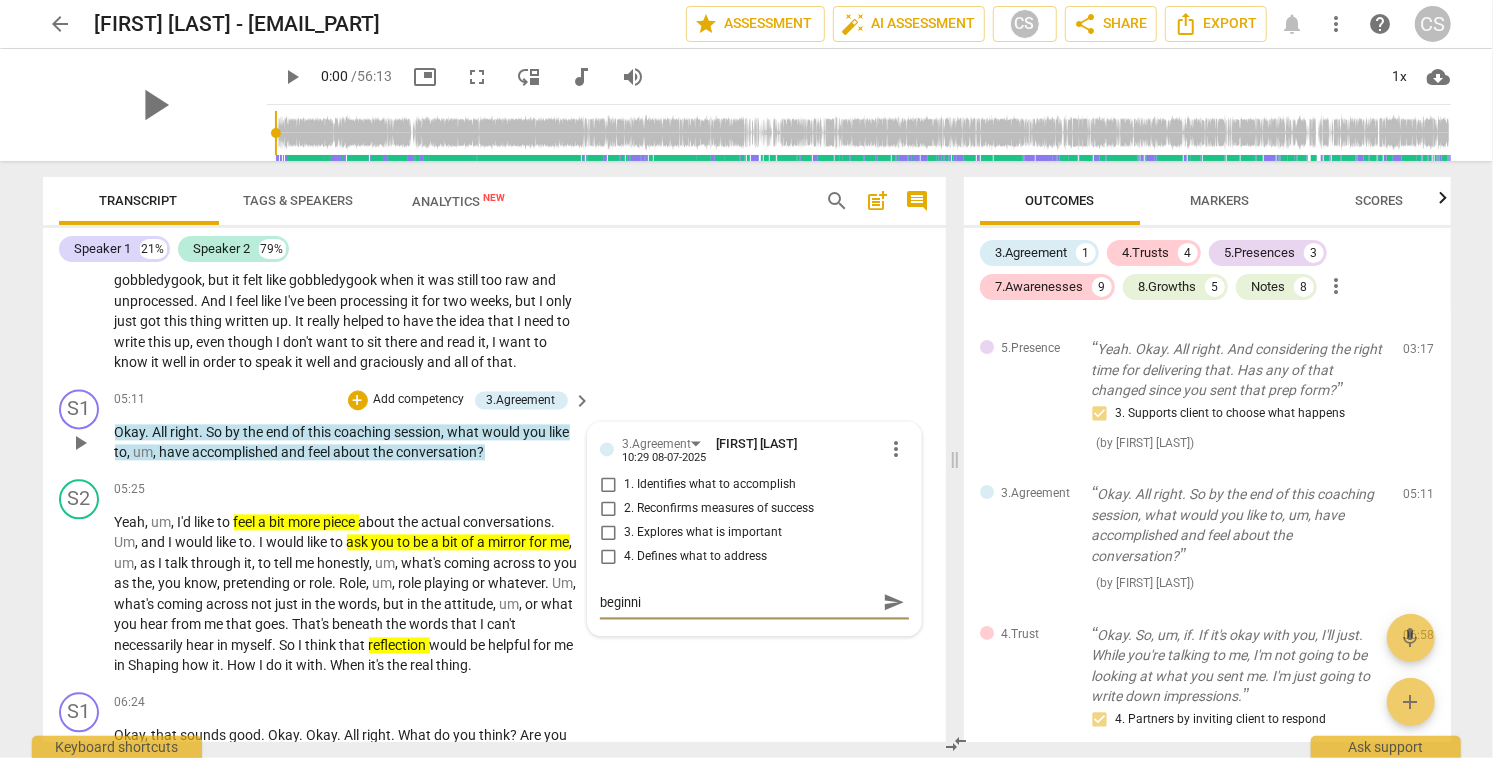 type on "beginnin" 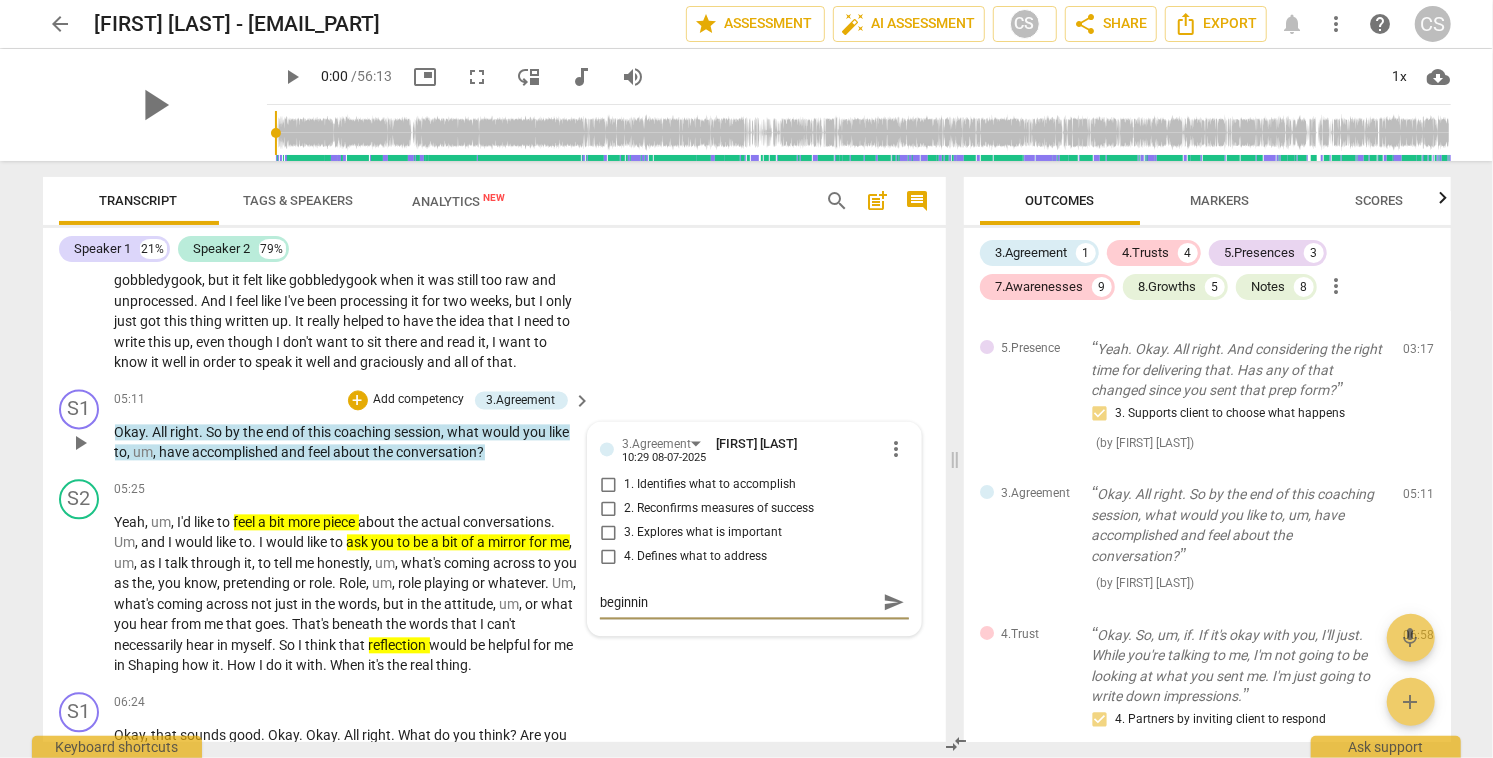 type on "beginning" 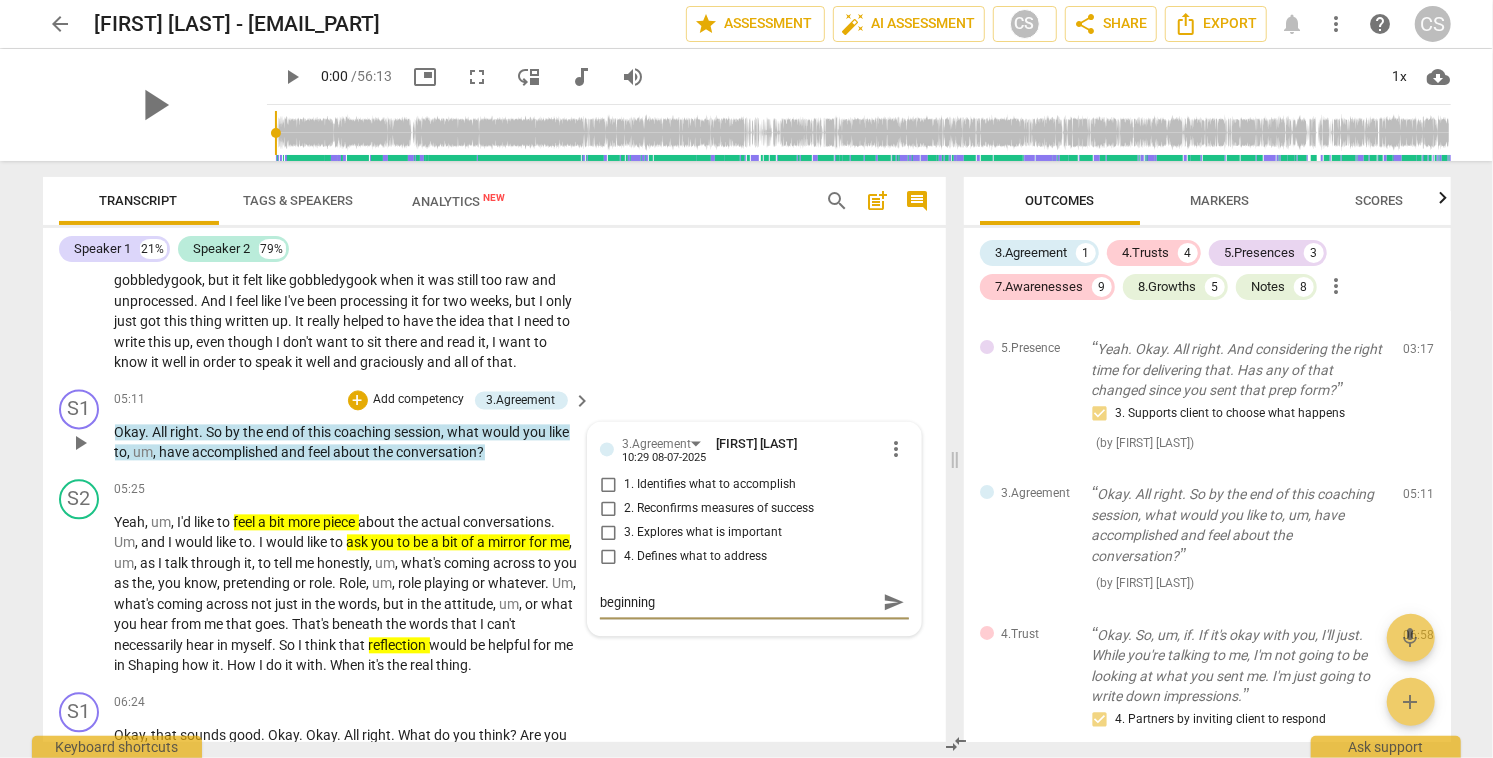type on "beginning" 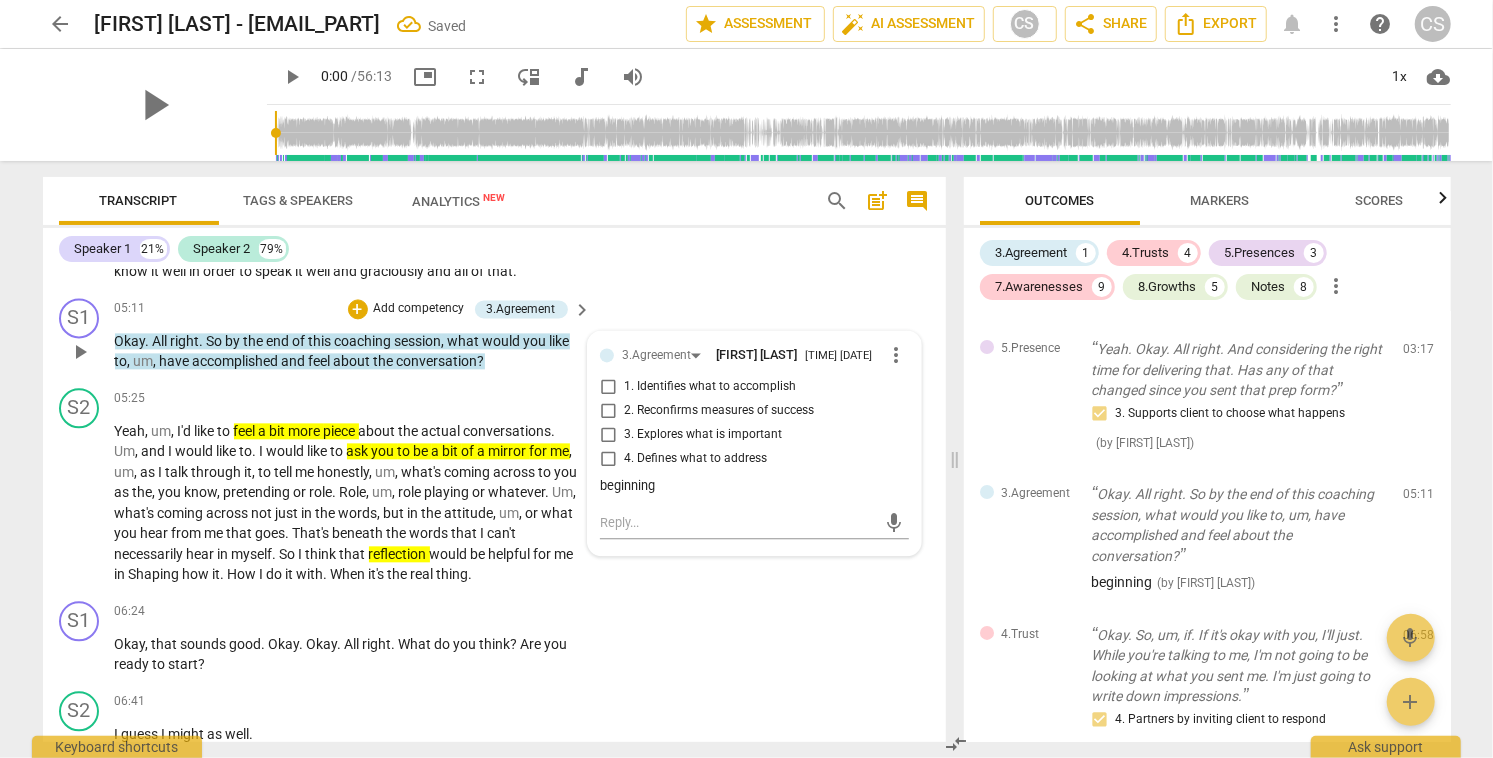 scroll, scrollTop: 2724, scrollLeft: 0, axis: vertical 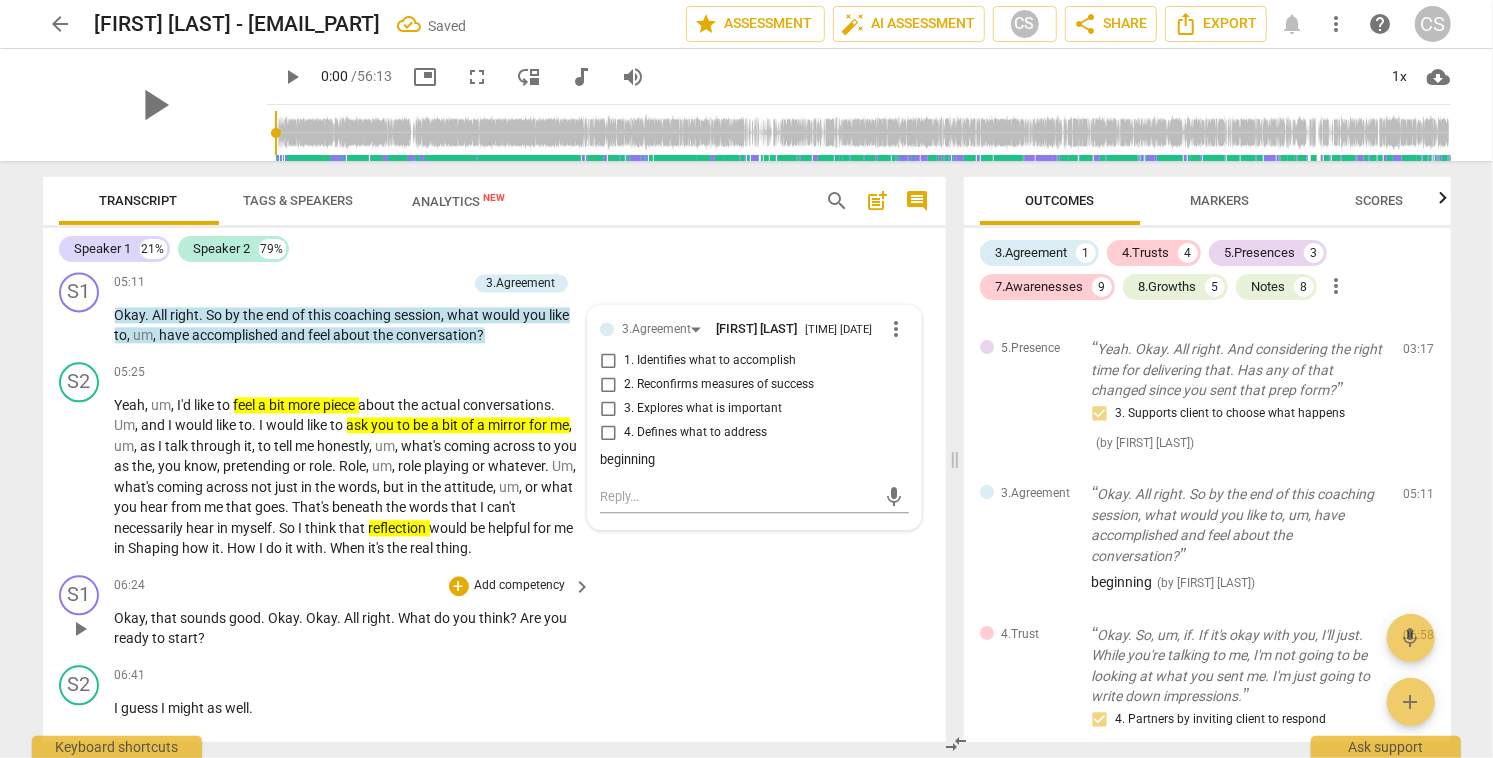 click on "S[NUMBER] play_arrow pause [TIME] + Add competency keyboard_arrow_right Okay , that sounds good . Okay . Okay . All right . What do you think ? Are you ready to start ?" at bounding box center (494, 612) 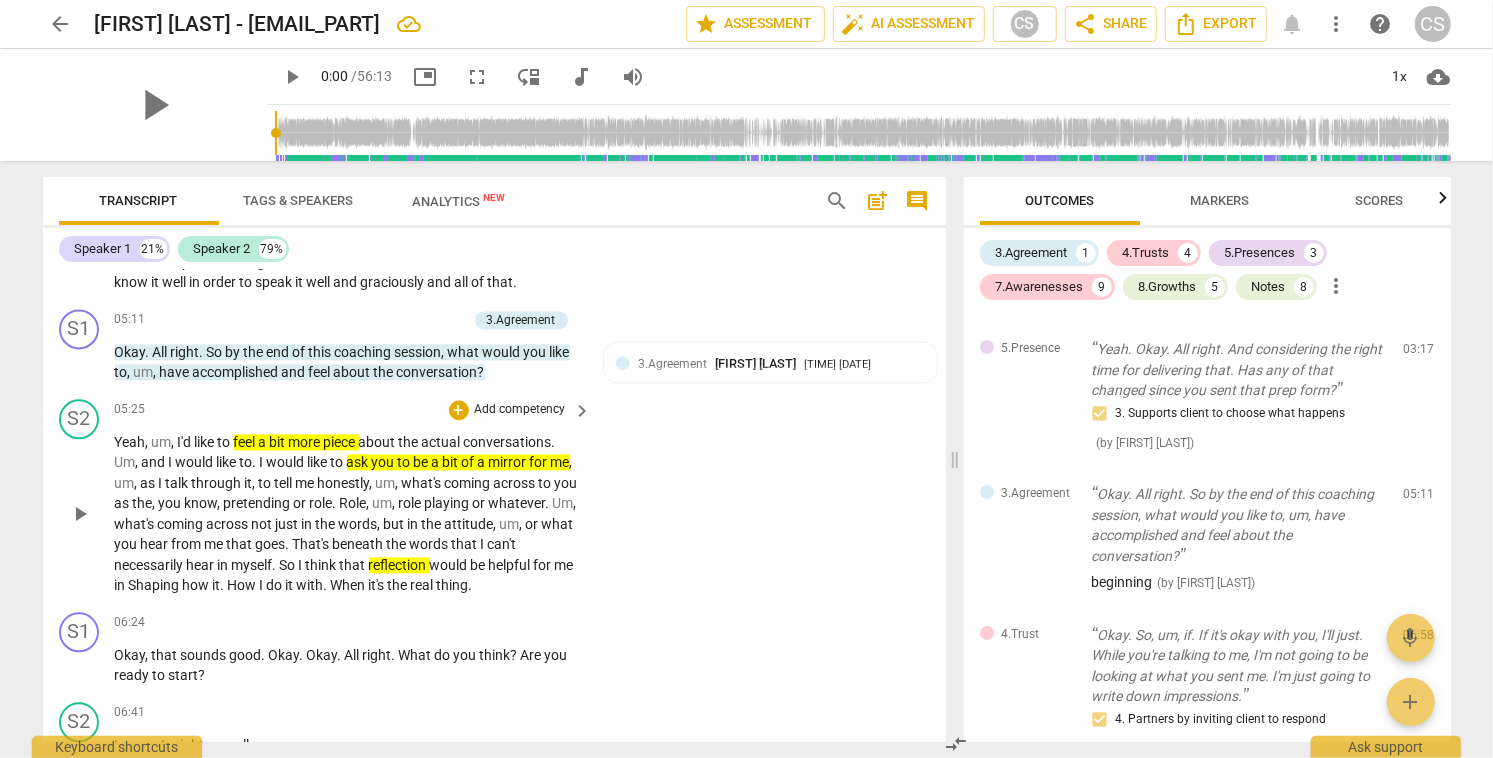 scroll, scrollTop: 2678, scrollLeft: 0, axis: vertical 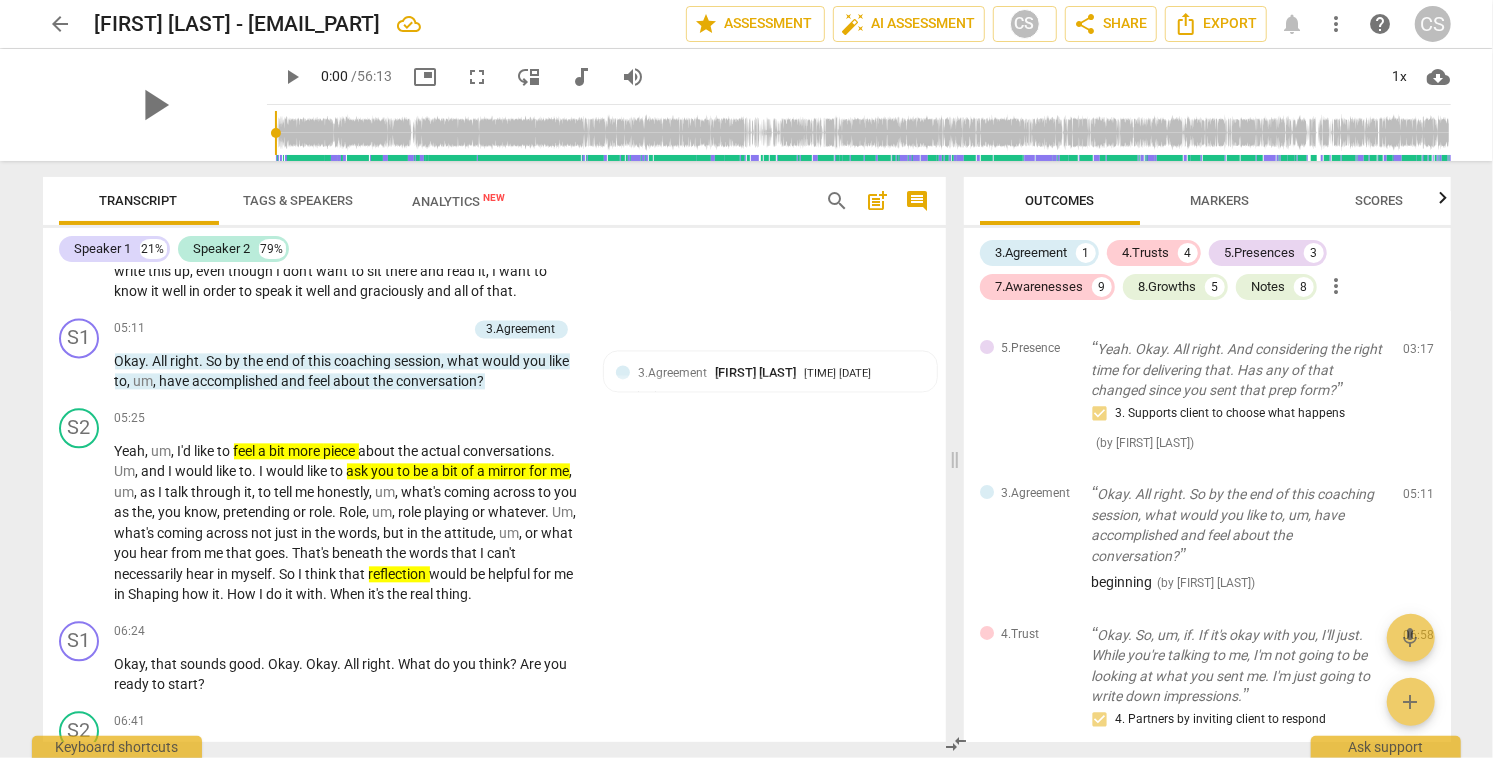 click on "Markers" at bounding box center (1219, 200) 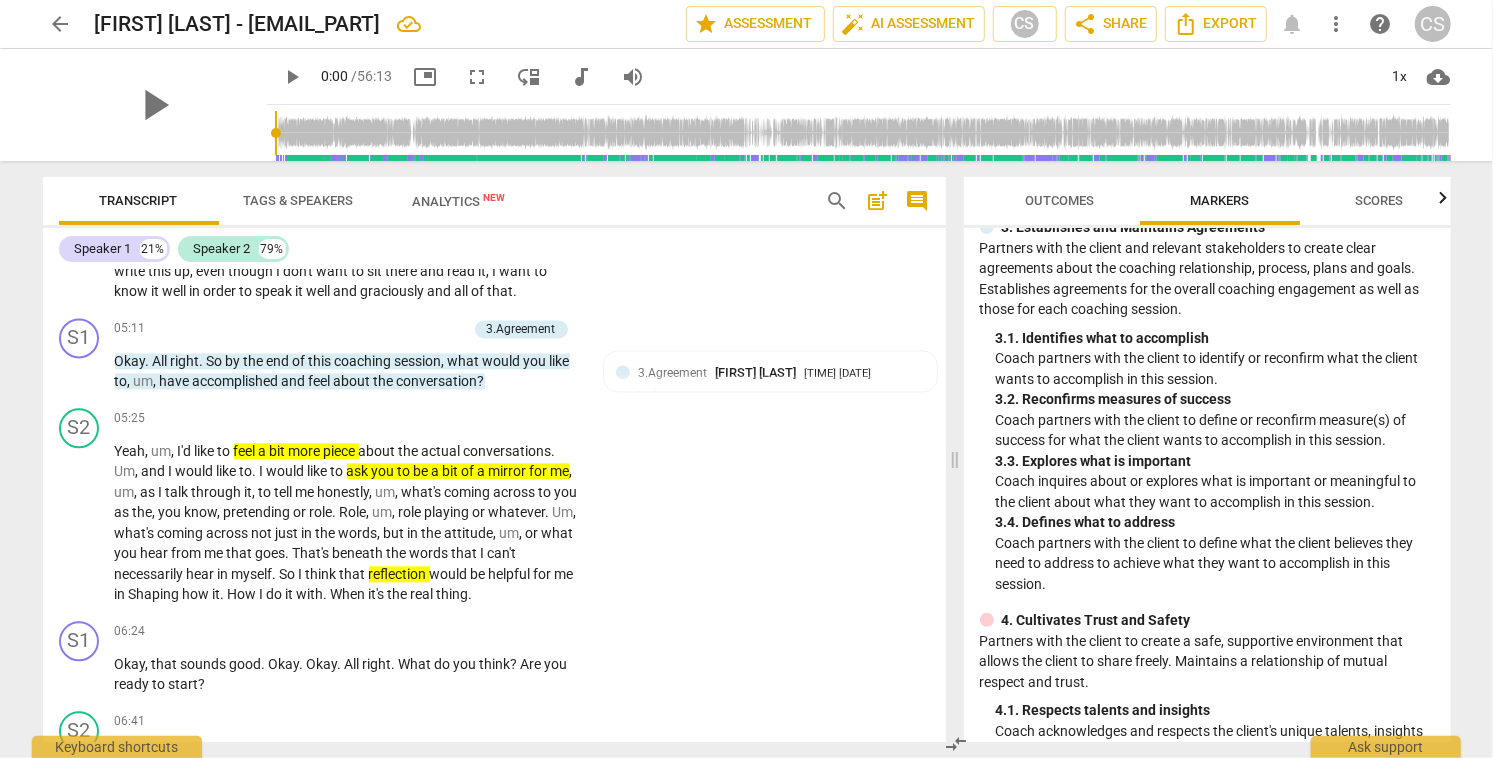 scroll, scrollTop: 362, scrollLeft: 0, axis: vertical 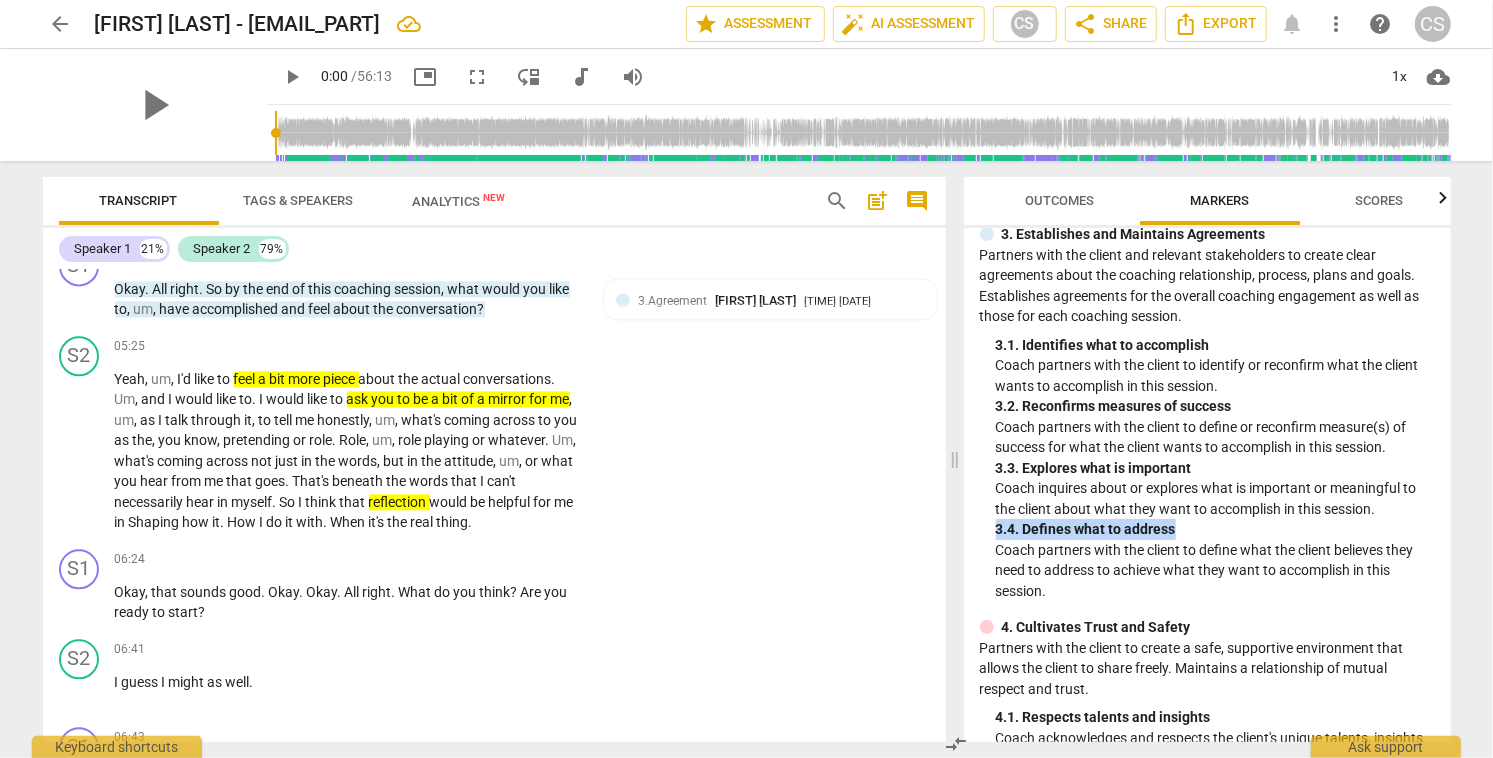 drag, startPoint x: 997, startPoint y: 529, endPoint x: 1192, endPoint y: 526, distance: 195.02307 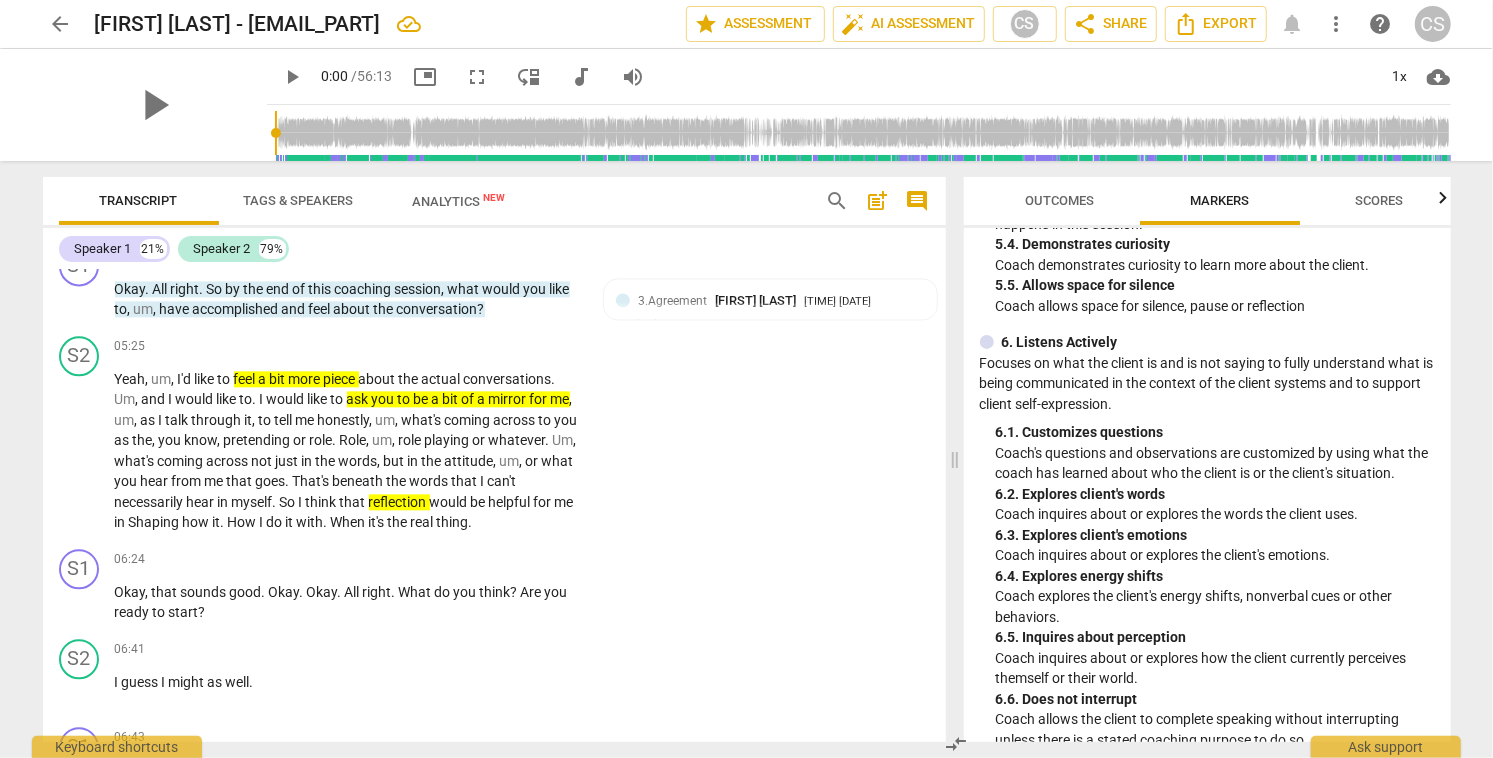scroll, scrollTop: 1311, scrollLeft: 0, axis: vertical 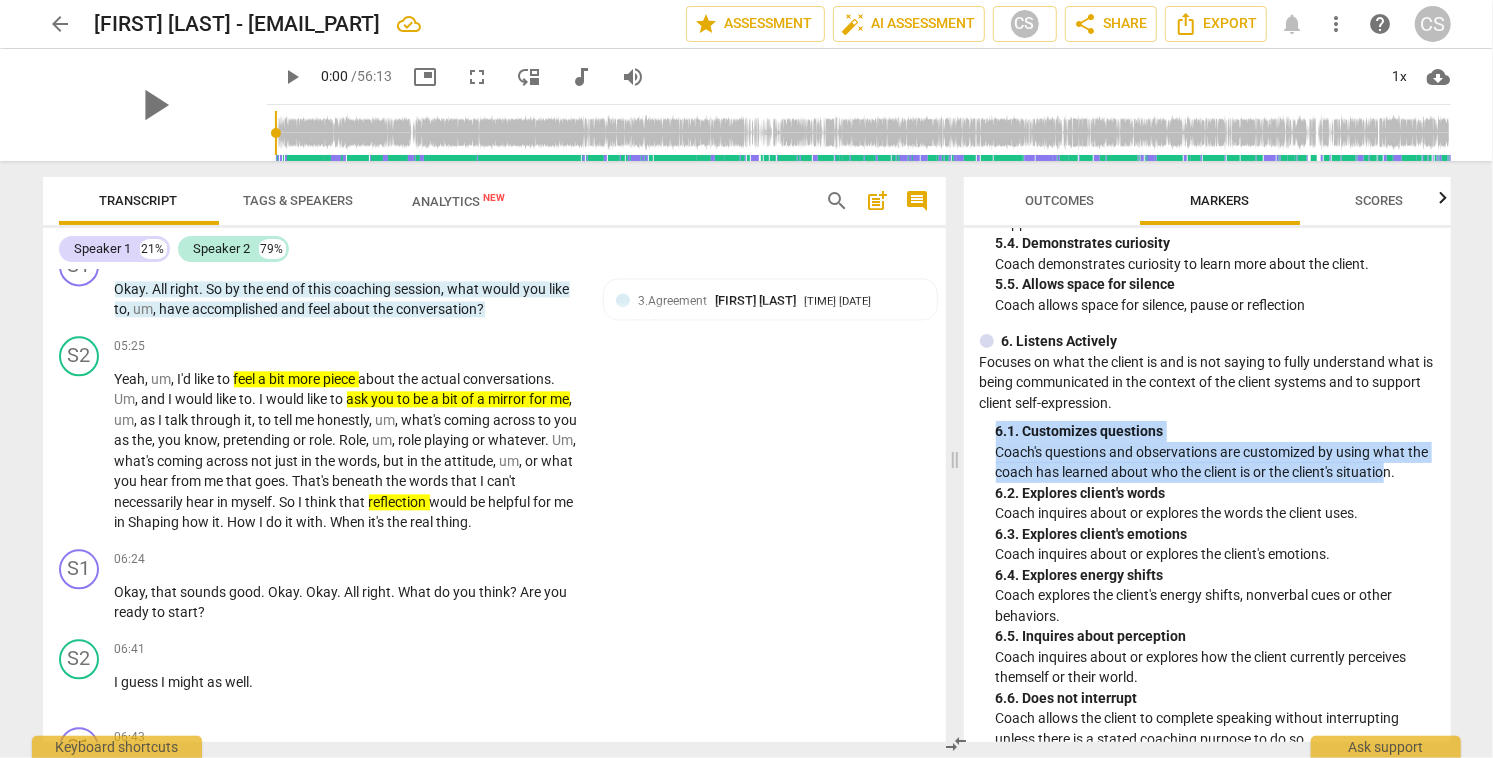 drag, startPoint x: 997, startPoint y: 430, endPoint x: 1415, endPoint y: 465, distance: 419.46274 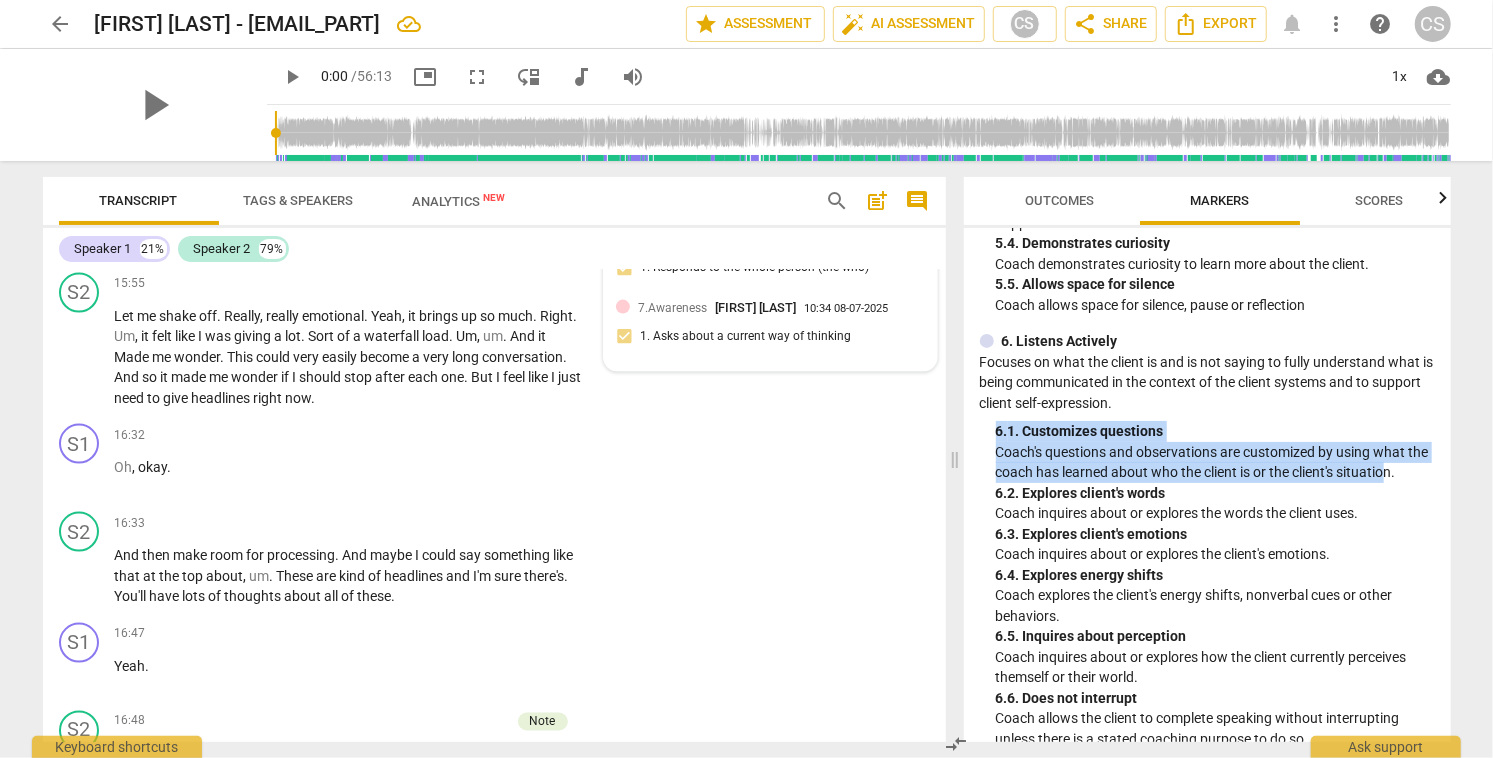 scroll, scrollTop: 6276, scrollLeft: 0, axis: vertical 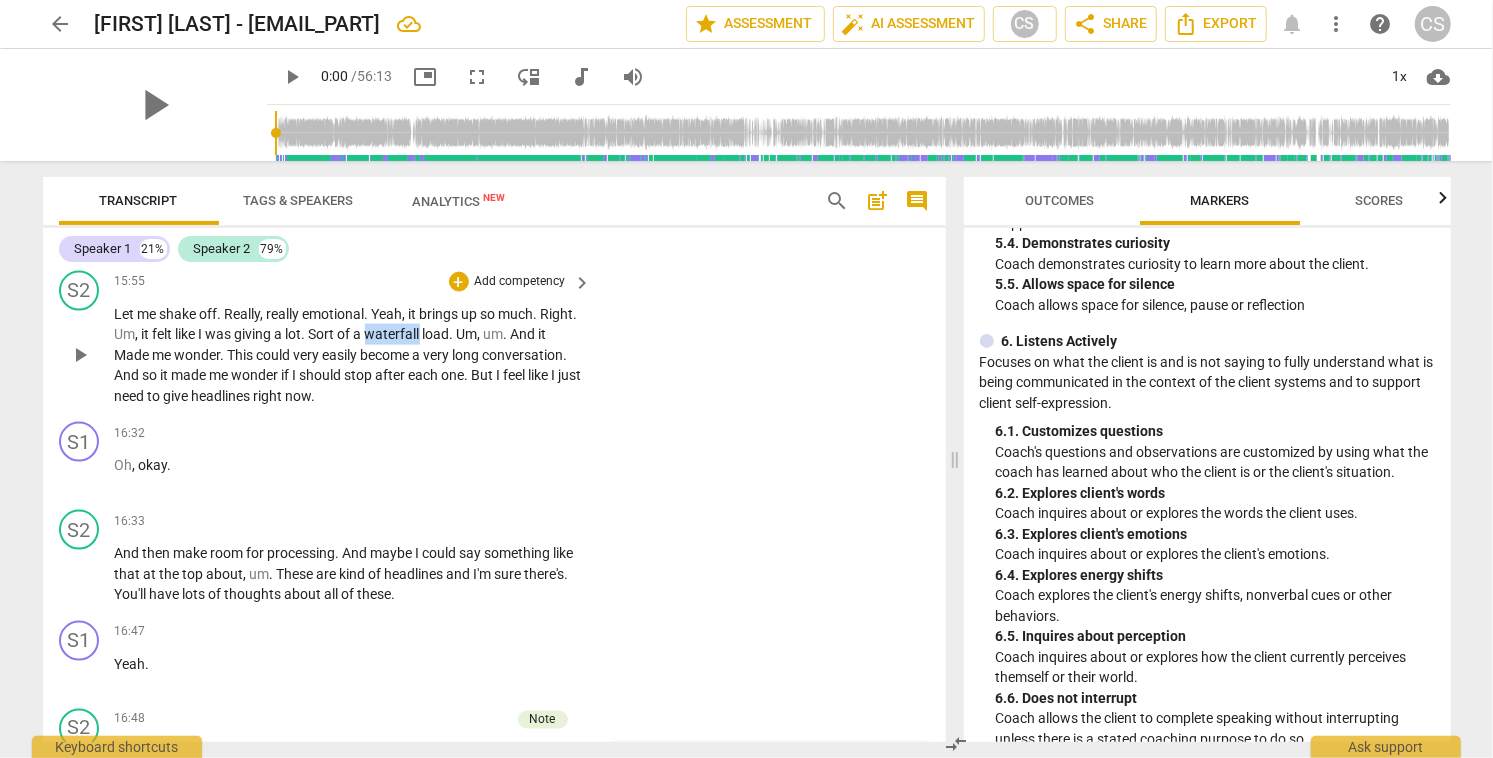 drag, startPoint x: 408, startPoint y: 393, endPoint x: 463, endPoint y: 397, distance: 55.145264 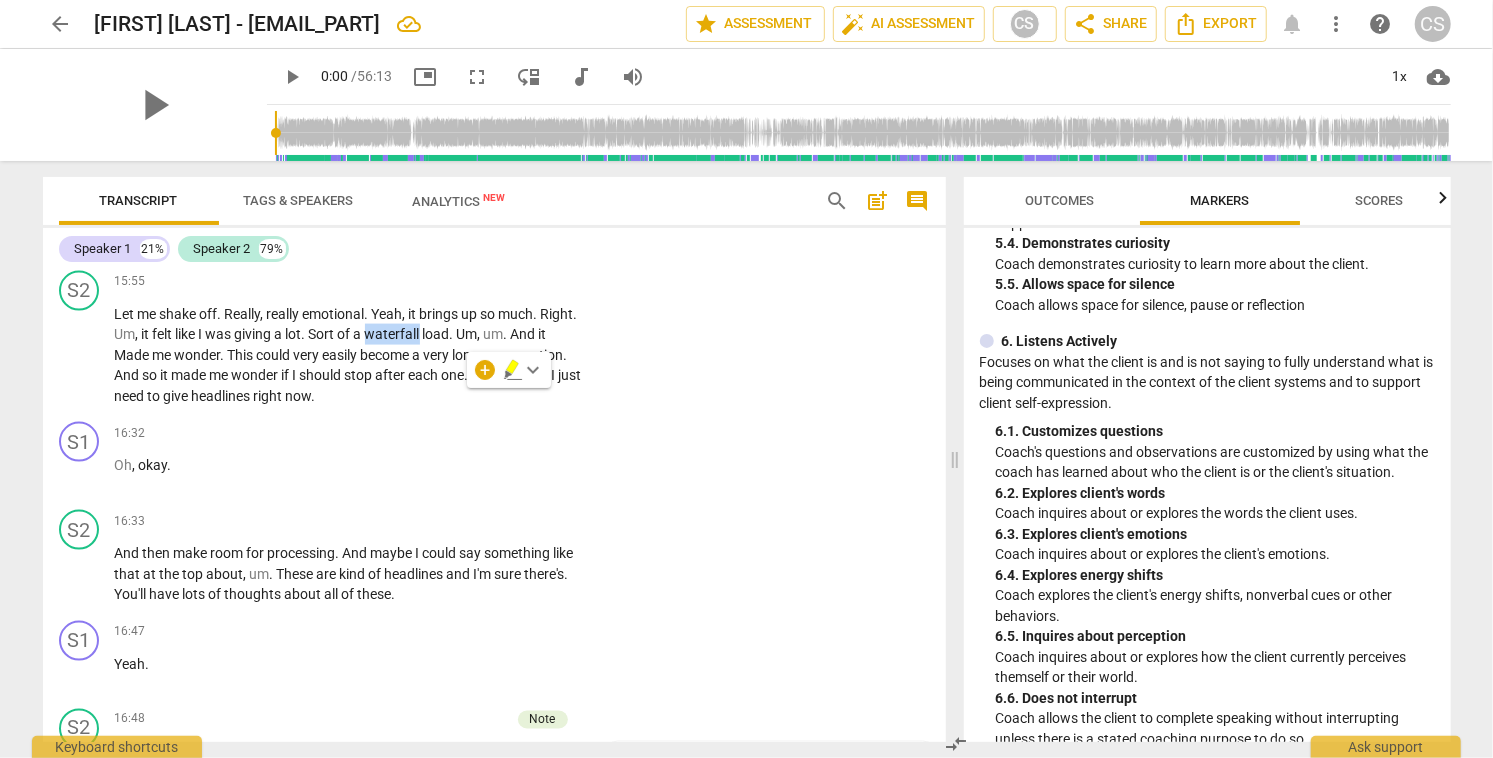 click 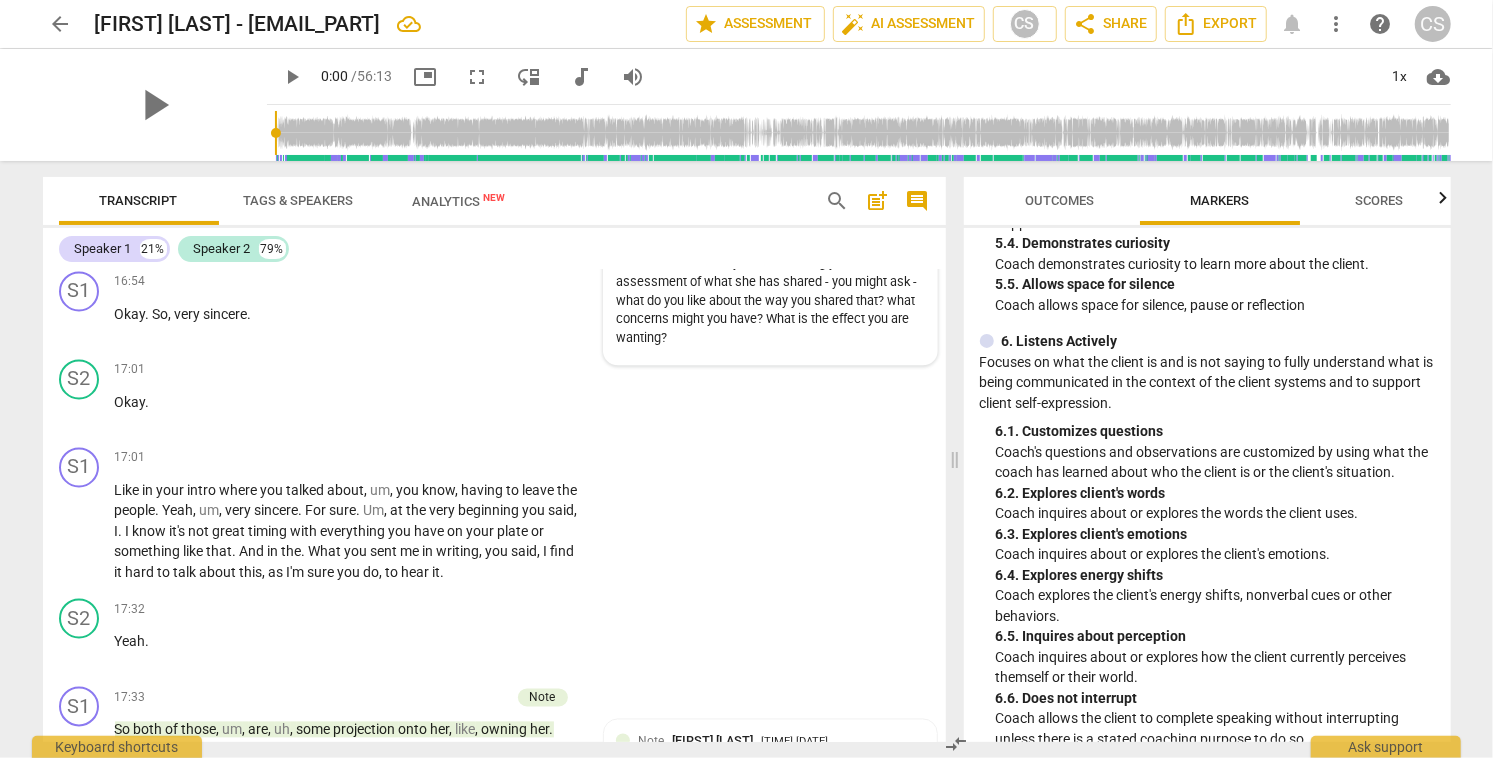 scroll, scrollTop: 6798, scrollLeft: 0, axis: vertical 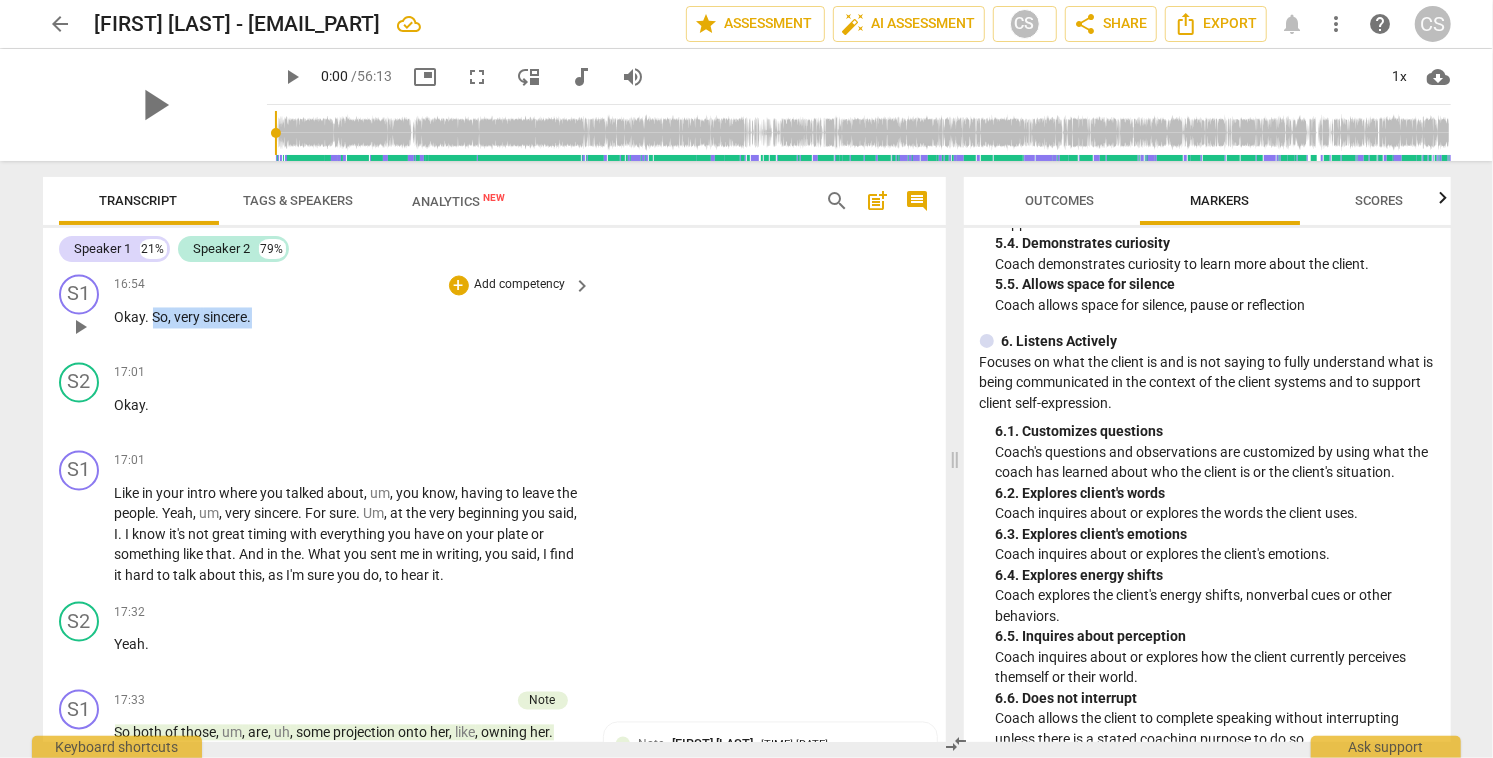 drag, startPoint x: 153, startPoint y: 378, endPoint x: 258, endPoint y: 378, distance: 105 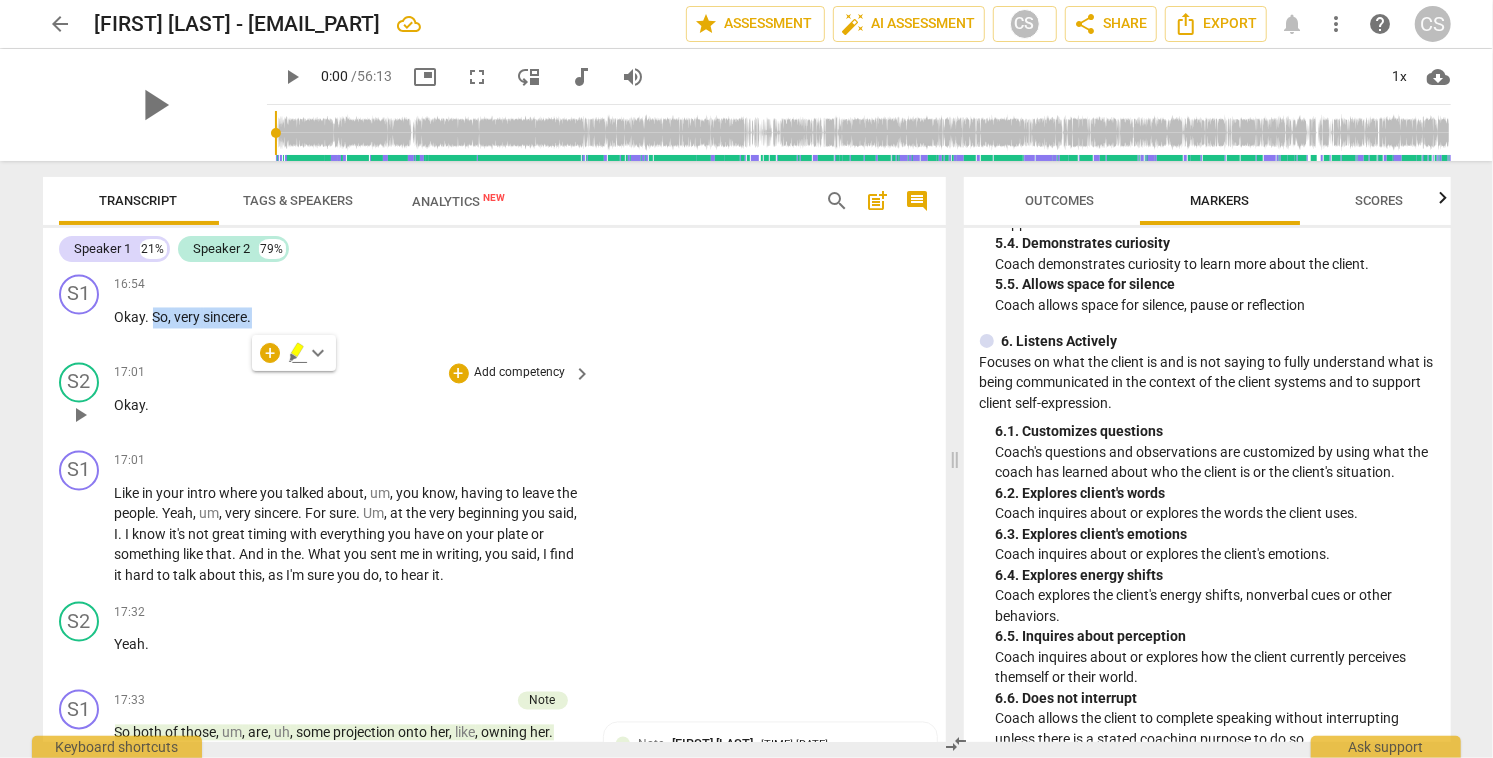 click on "S[NUMBER] play_arrow pause [TIME] + Add competency keyboard_arrow_right Okay ." at bounding box center [494, 399] 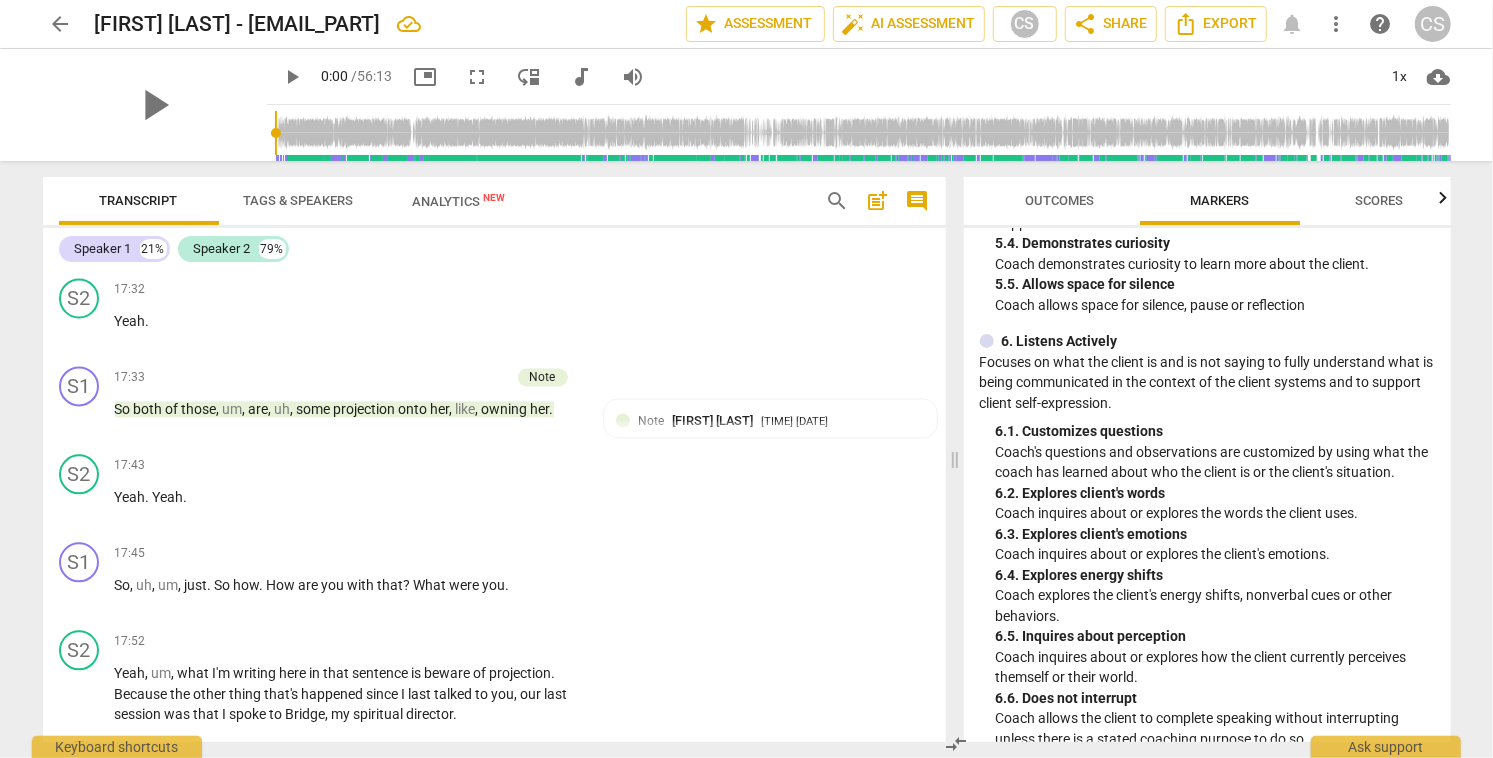 scroll, scrollTop: 7134, scrollLeft: 0, axis: vertical 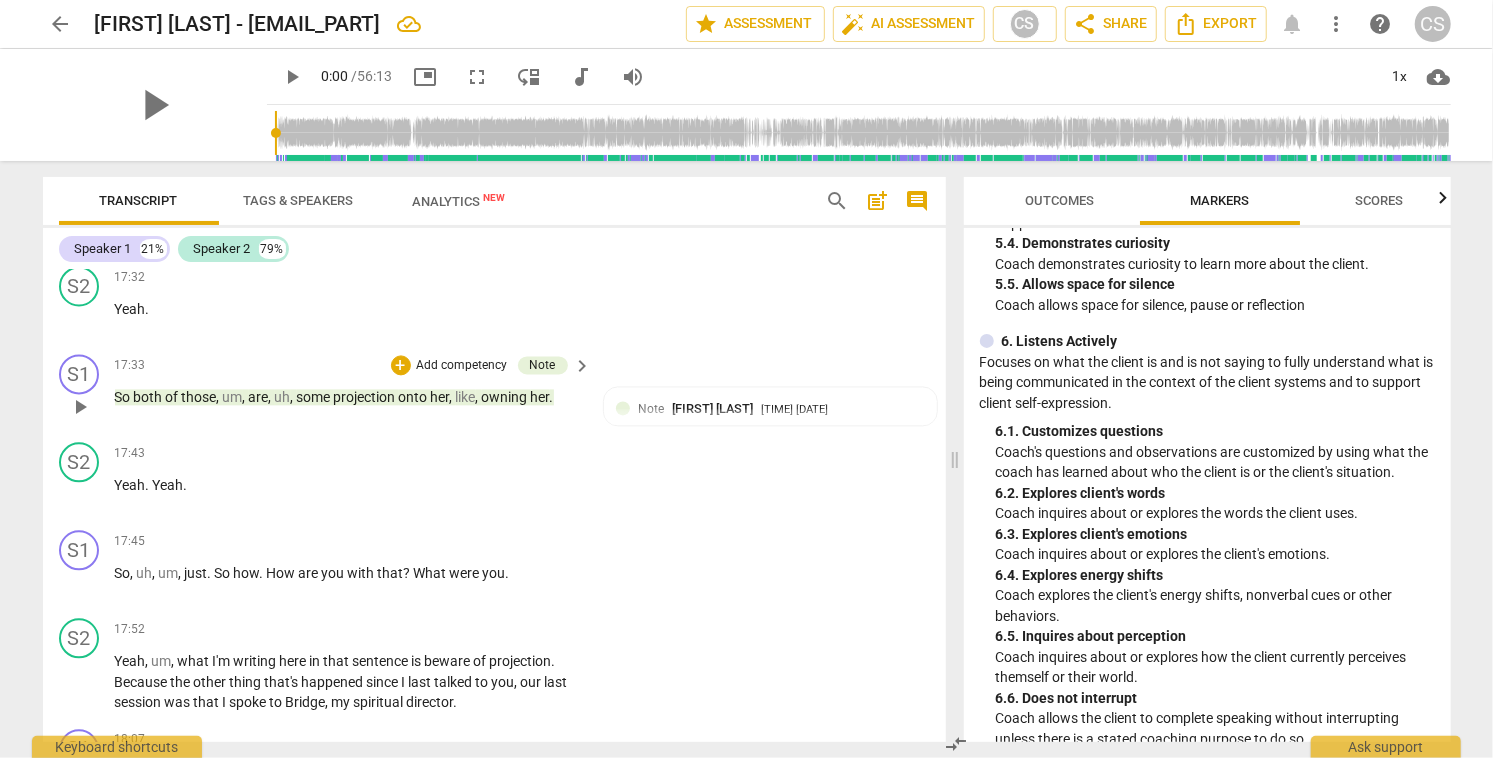click on "play_arrow" at bounding box center [80, 407] 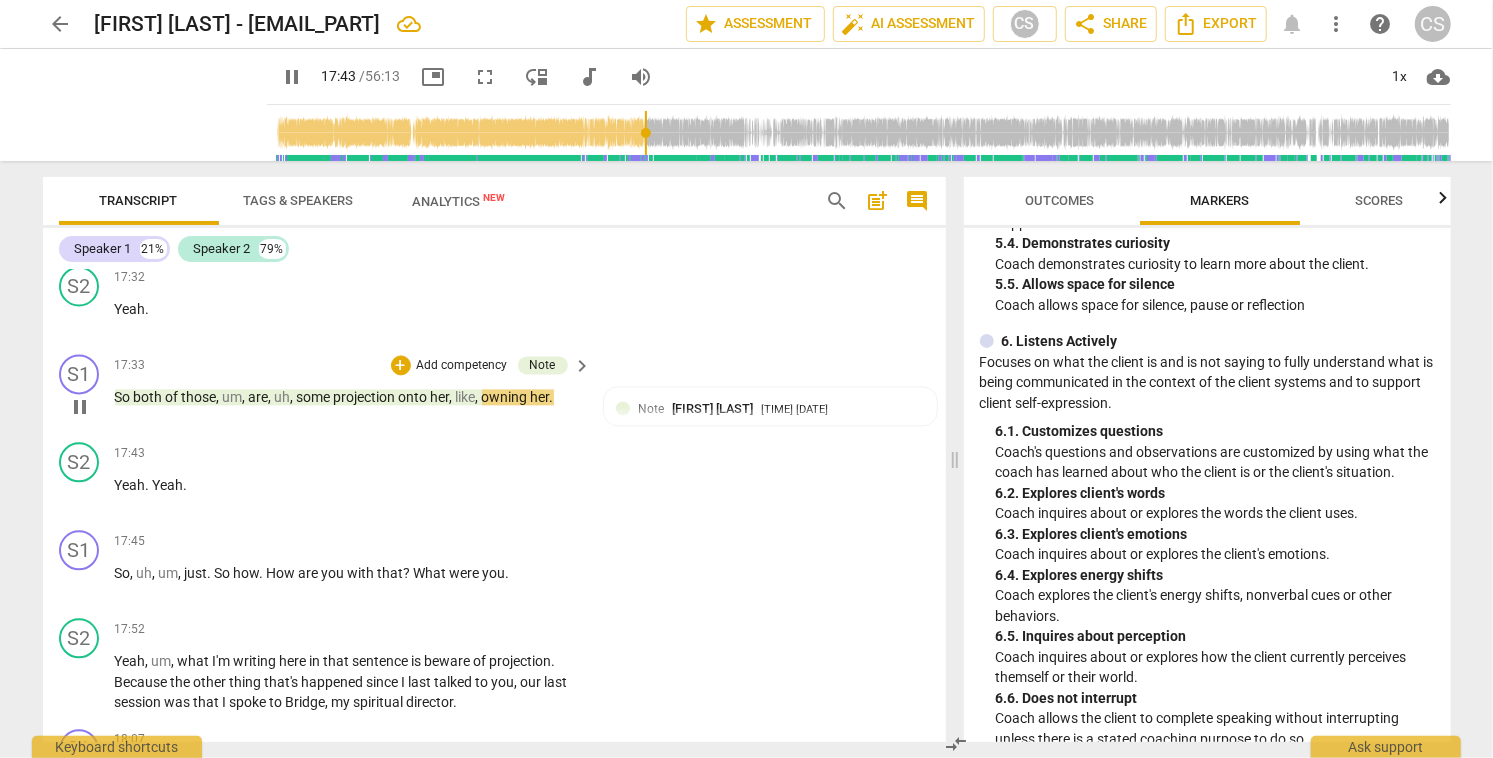 click on "pause" at bounding box center (80, 407) 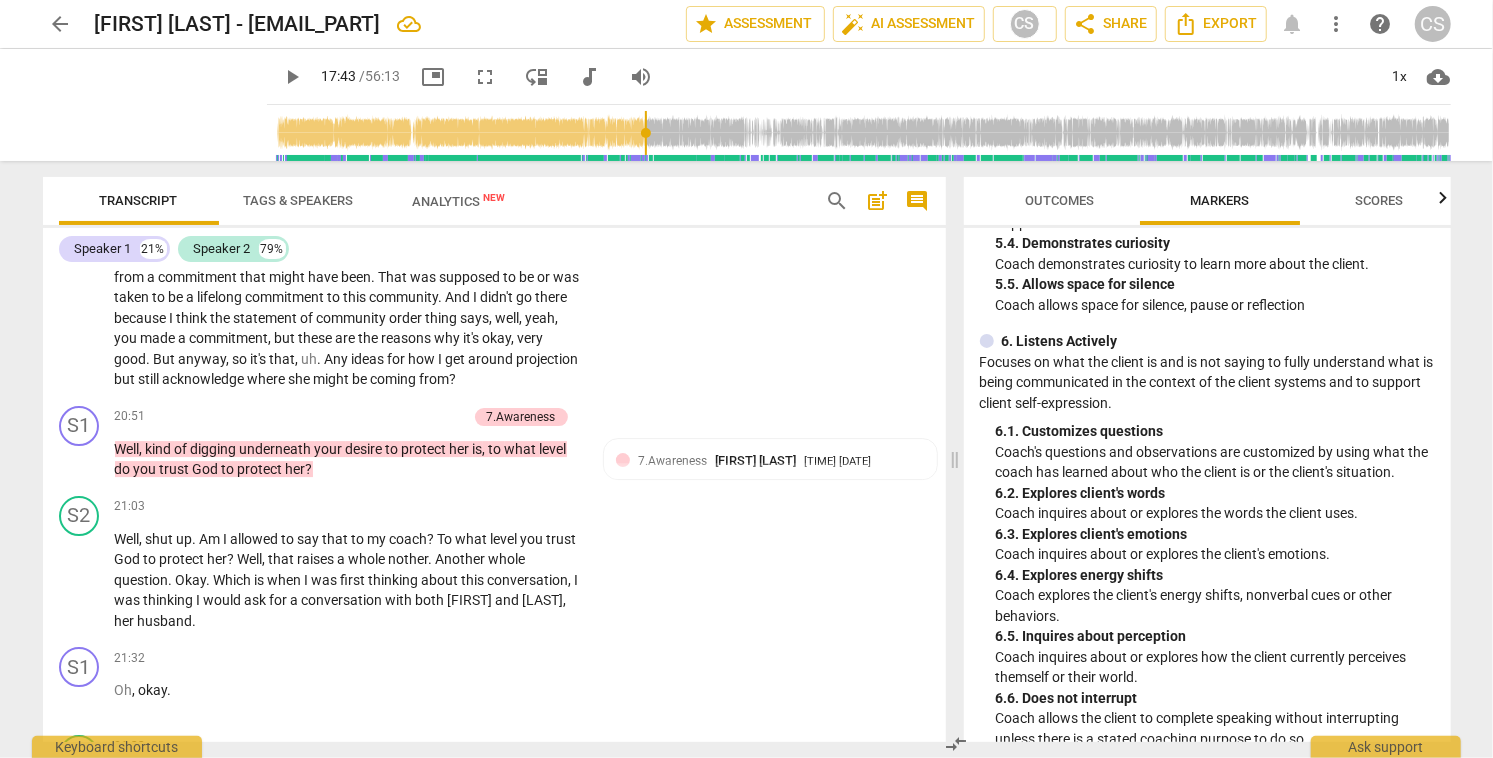 scroll, scrollTop: 8308, scrollLeft: 0, axis: vertical 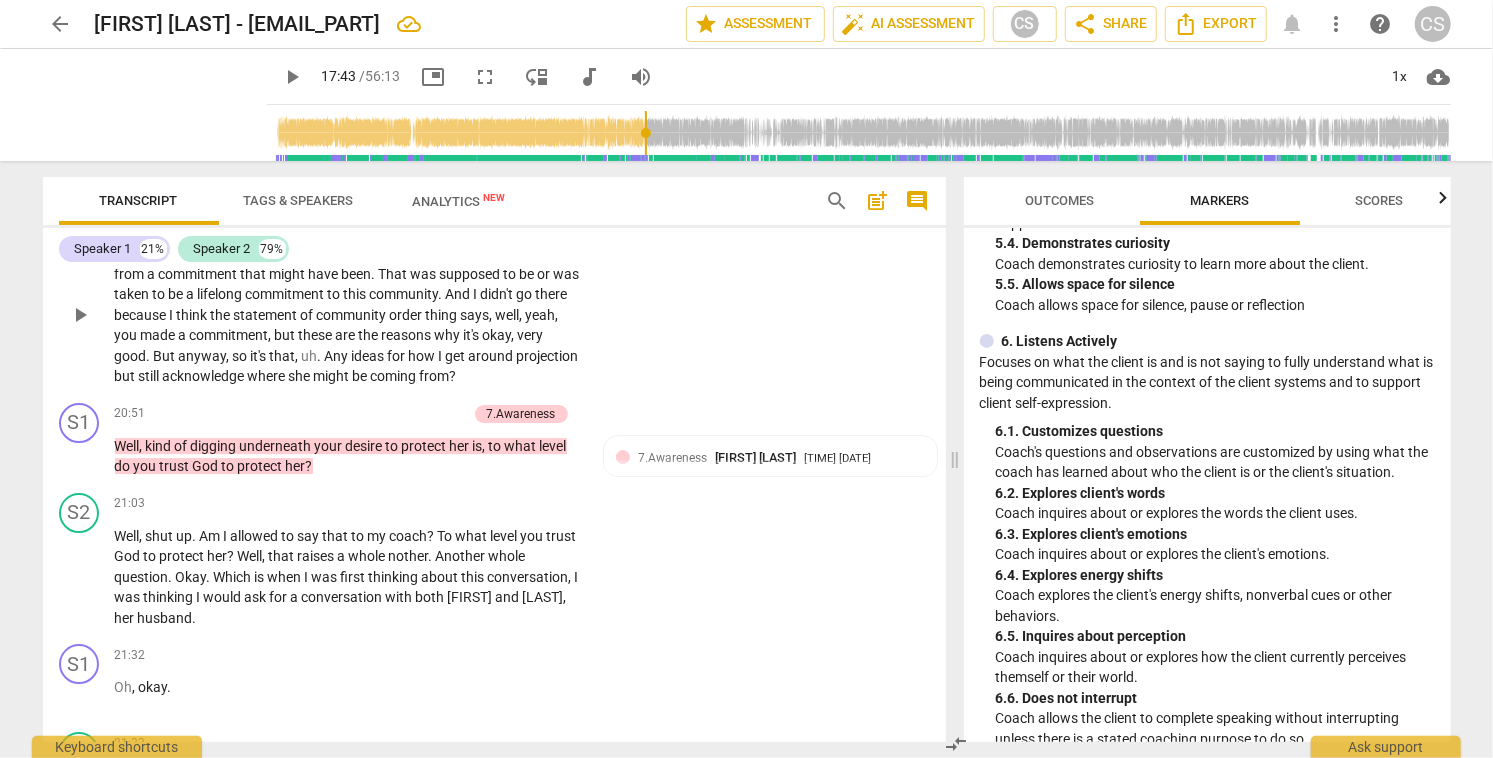 click on "Any" at bounding box center [338, 356] 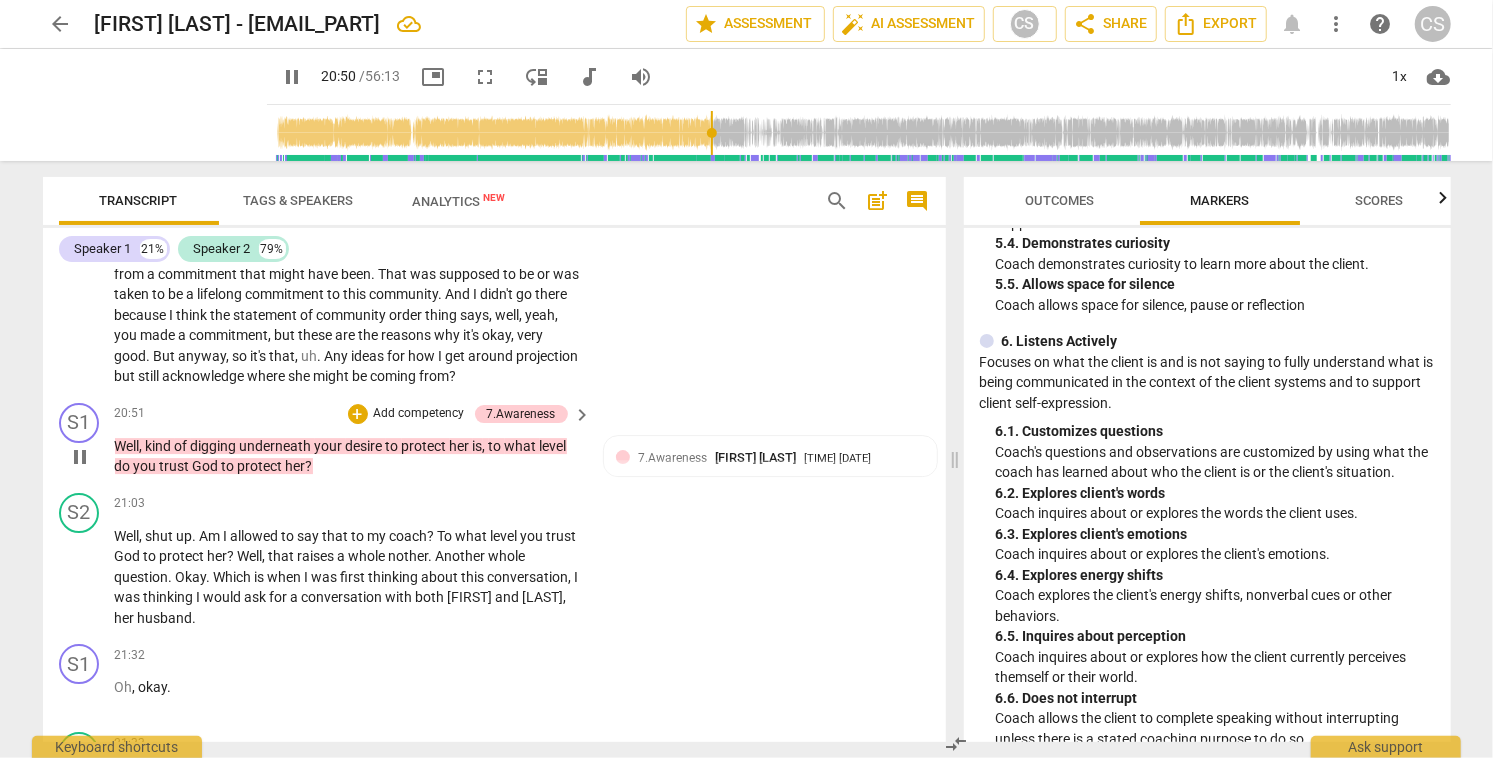 click on "pause" at bounding box center (80, 457) 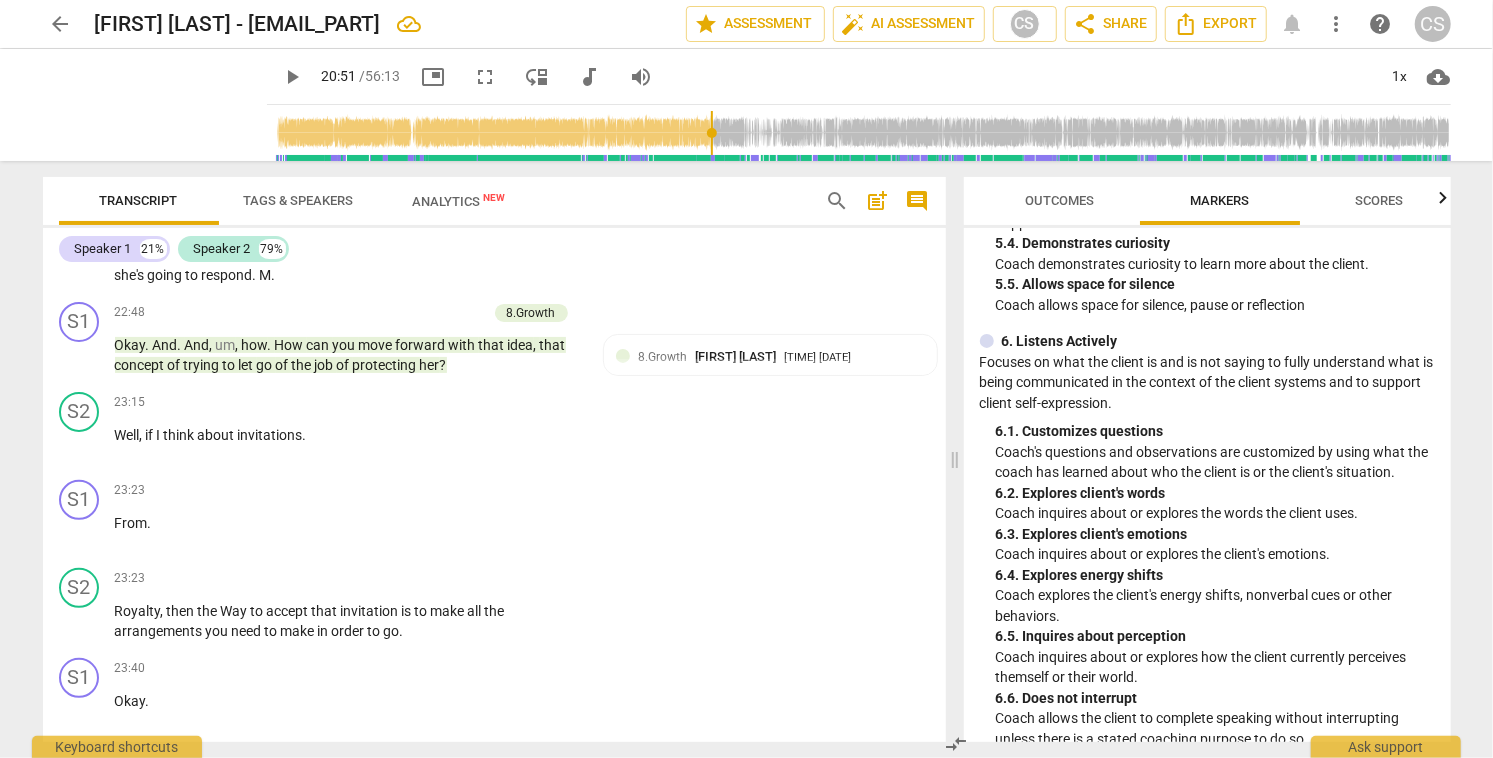 scroll, scrollTop: 9329, scrollLeft: 0, axis: vertical 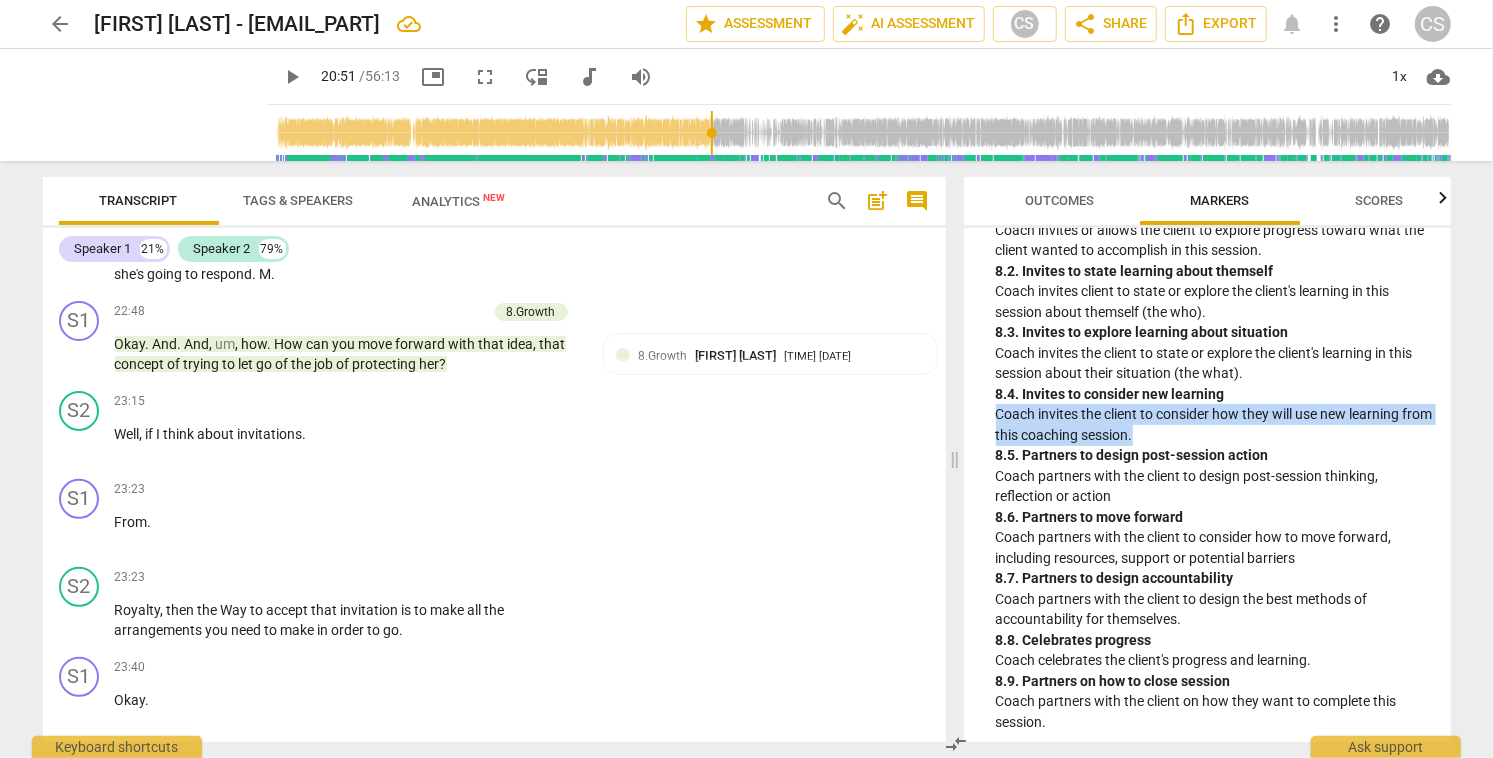 drag, startPoint x: 998, startPoint y: 433, endPoint x: 1216, endPoint y: 448, distance: 218.51544 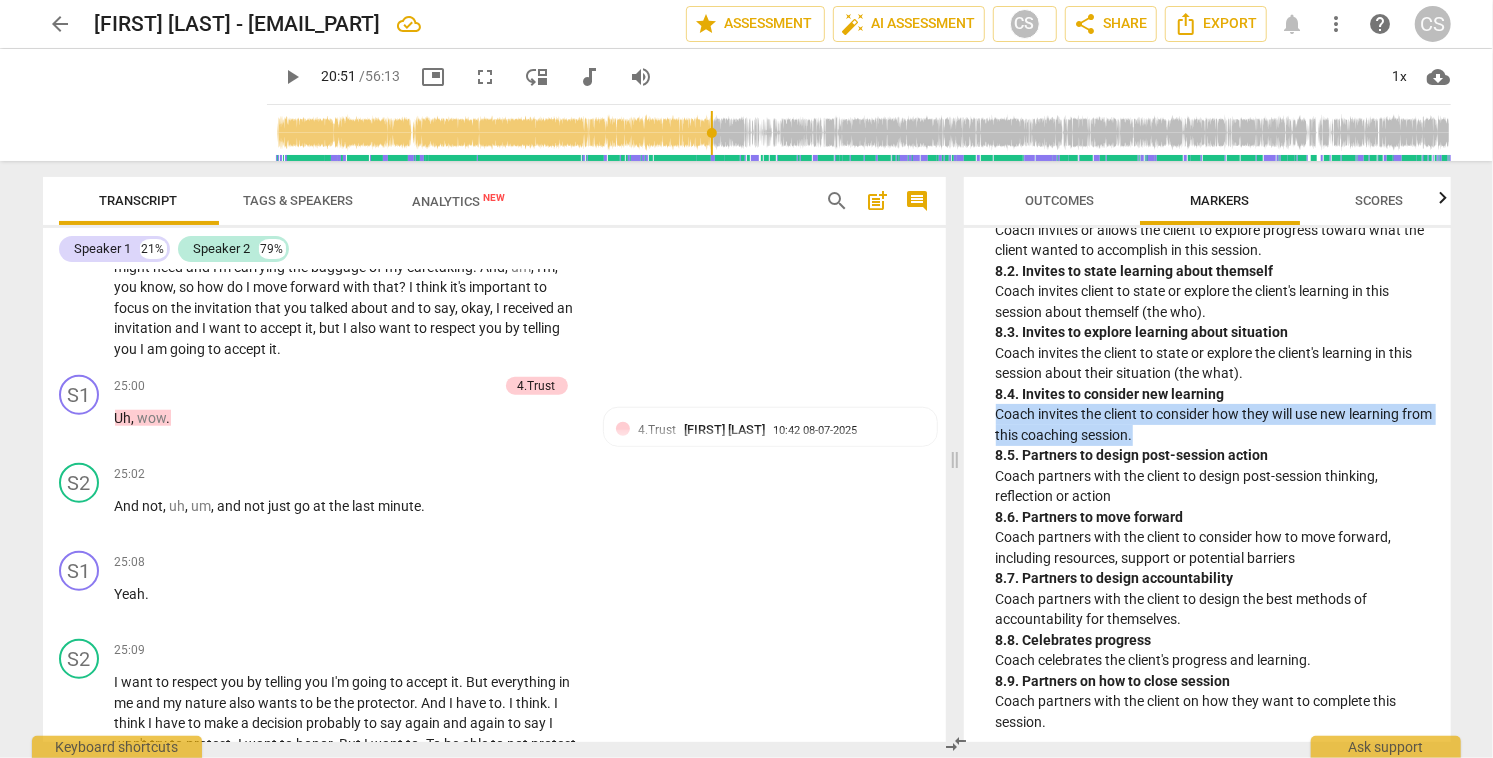 scroll, scrollTop: 10116, scrollLeft: 0, axis: vertical 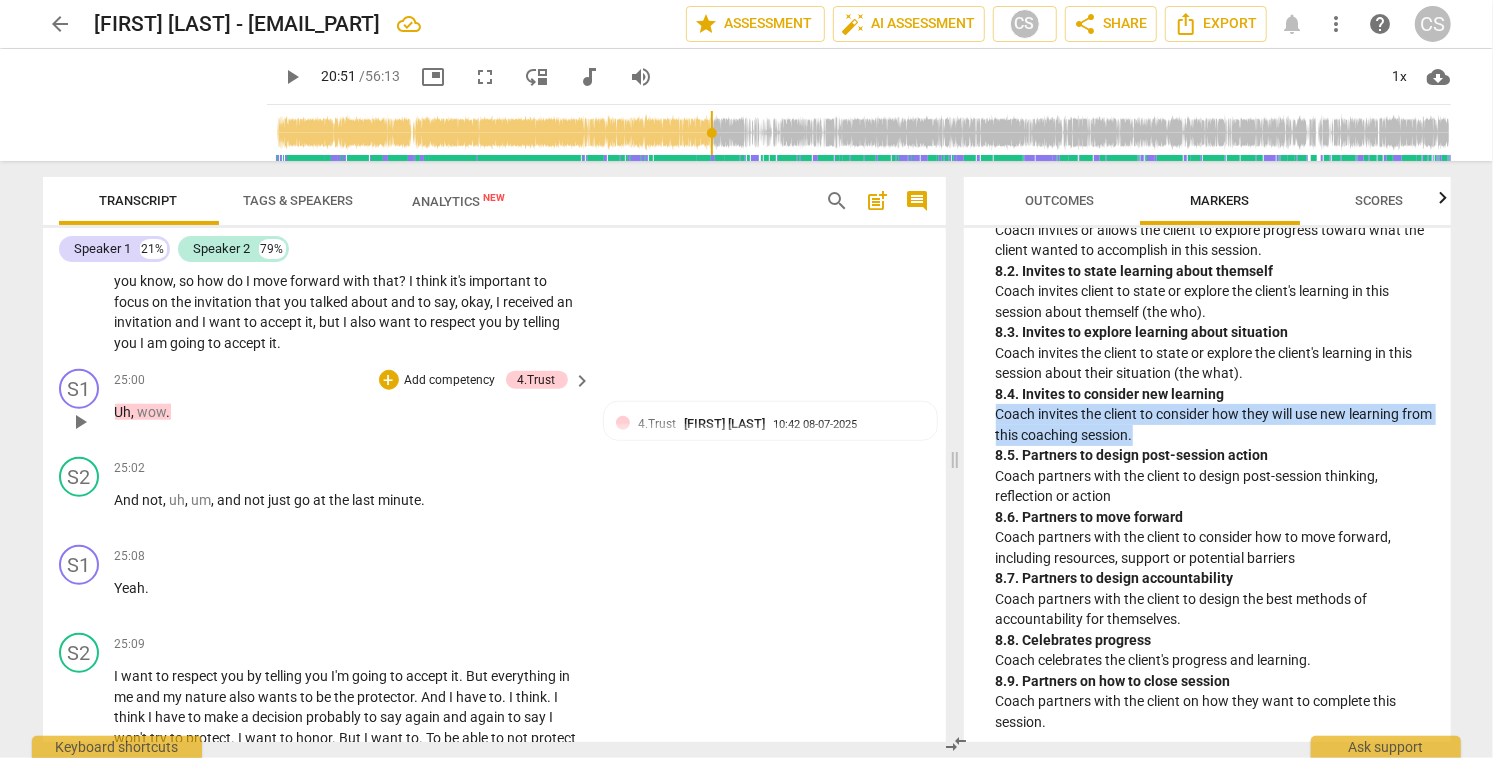 click on "play_arrow" at bounding box center (80, 422) 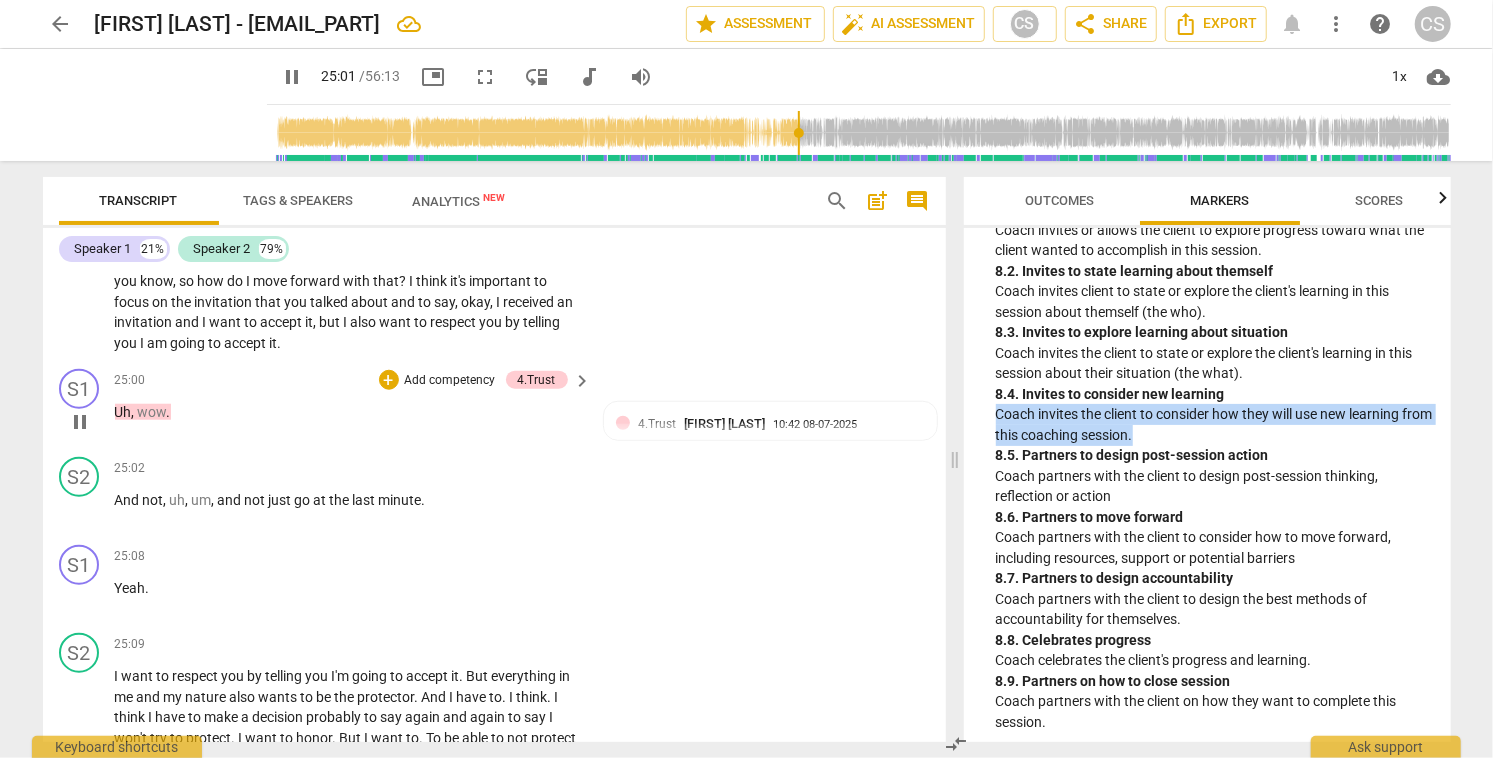 click on "pause" at bounding box center (80, 422) 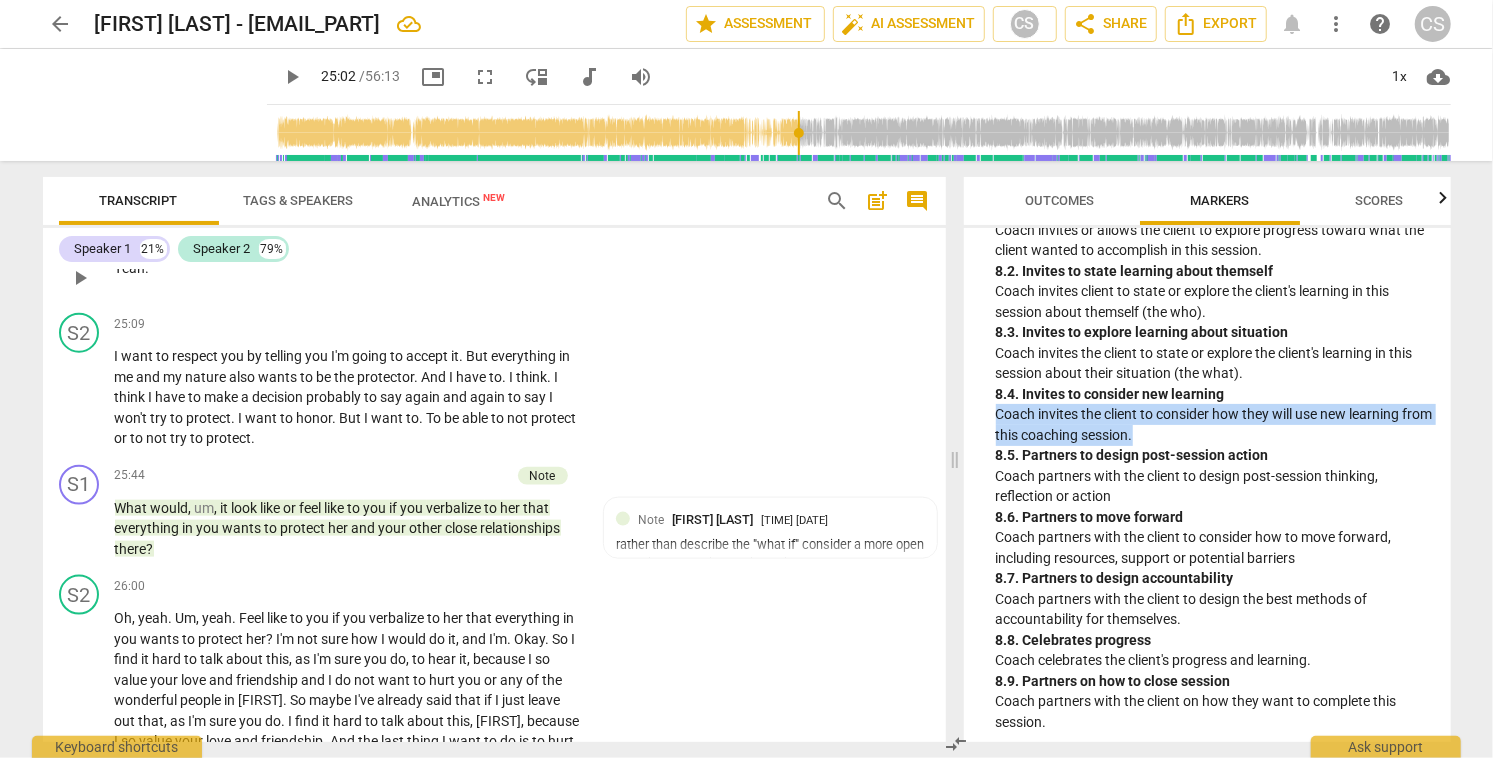 scroll, scrollTop: 10440, scrollLeft: 0, axis: vertical 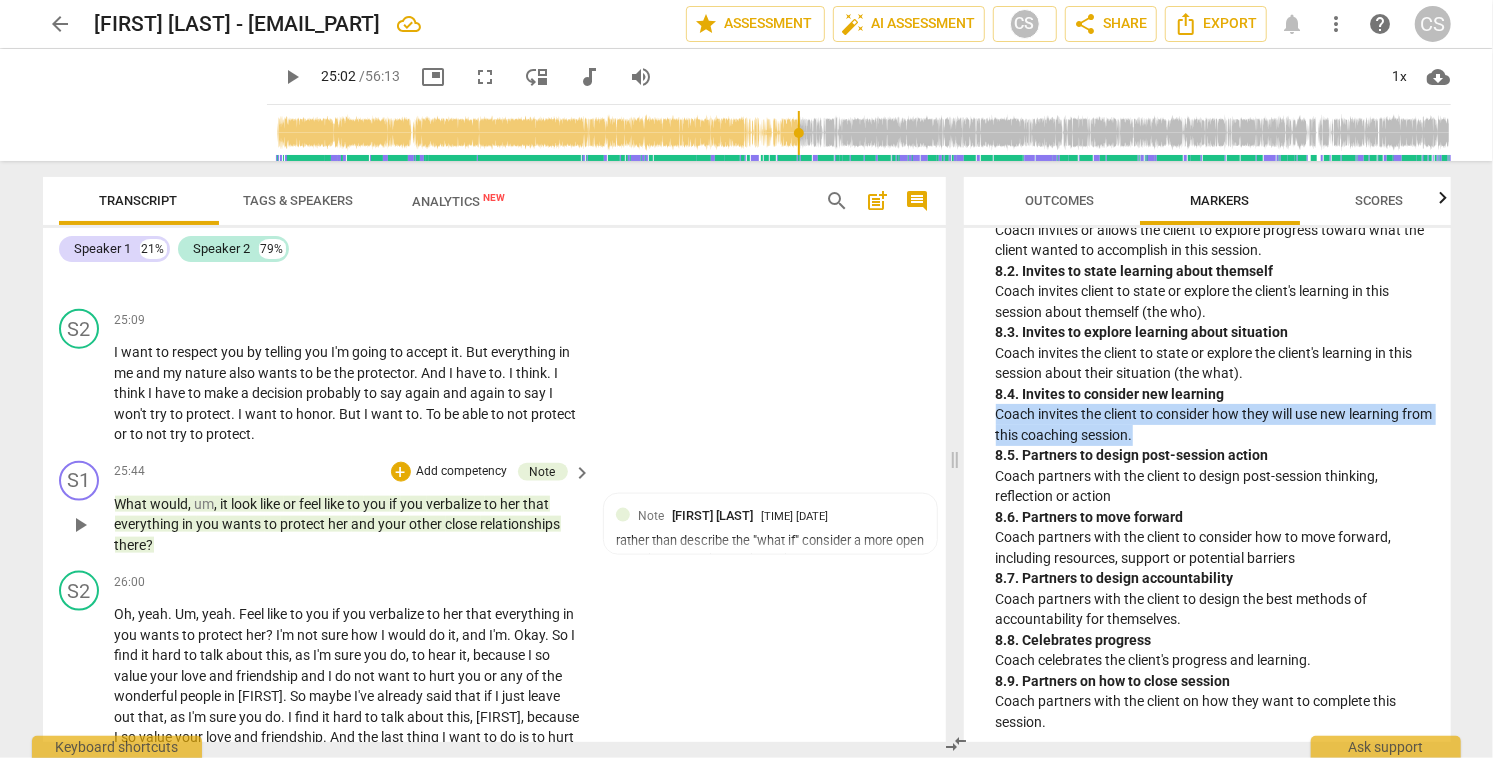 click on "play_arrow" at bounding box center [80, 525] 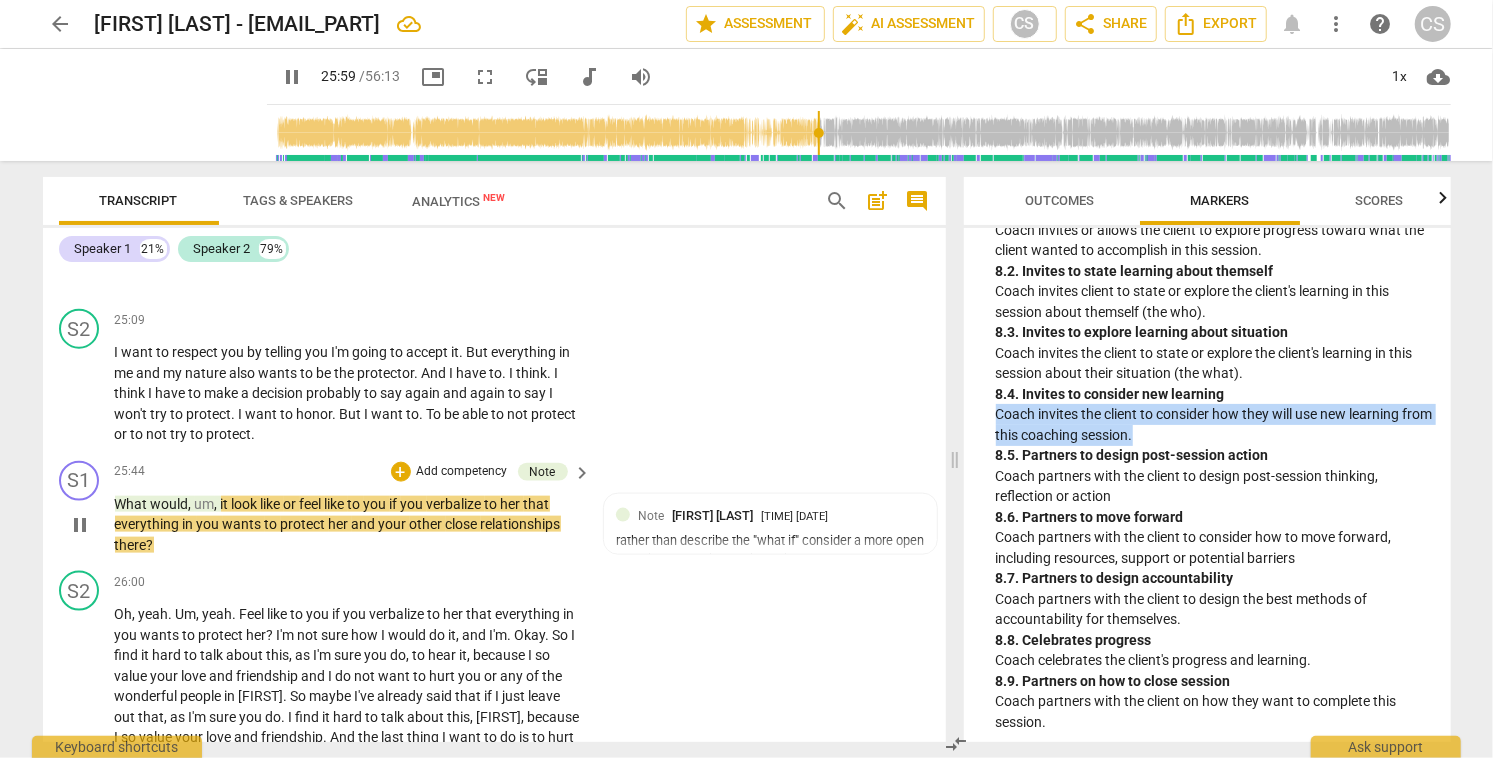 click on "pause" at bounding box center [80, 525] 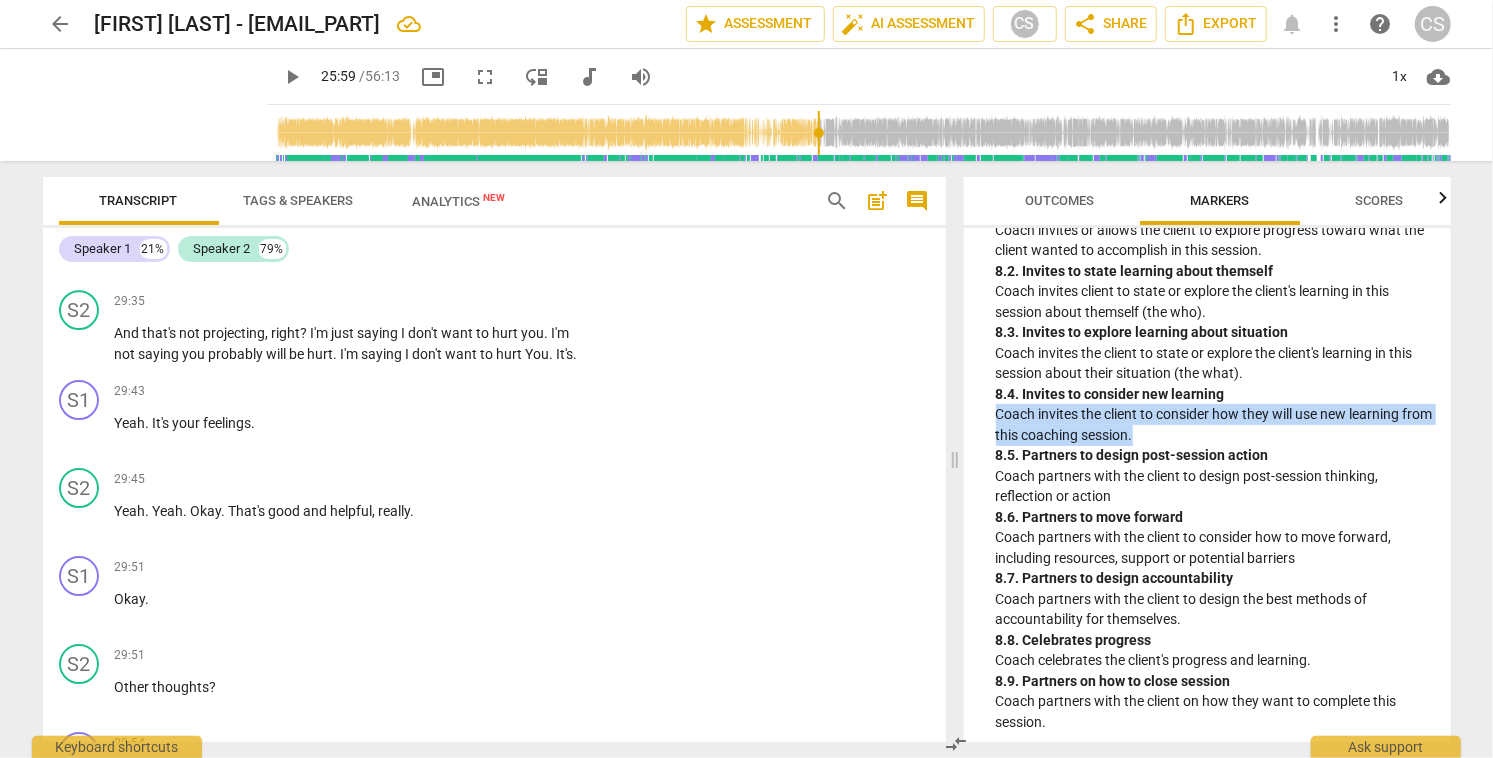 scroll, scrollTop: 12856, scrollLeft: 0, axis: vertical 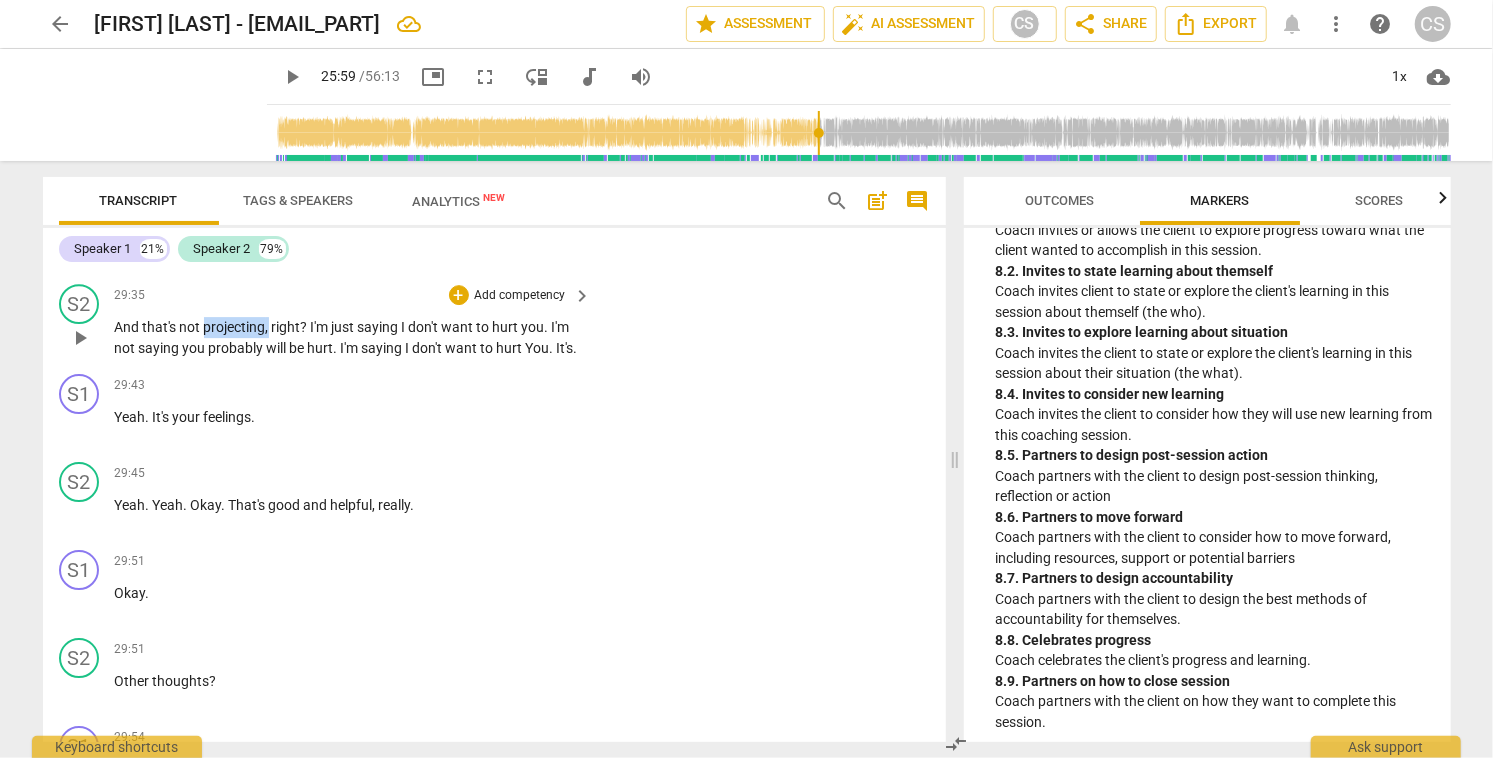 drag, startPoint x: 202, startPoint y: 410, endPoint x: 267, endPoint y: 415, distance: 65.192024 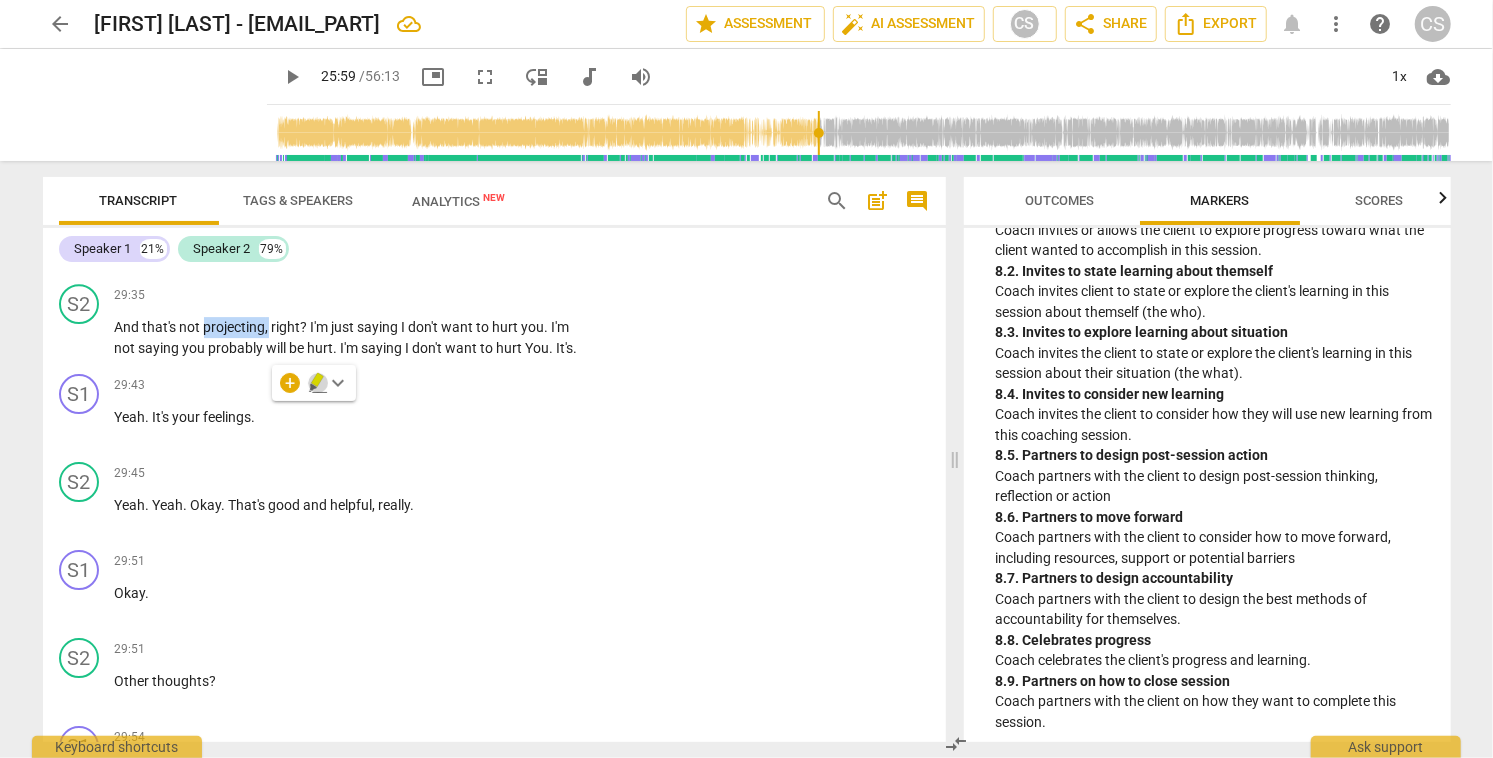 click 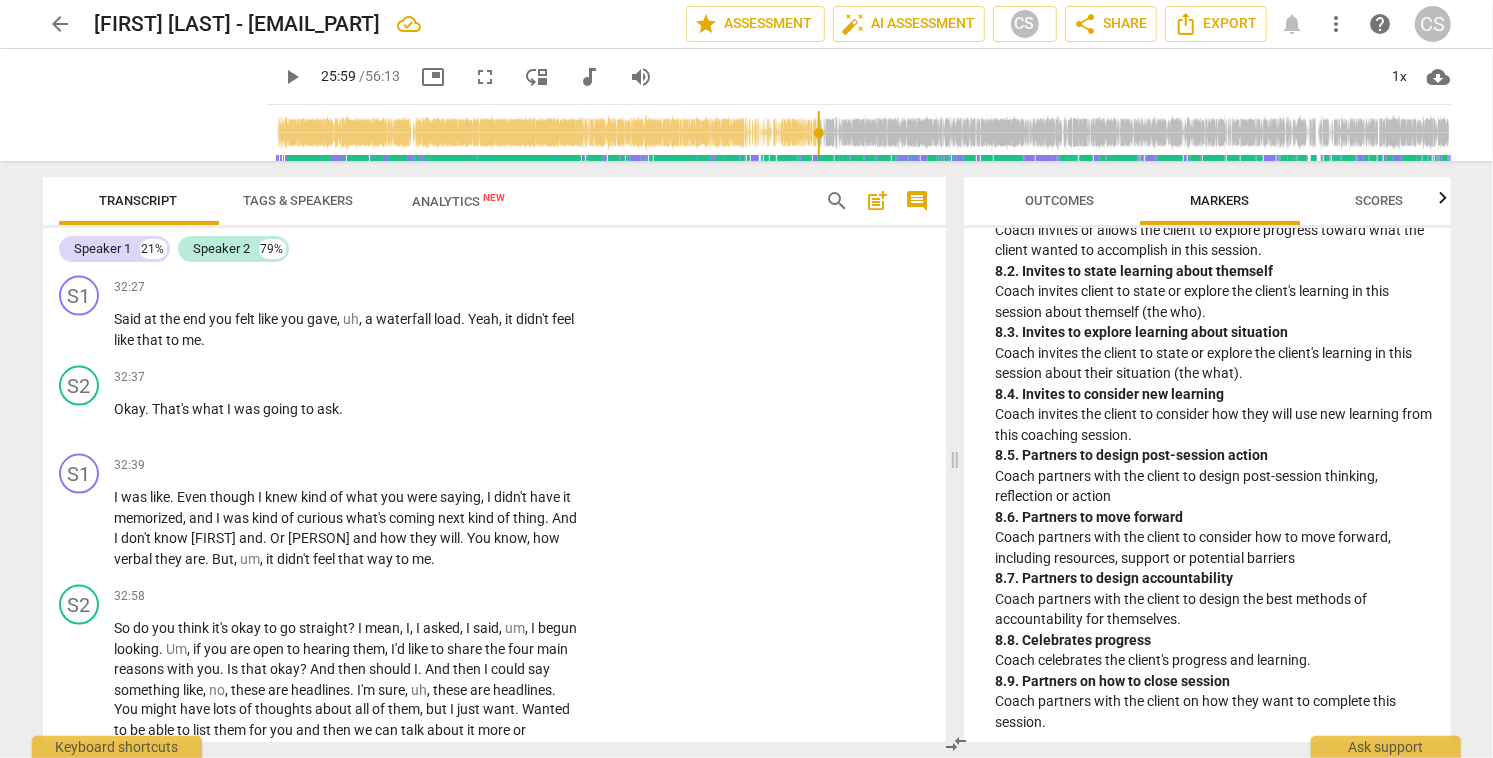 scroll, scrollTop: 15240, scrollLeft: 0, axis: vertical 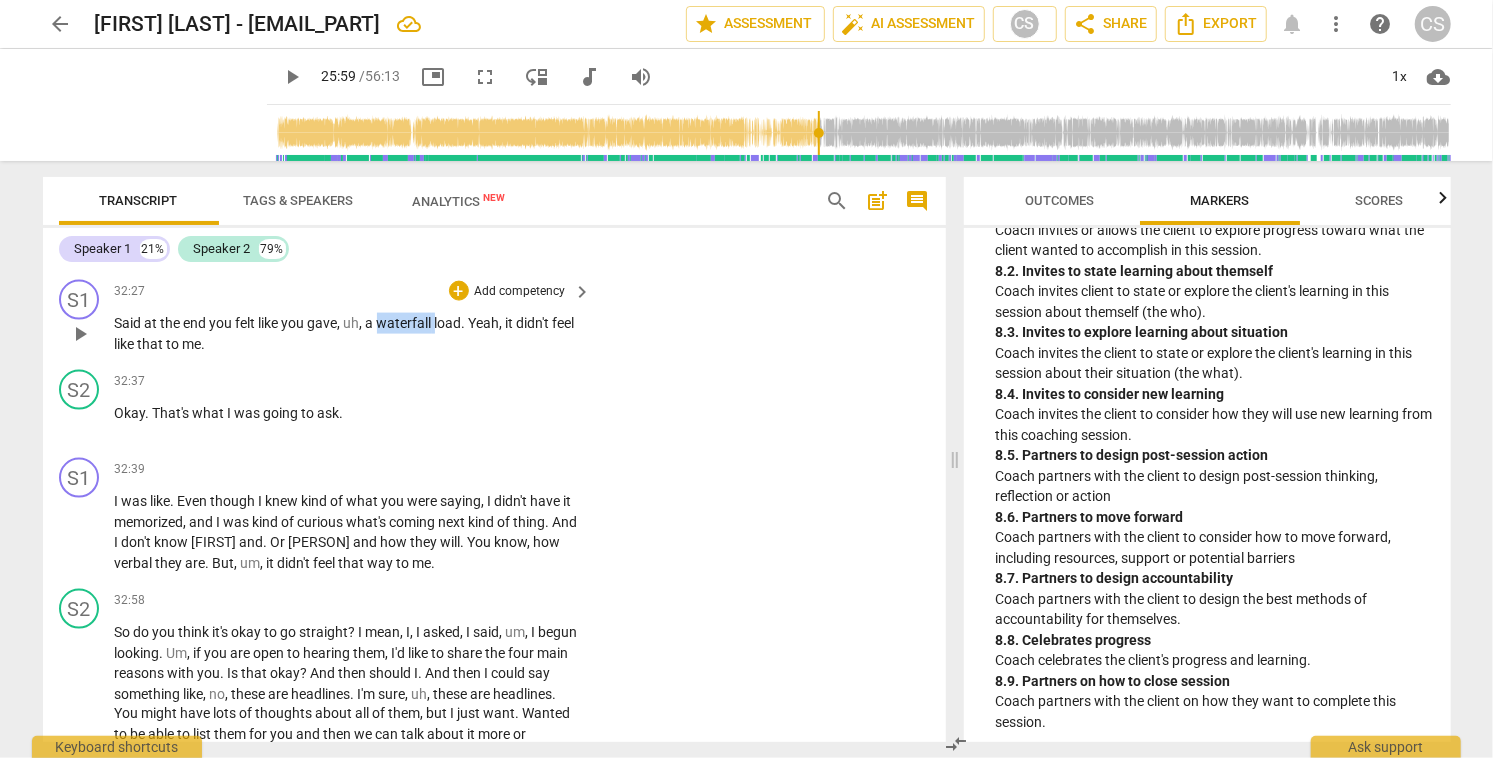 drag, startPoint x: 380, startPoint y: 402, endPoint x: 437, endPoint y: 404, distance: 57.035076 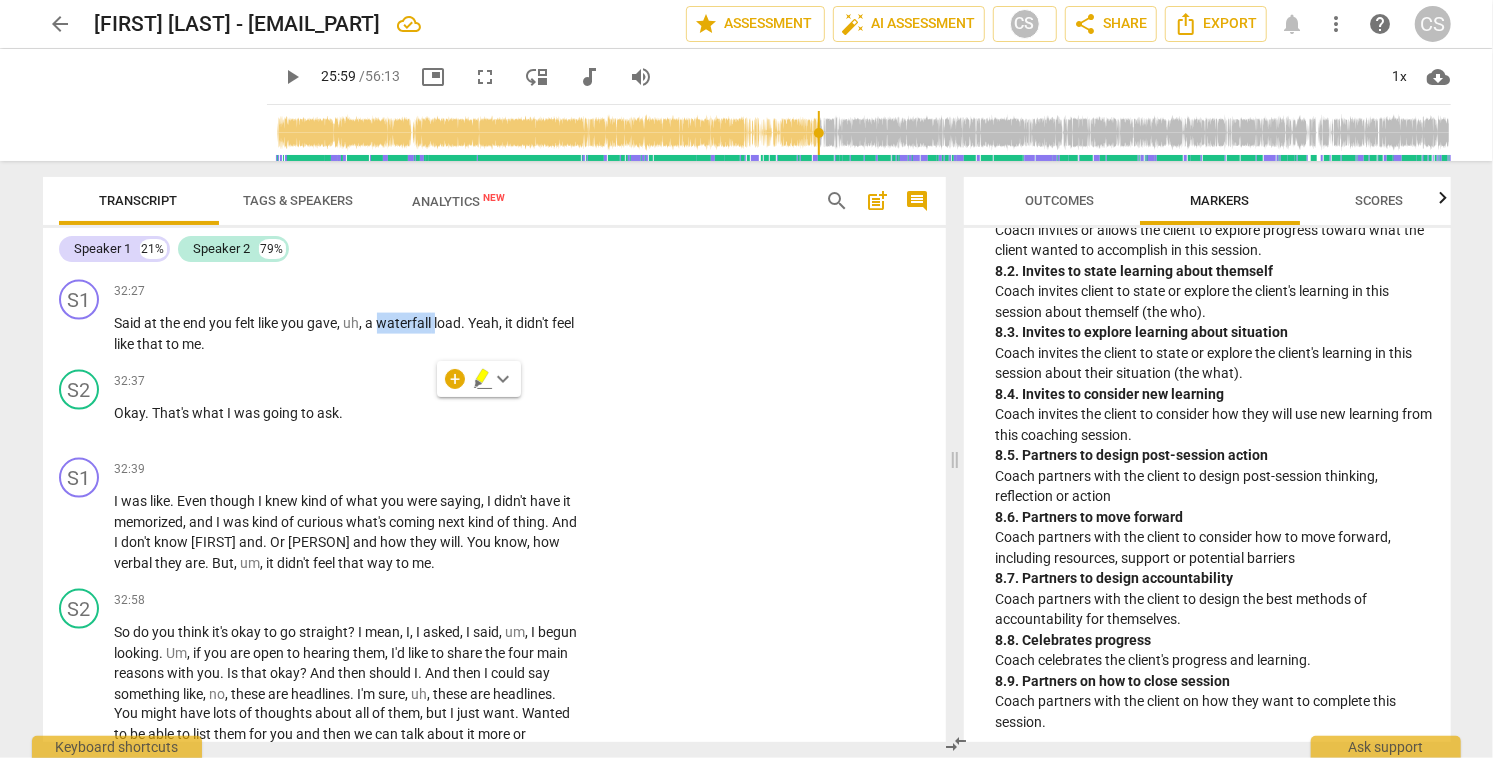 click 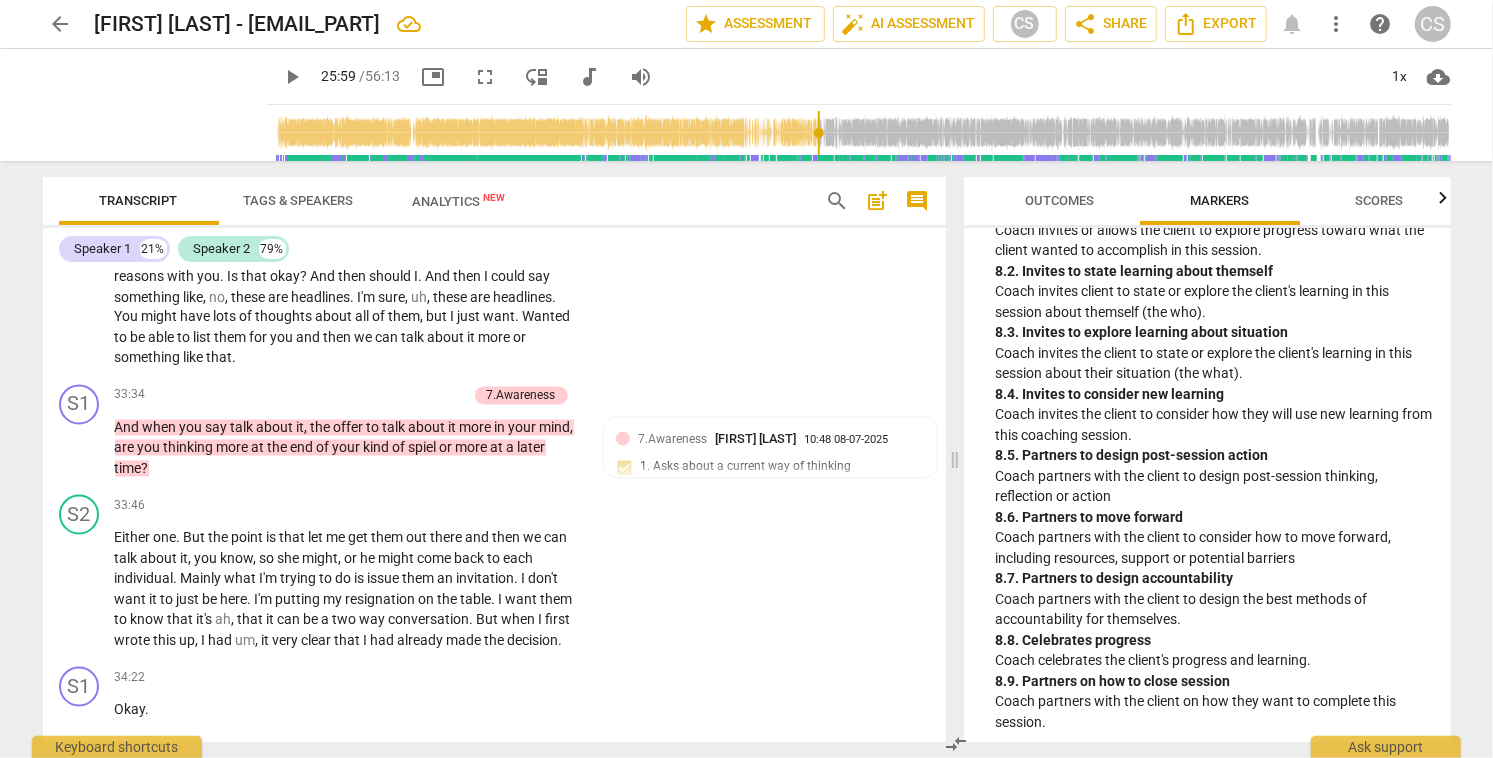 scroll, scrollTop: 15638, scrollLeft: 0, axis: vertical 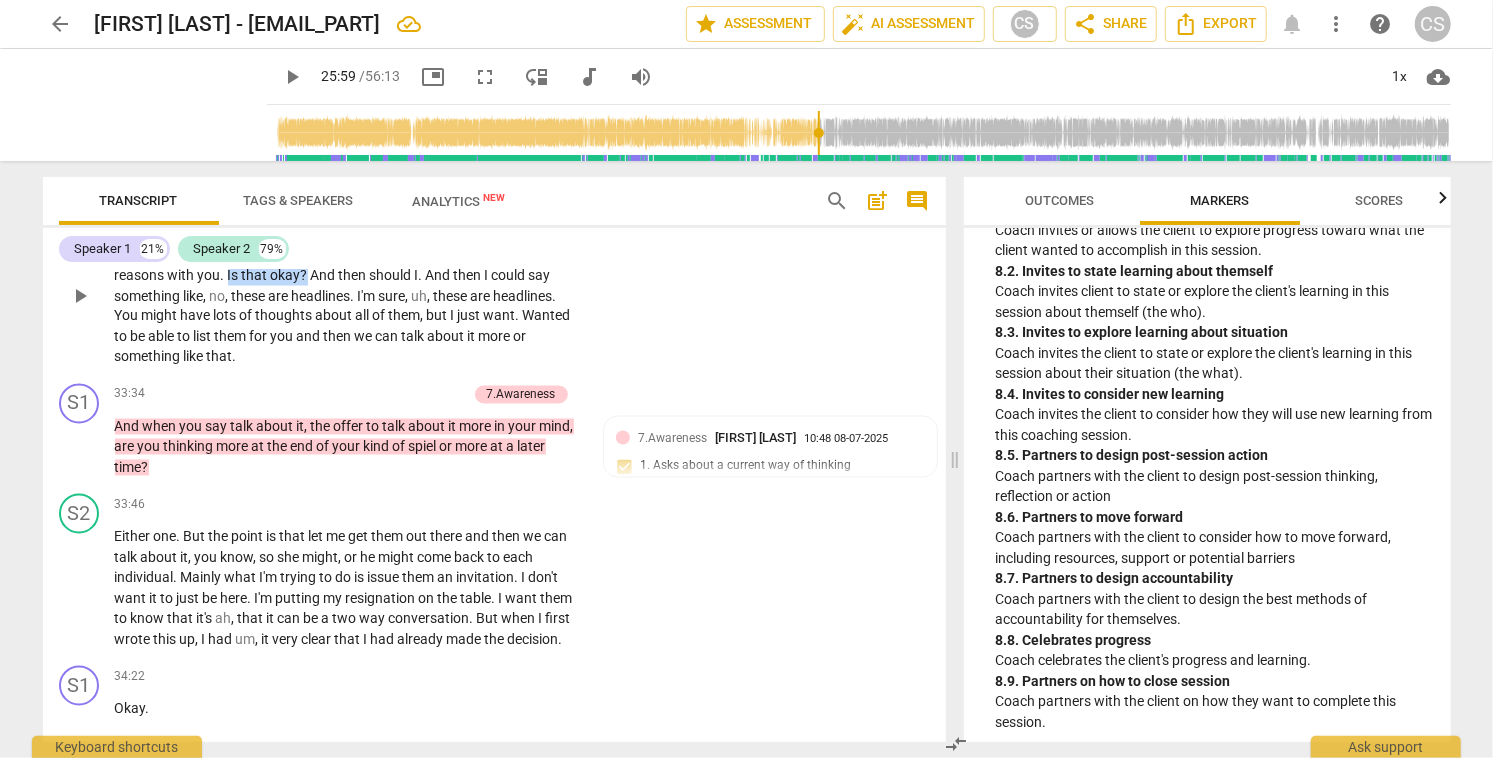 drag, startPoint x: 289, startPoint y: 357, endPoint x: 368, endPoint y: 355, distance: 79.025314 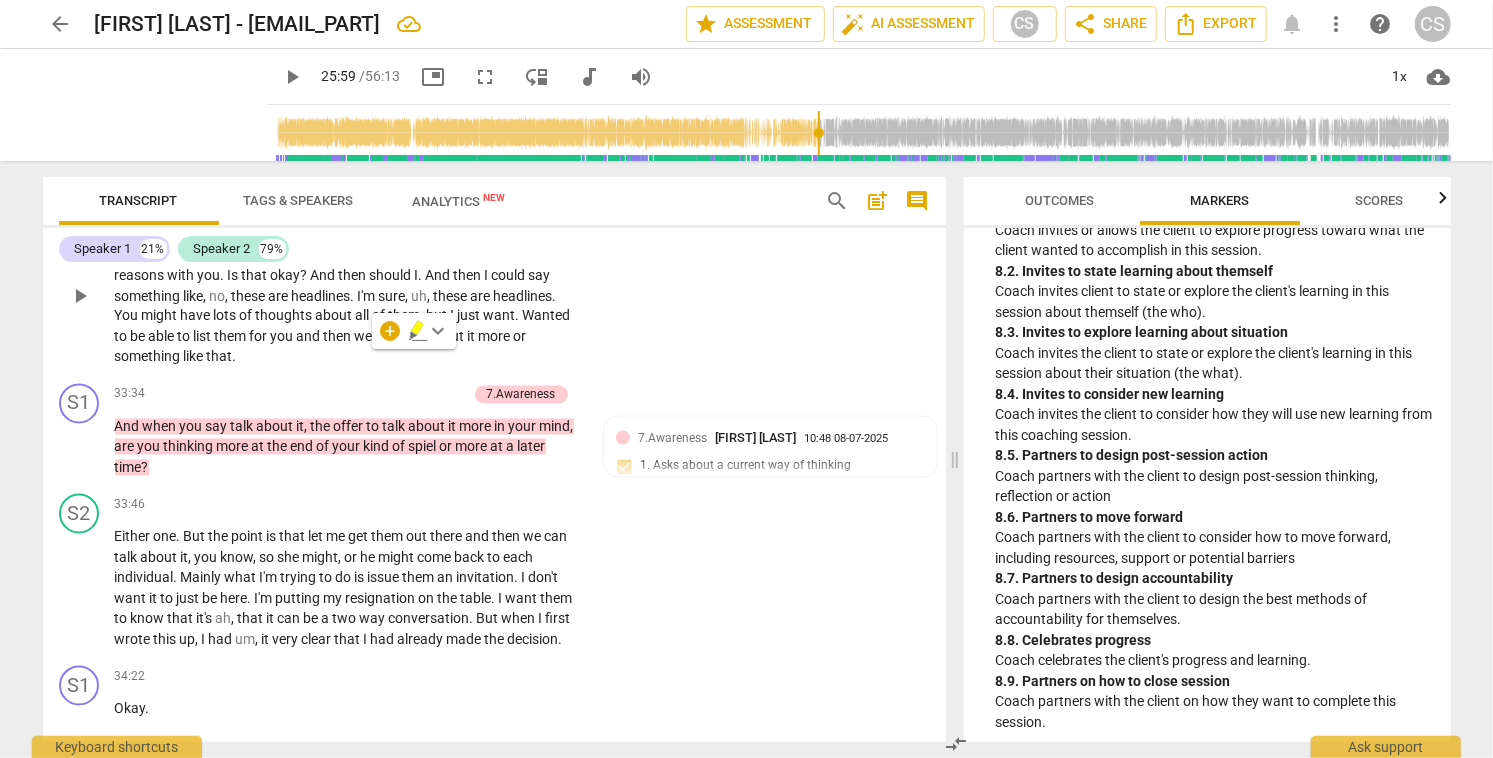 drag, startPoint x: 136, startPoint y: 315, endPoint x: 265, endPoint y: 316, distance: 129.00388 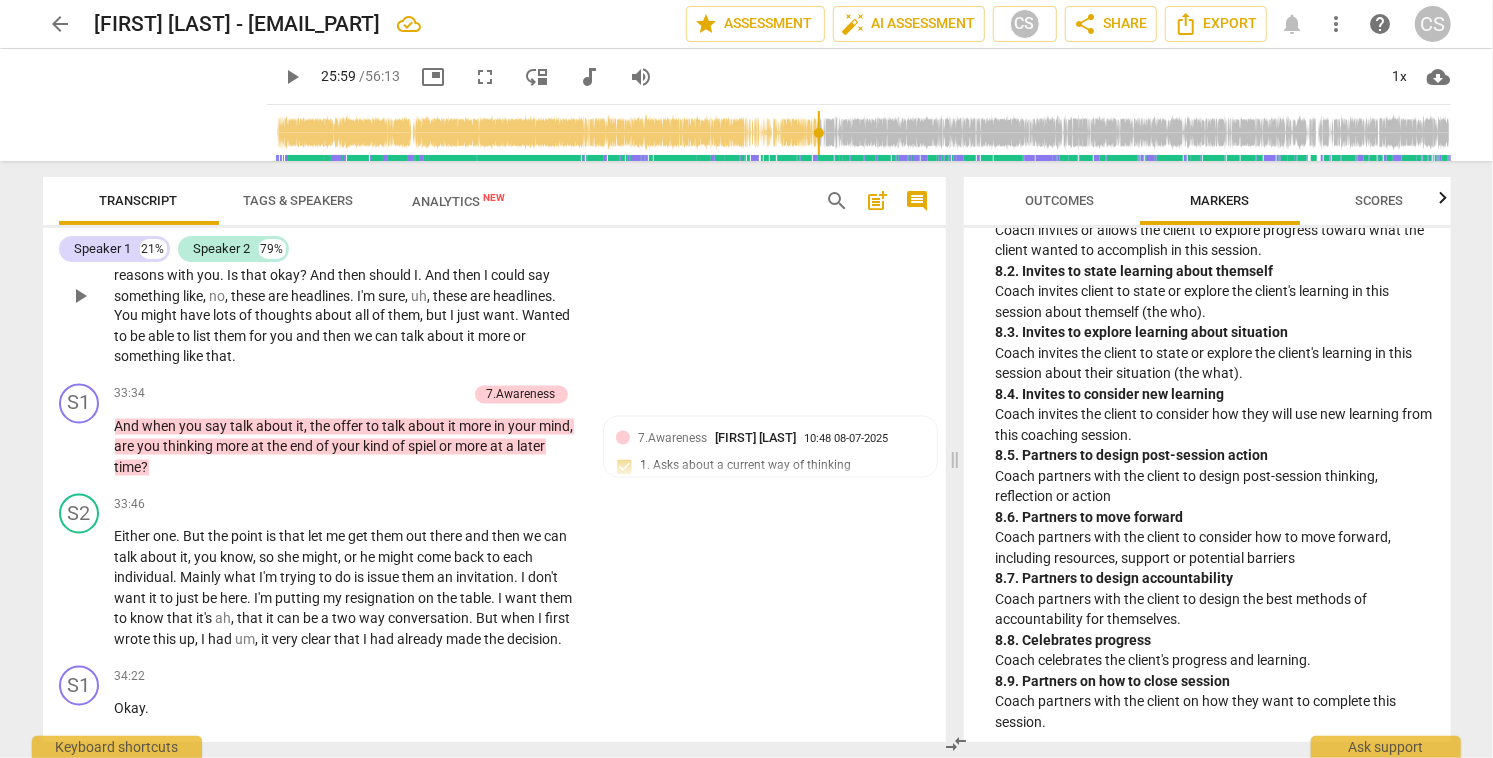 click on "S2 play_arrow pause 32:58 + Add competency keyboard_arrow_right So do you think it's okay to go straight ? I mean , I , I asked , I said , um , I begun looking . Um , if you are open to hearing them , I'd like to share the four main reasons with you . Is that okay ? And then should I . And then I could say something like , no , these are headlines . I'm sure , uh , these are headlines . You might have lots of thoughts about all of them , but I just want . Wanted to be able to list them for you and then we can talk about it more or something like that ." at bounding box center [494, 279] 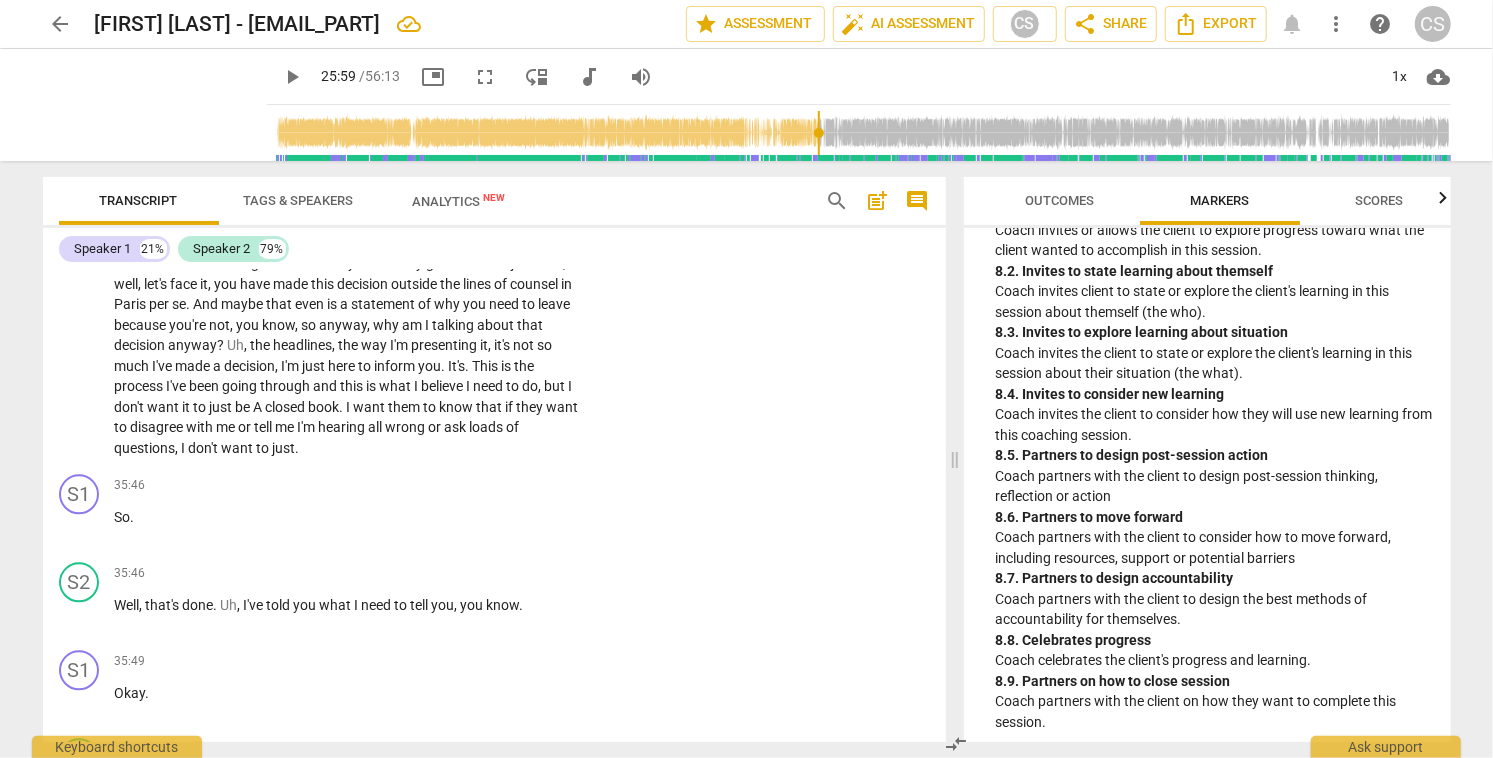 scroll, scrollTop: 16332, scrollLeft: 0, axis: vertical 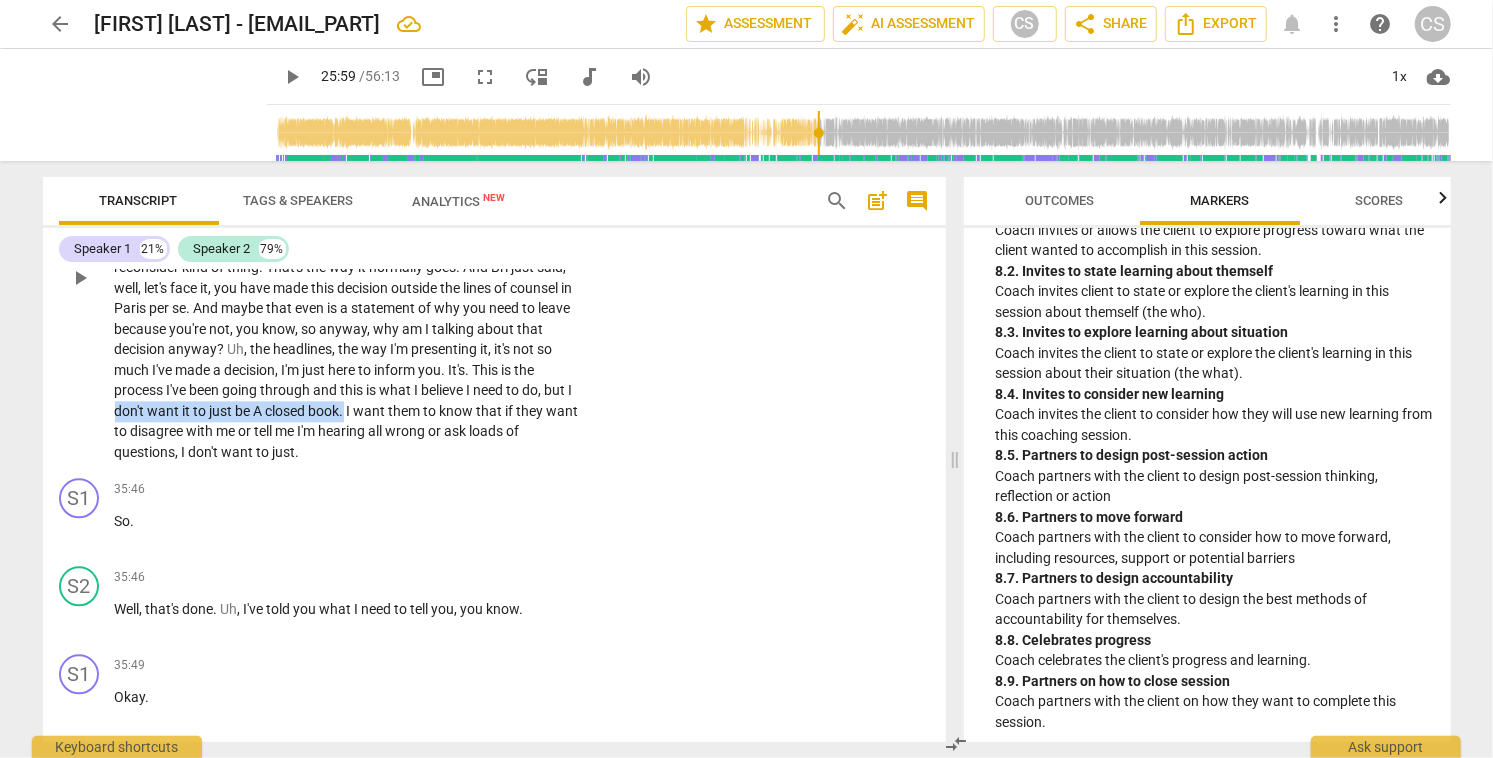 drag, startPoint x: 116, startPoint y: 490, endPoint x: 345, endPoint y: 493, distance: 229.01965 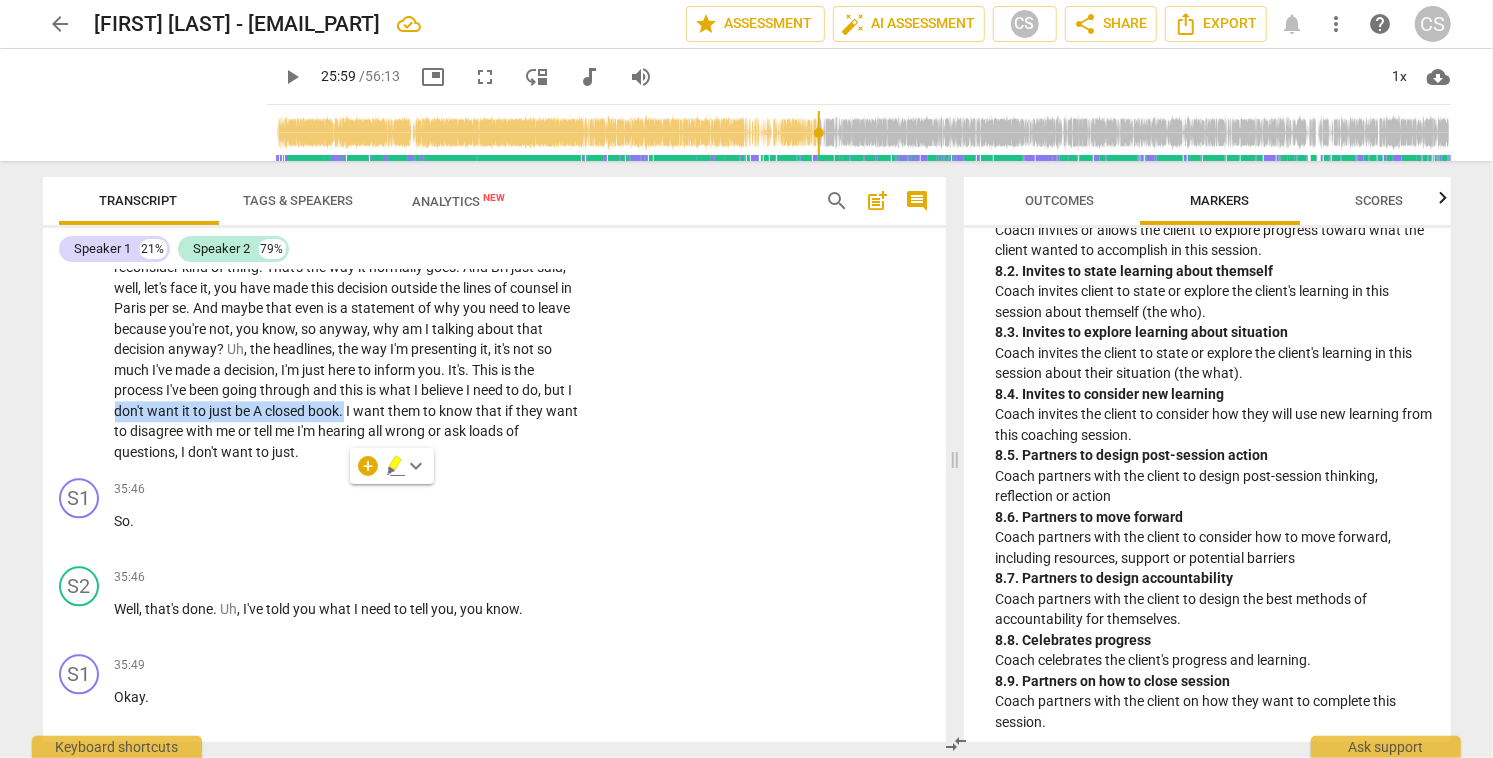click 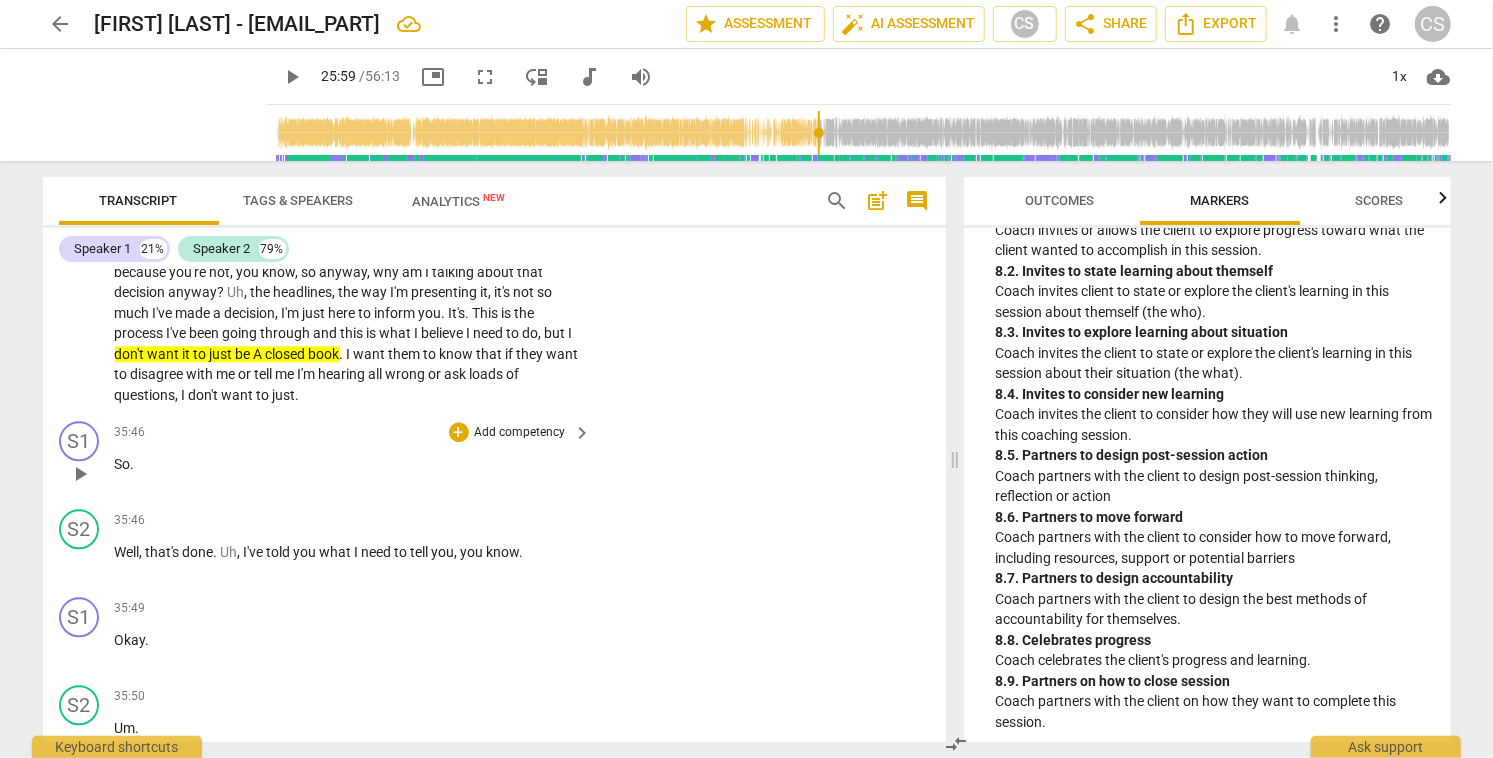 scroll, scrollTop: 16392, scrollLeft: 0, axis: vertical 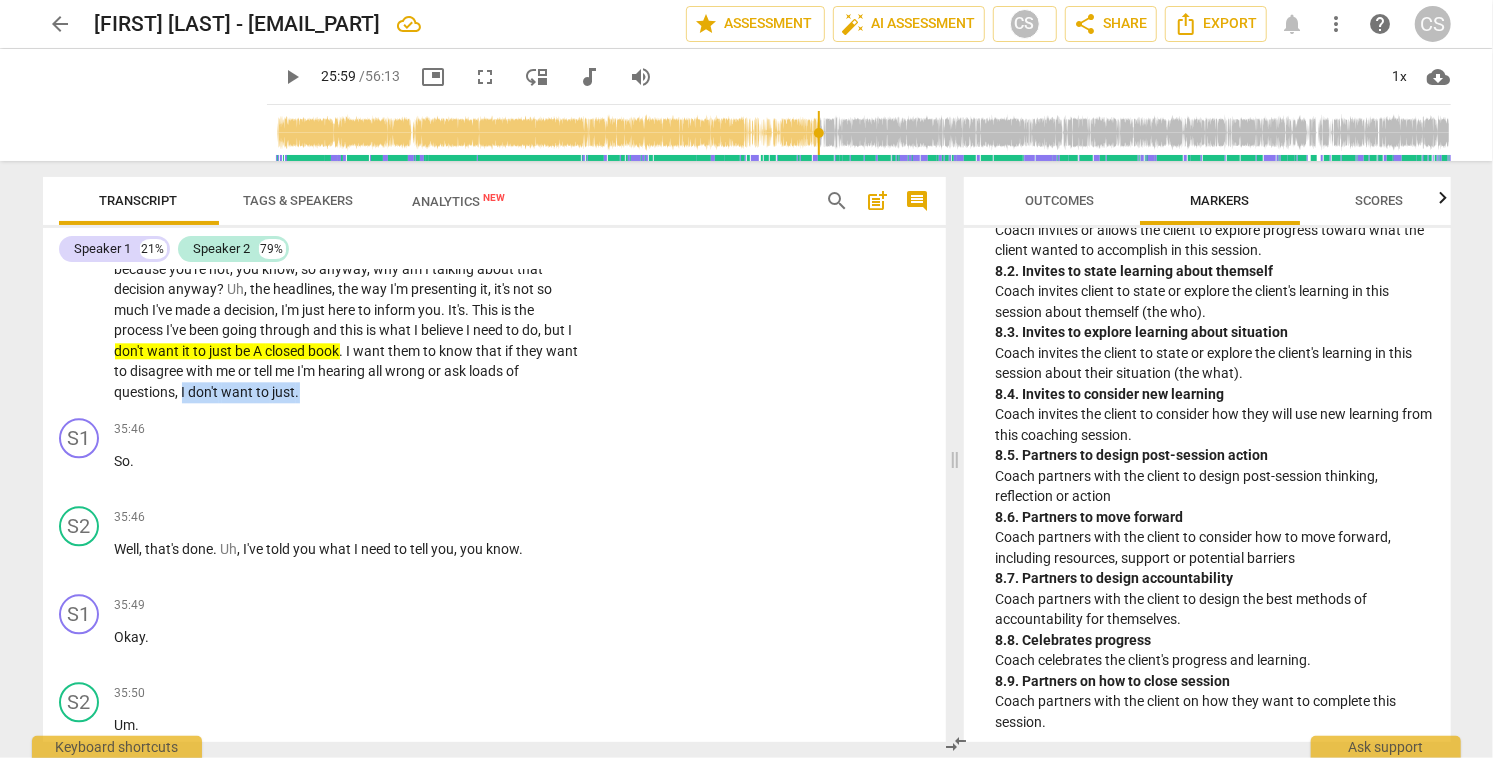 drag, startPoint x: 183, startPoint y: 474, endPoint x: 307, endPoint y: 477, distance: 124.036285 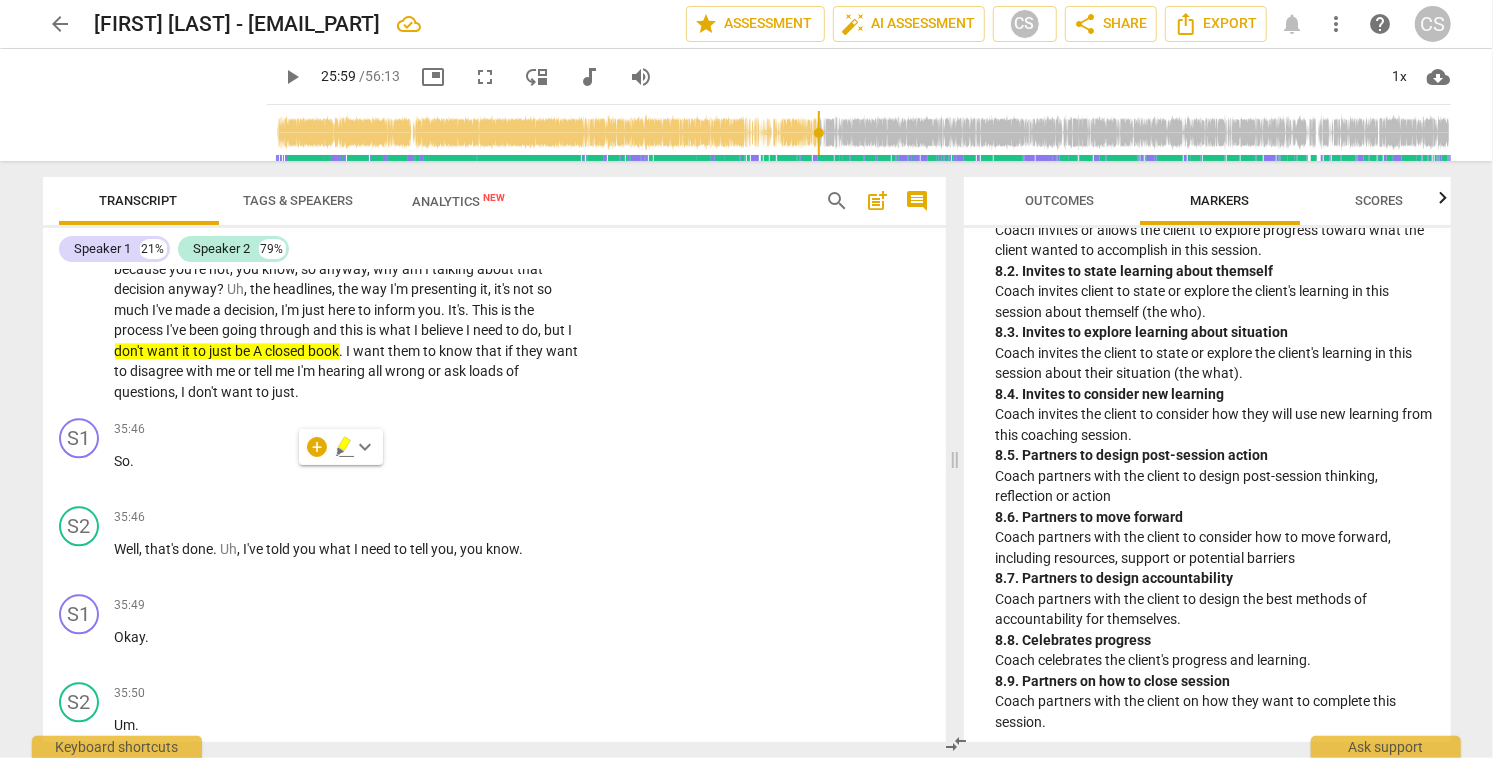 click on "+ keyboard_arrow_down" at bounding box center [341, 447] 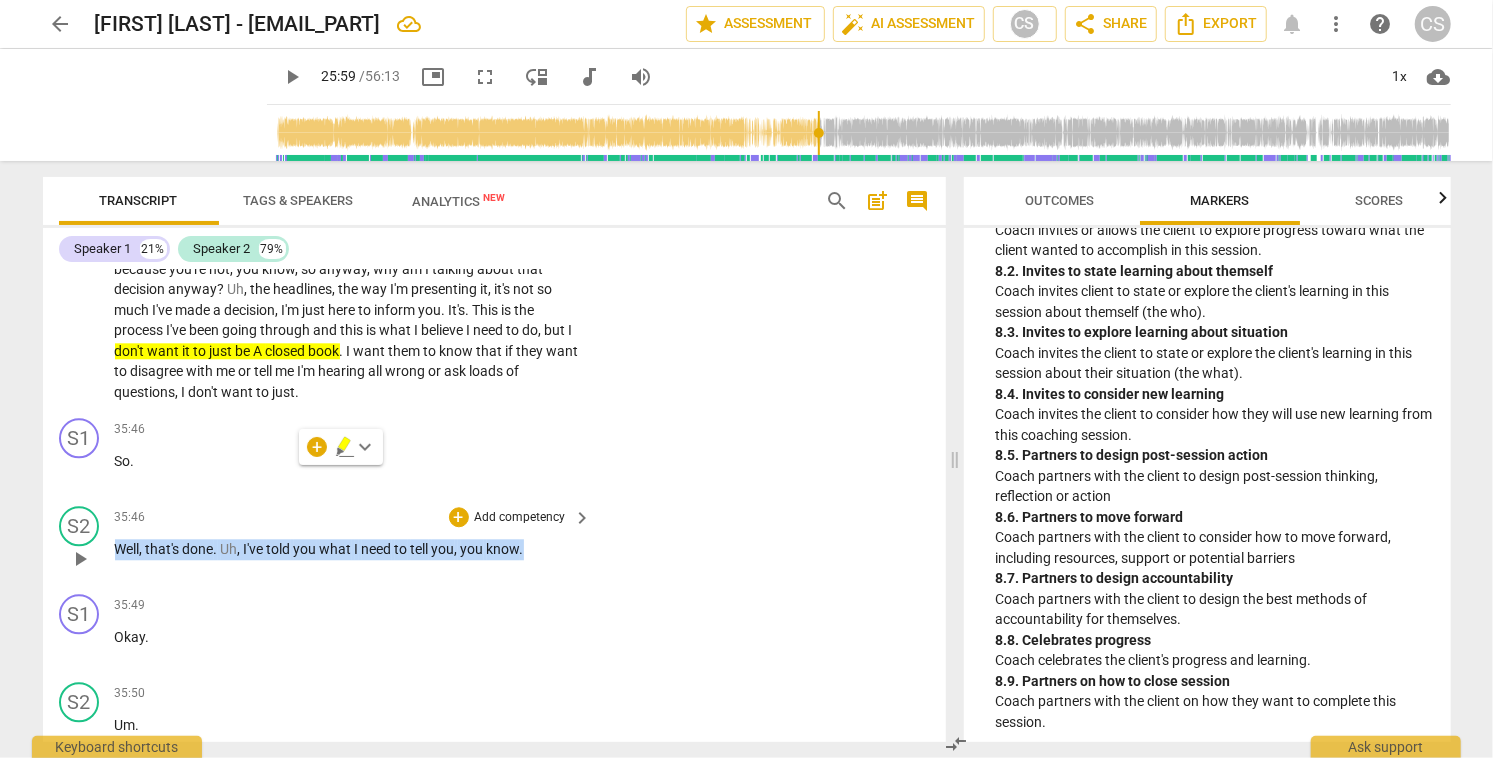 drag, startPoint x: 117, startPoint y: 629, endPoint x: 529, endPoint y: 629, distance: 412 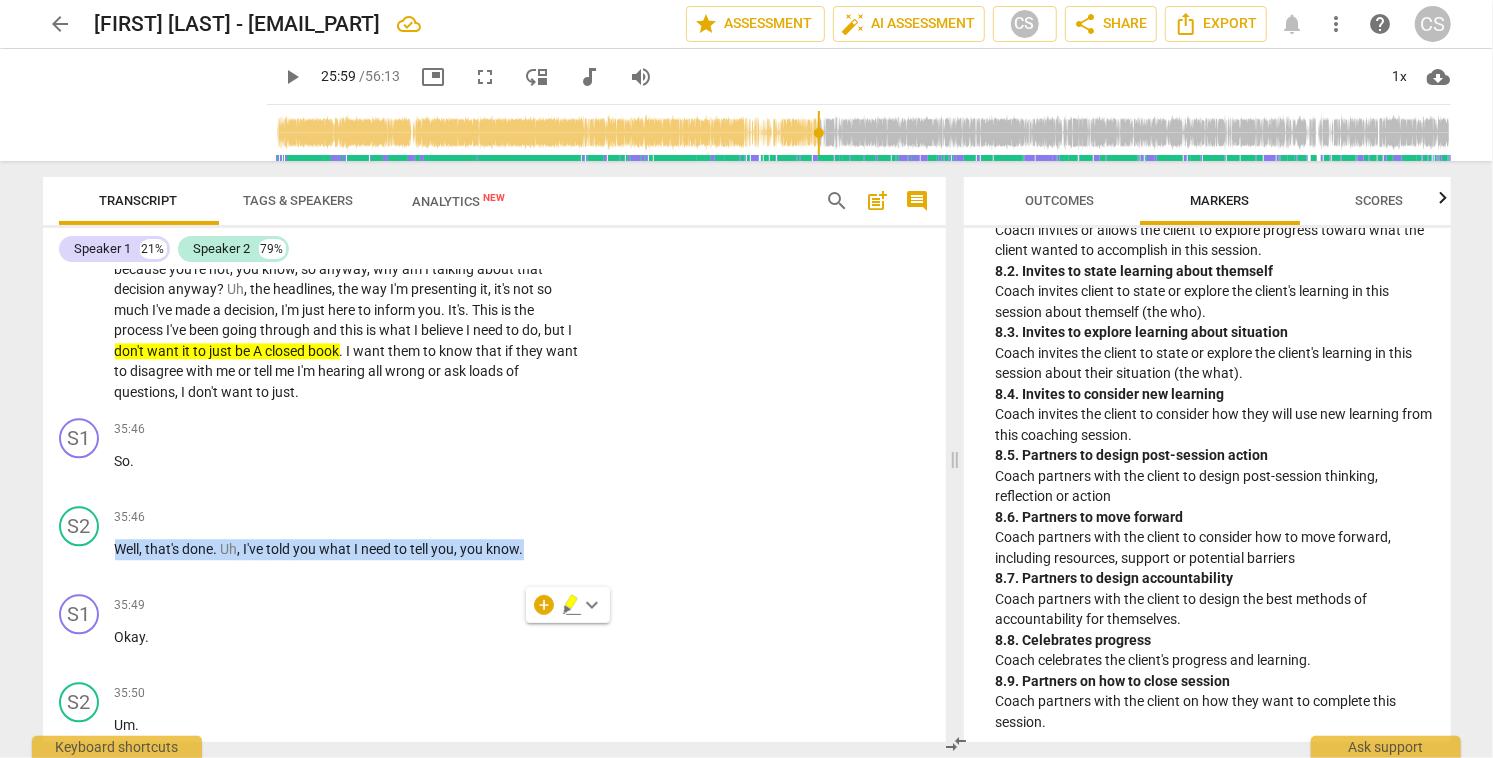 click 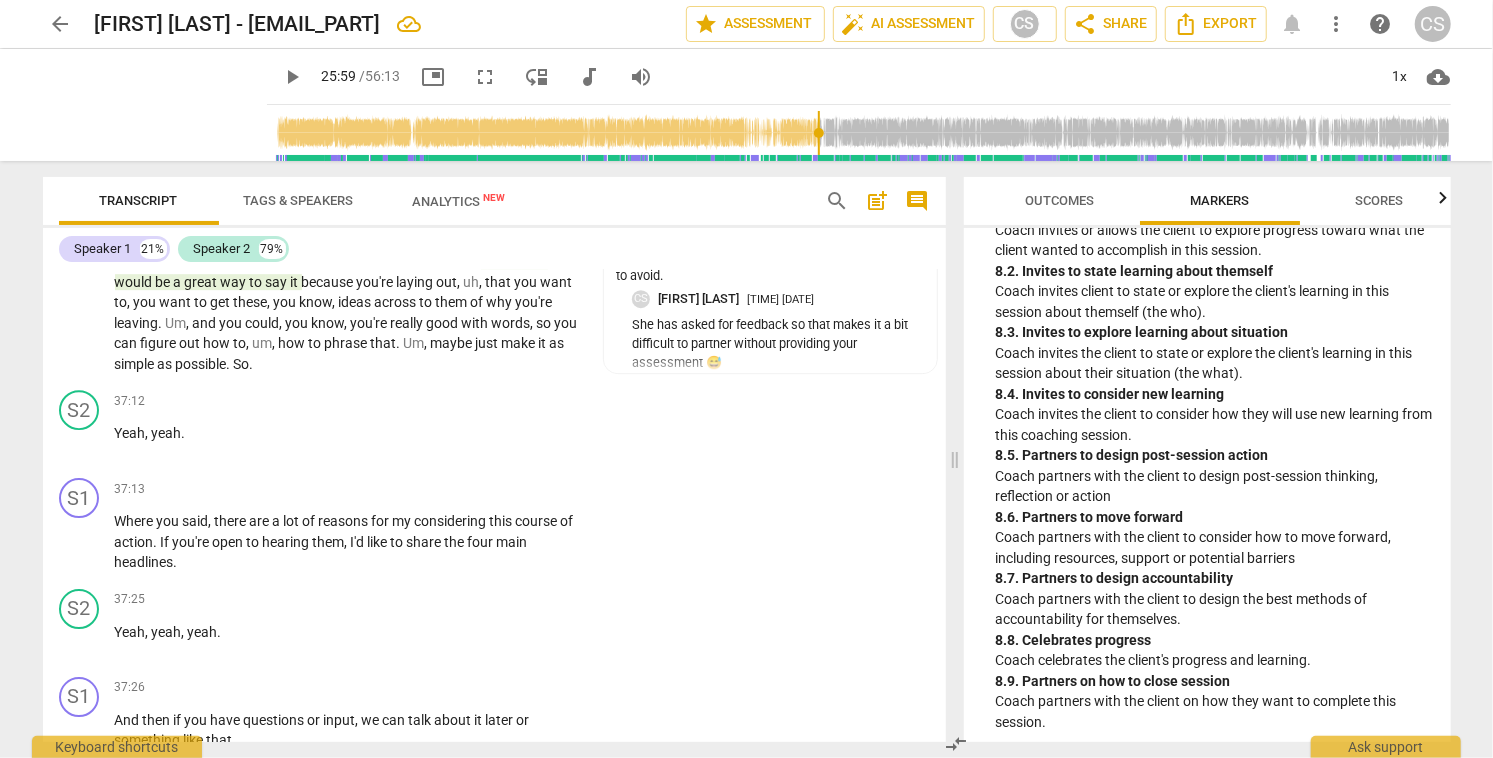 scroll, scrollTop: 17208, scrollLeft: 0, axis: vertical 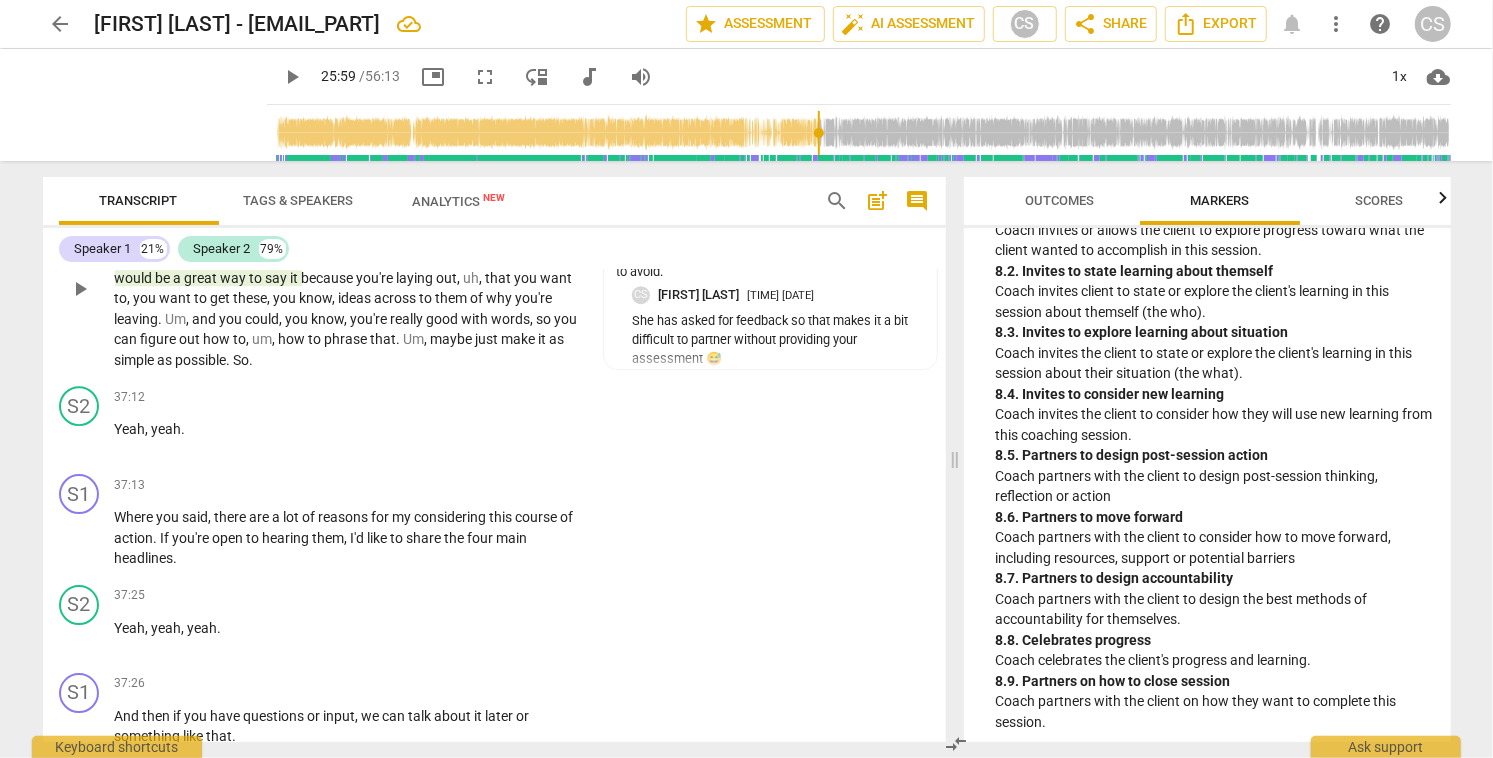 click on "Um" at bounding box center [464, 257] 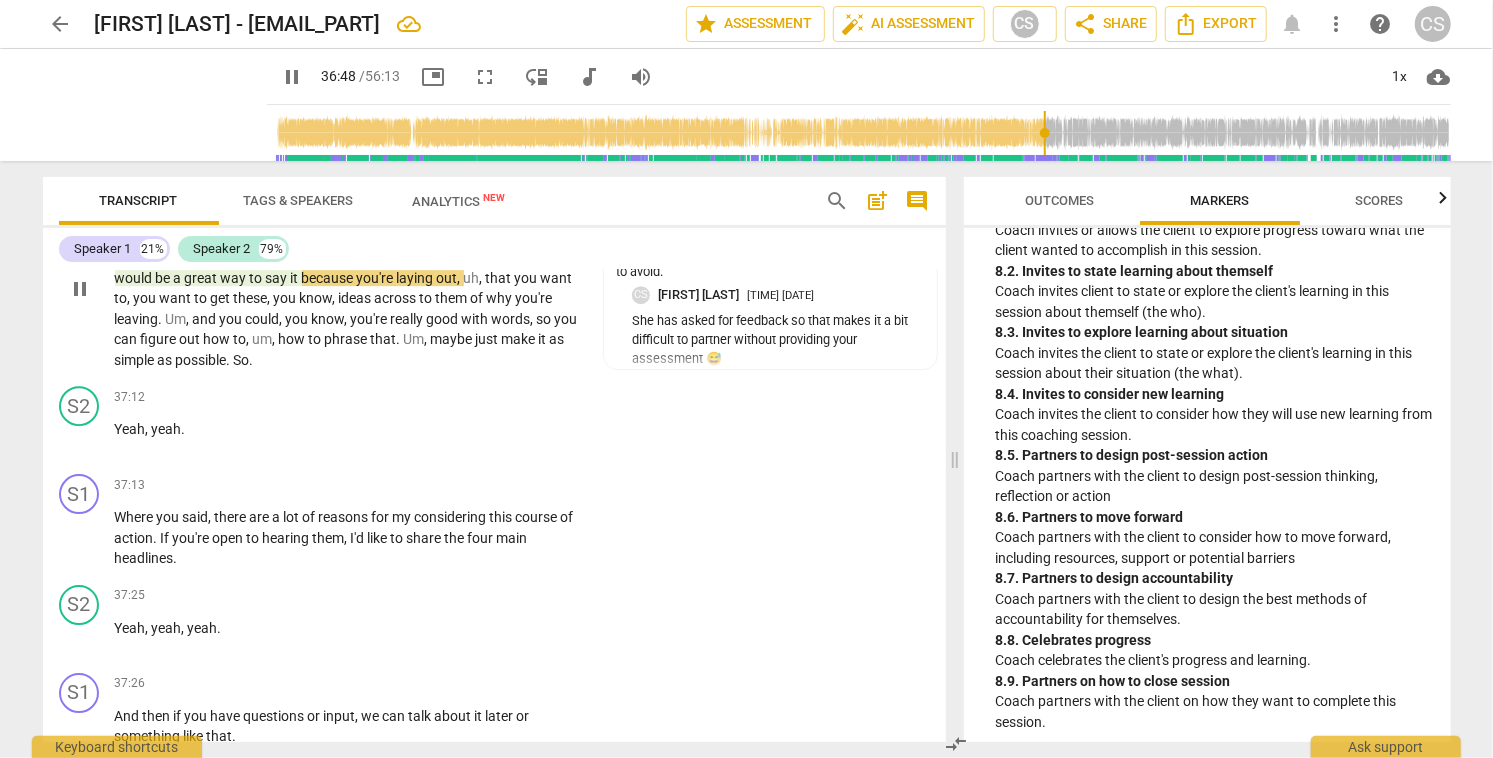 click on "pause" at bounding box center (80, 289) 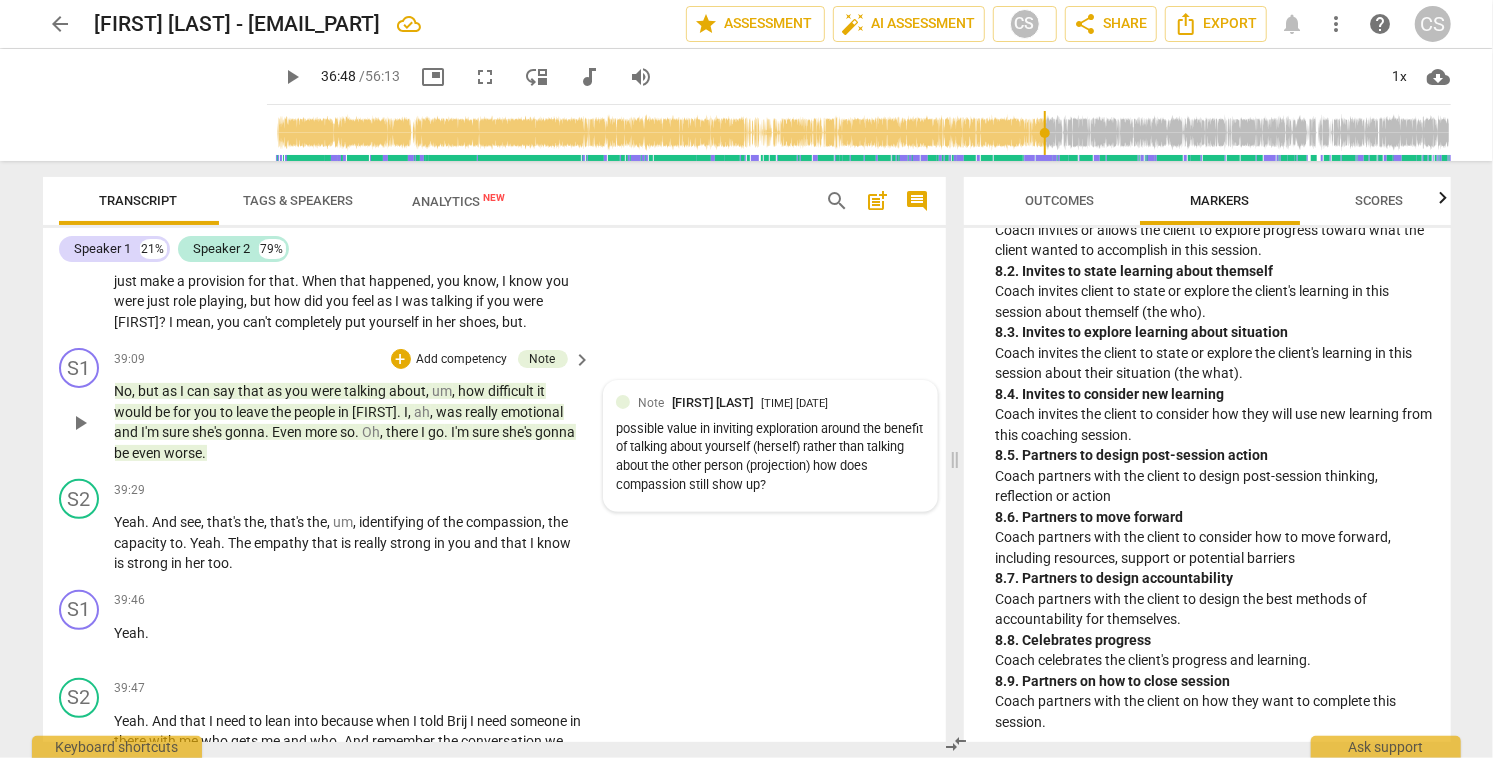 scroll, scrollTop: 18296, scrollLeft: 0, axis: vertical 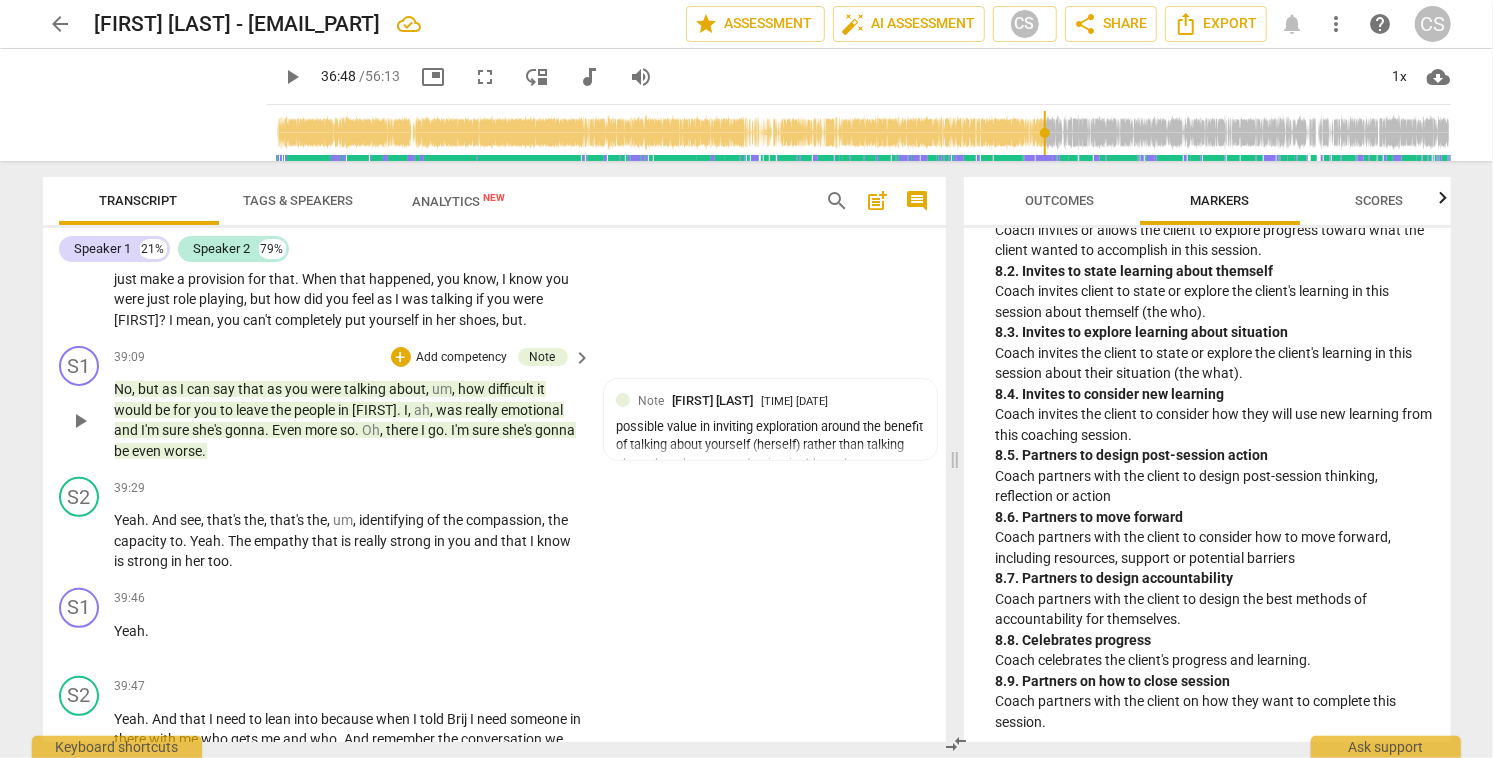 click on "play_arrow" at bounding box center (80, 421) 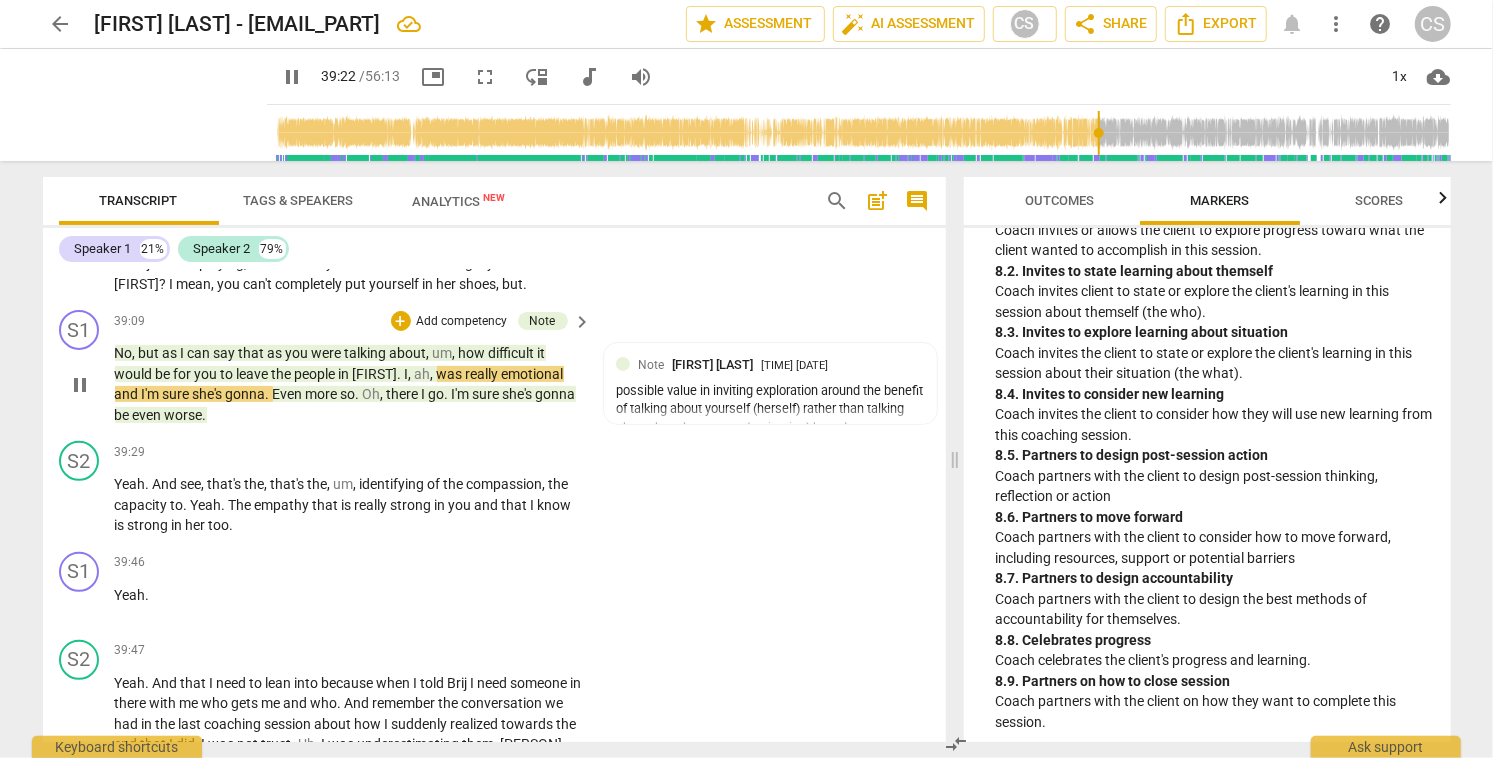 scroll, scrollTop: 18338, scrollLeft: 0, axis: vertical 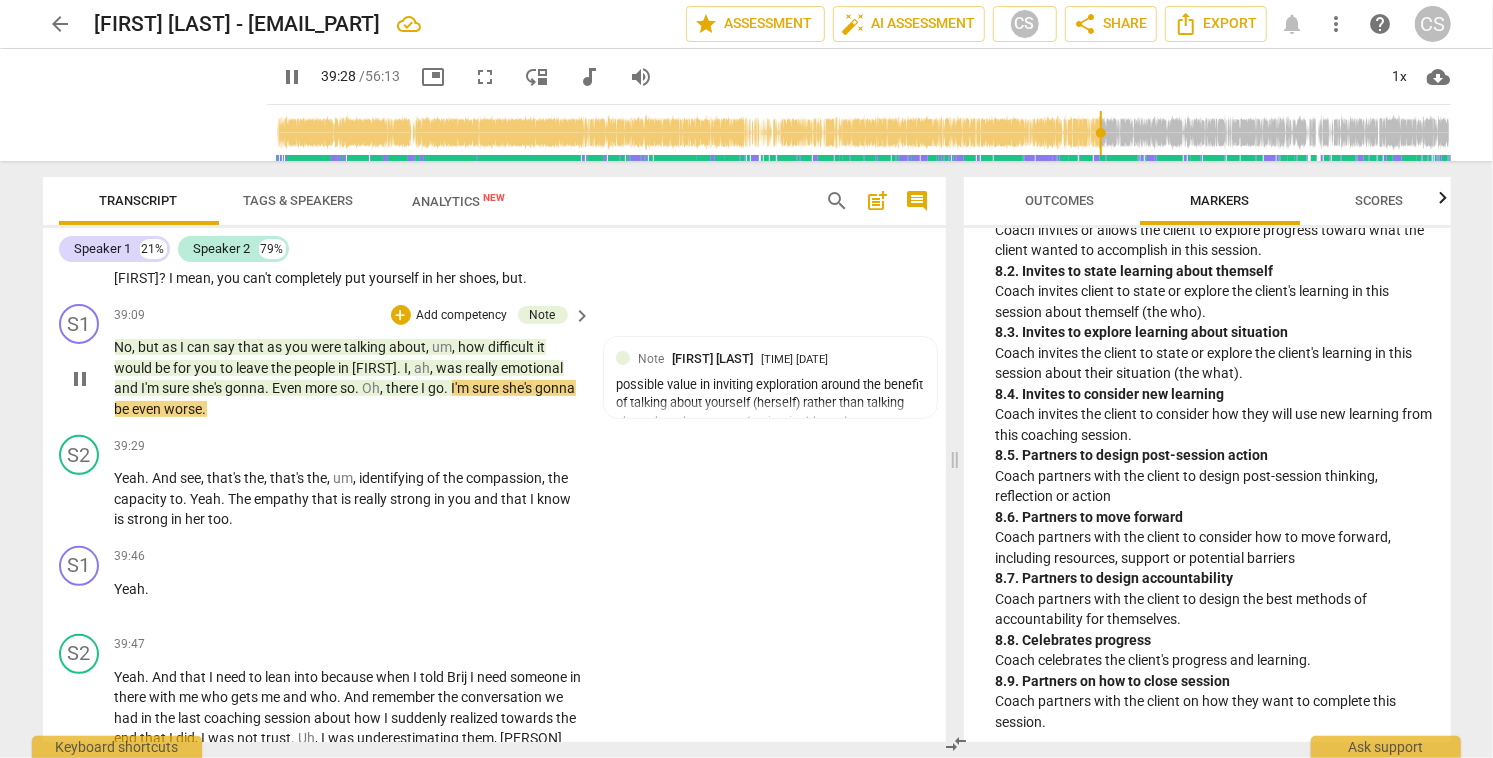 click on "pause" at bounding box center (80, 379) 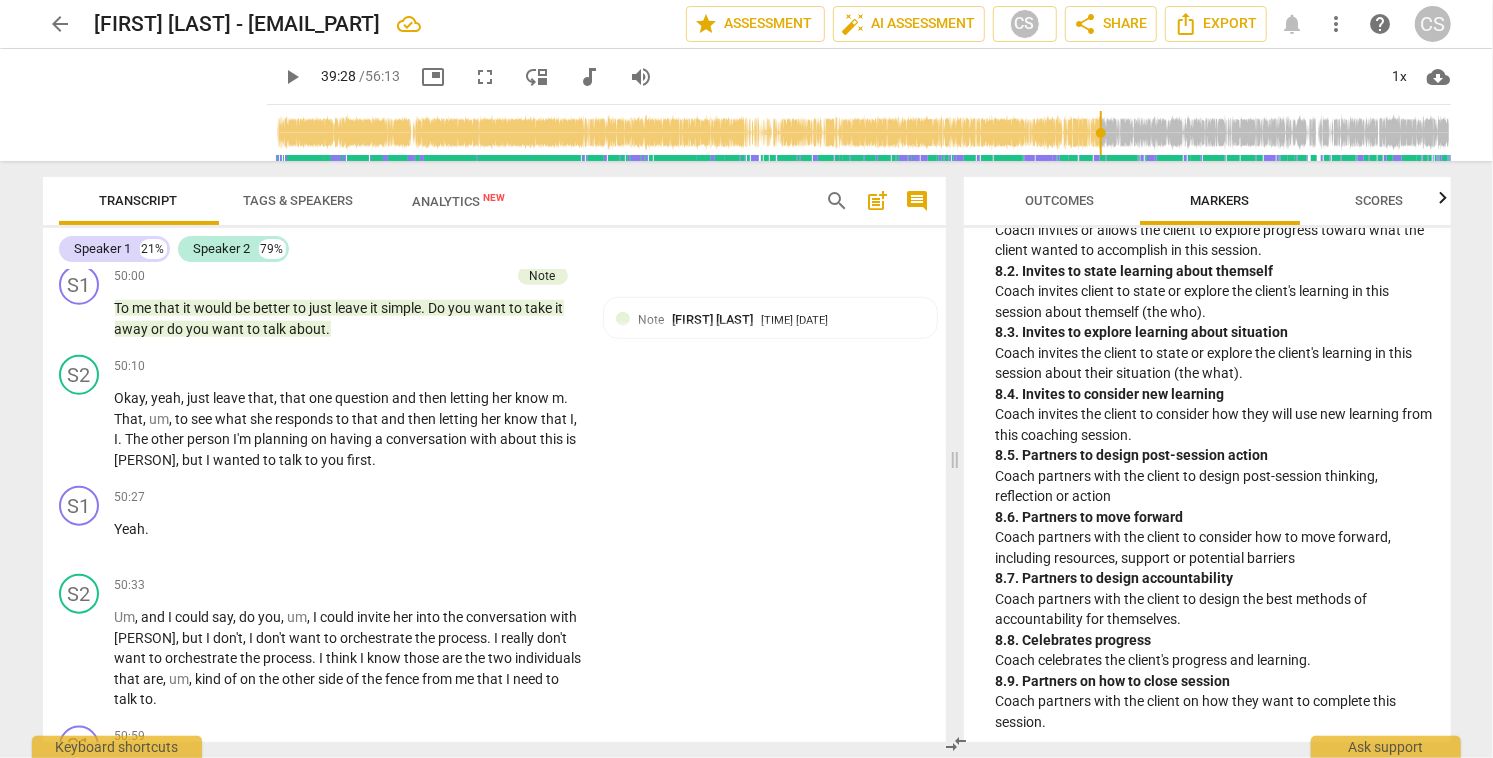 scroll, scrollTop: 23744, scrollLeft: 0, axis: vertical 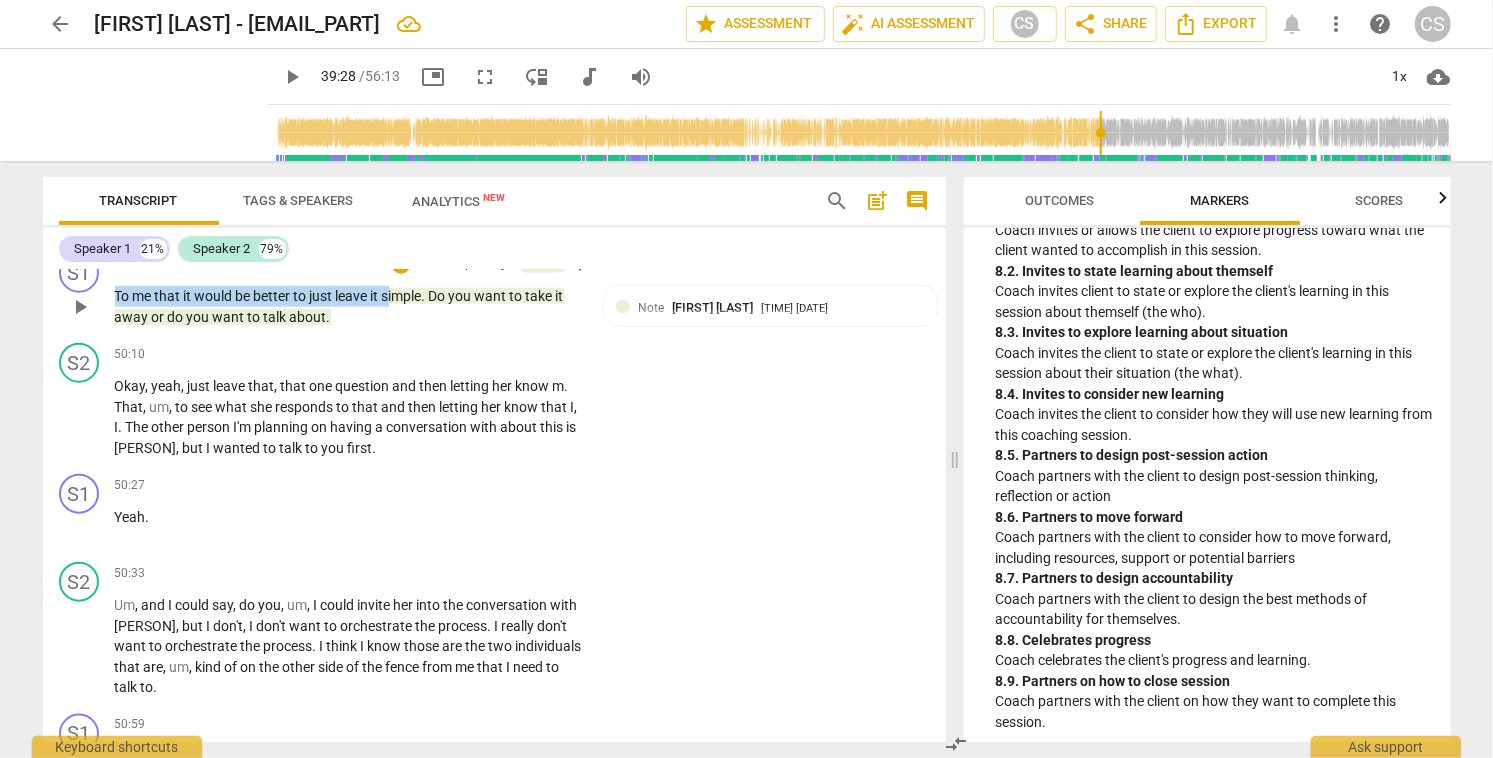 drag, startPoint x: 117, startPoint y: 394, endPoint x: 391, endPoint y: 398, distance: 274.0292 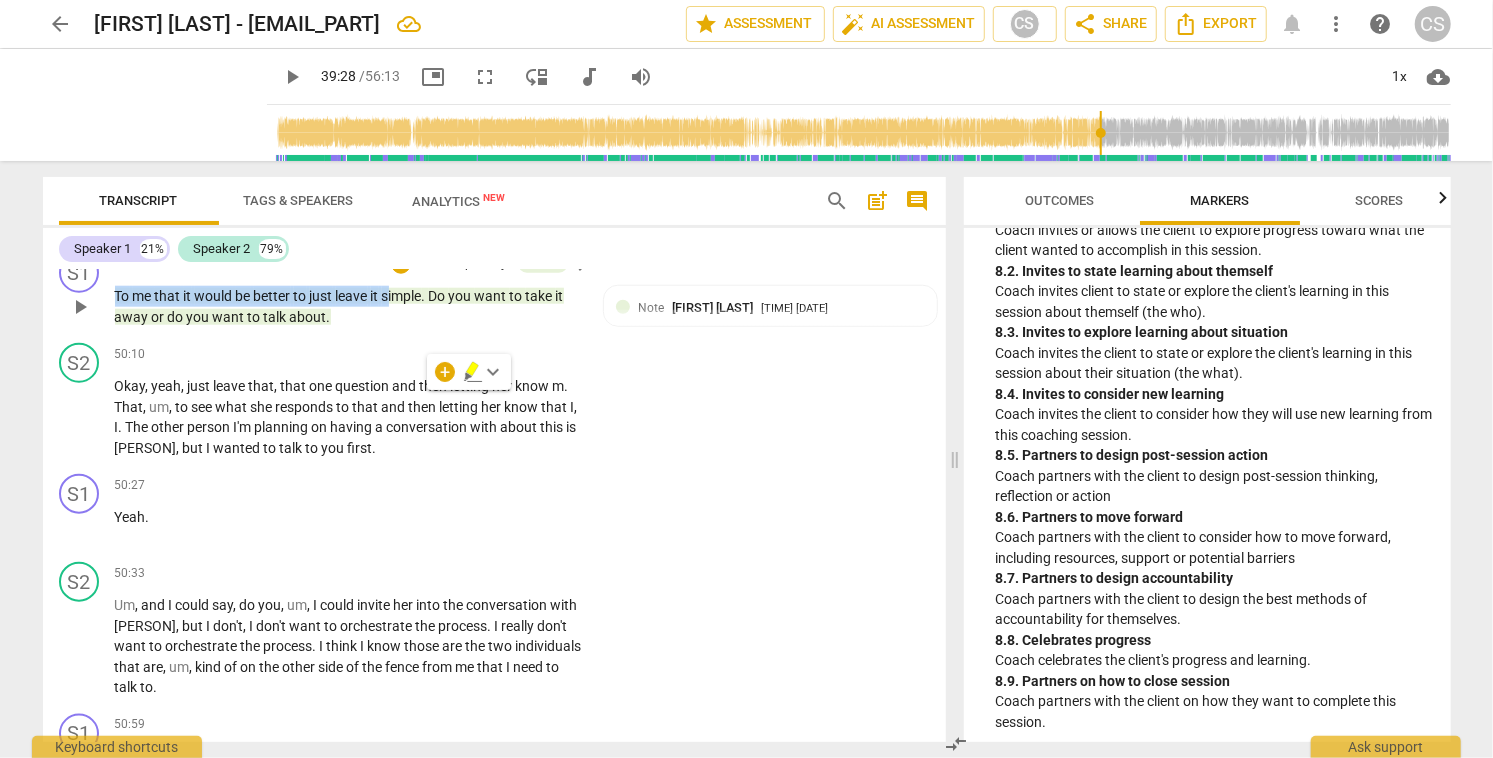 click on "S1 play_arrow pause 50:00 + Add competency Note keyboard_arrow_right To me that it would be better to just leave it simple. Do you want to take it away or do you want to talk about. Note [PERSON] [TIME] [DATE] advice" at bounding box center (494, 290) 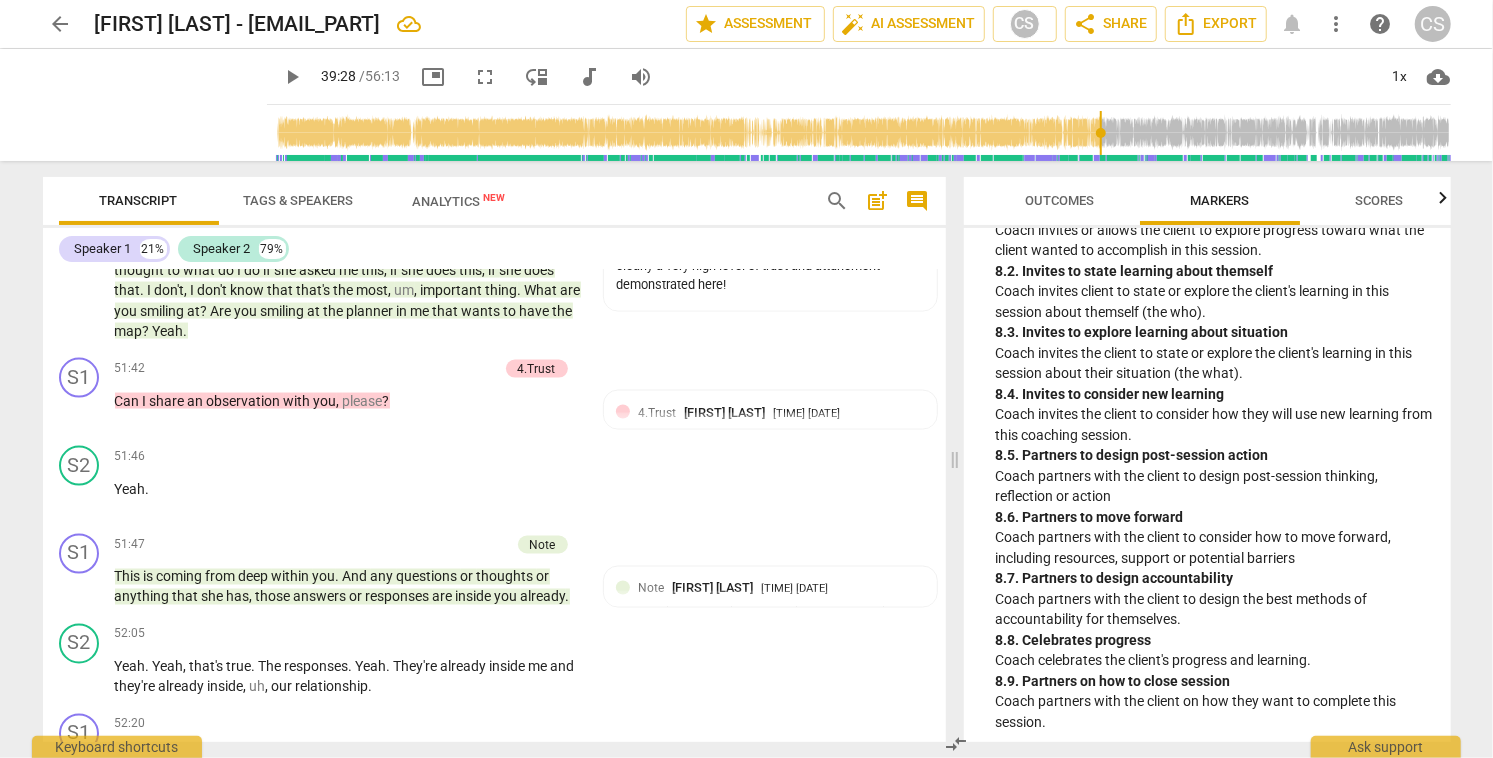 scroll, scrollTop: 24369, scrollLeft: 0, axis: vertical 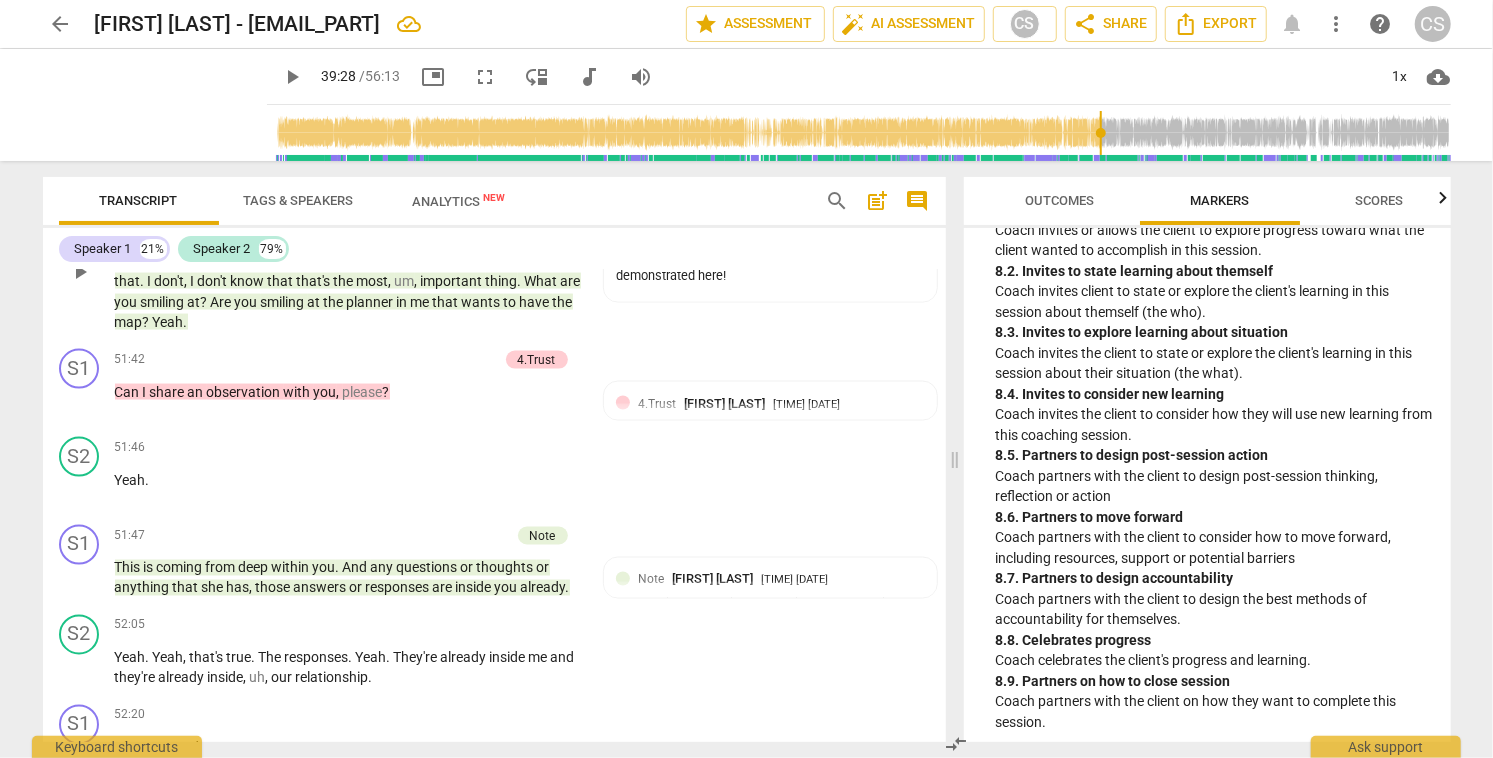 click on "I" at bounding box center [151, 281] 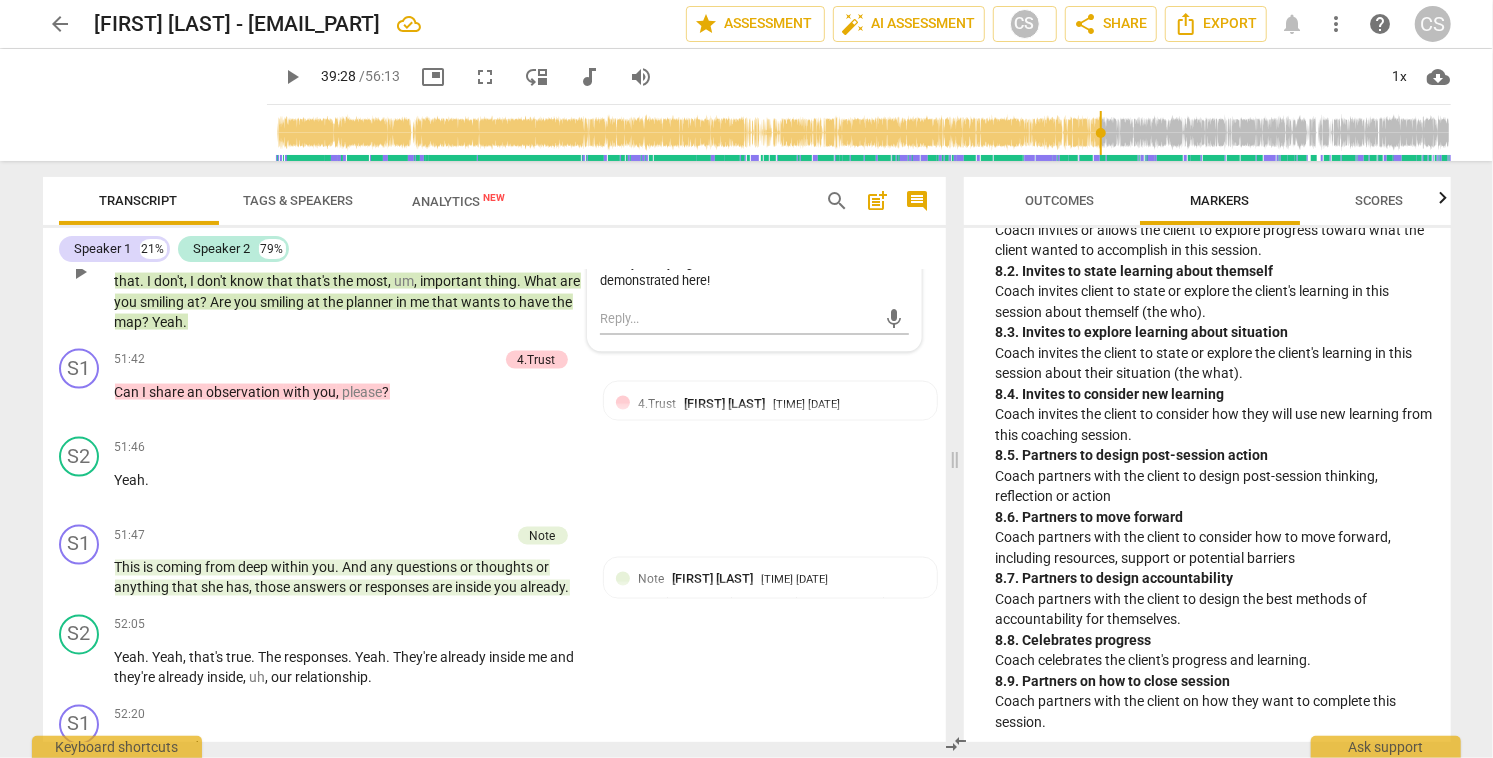 click on "I" at bounding box center (151, 281) 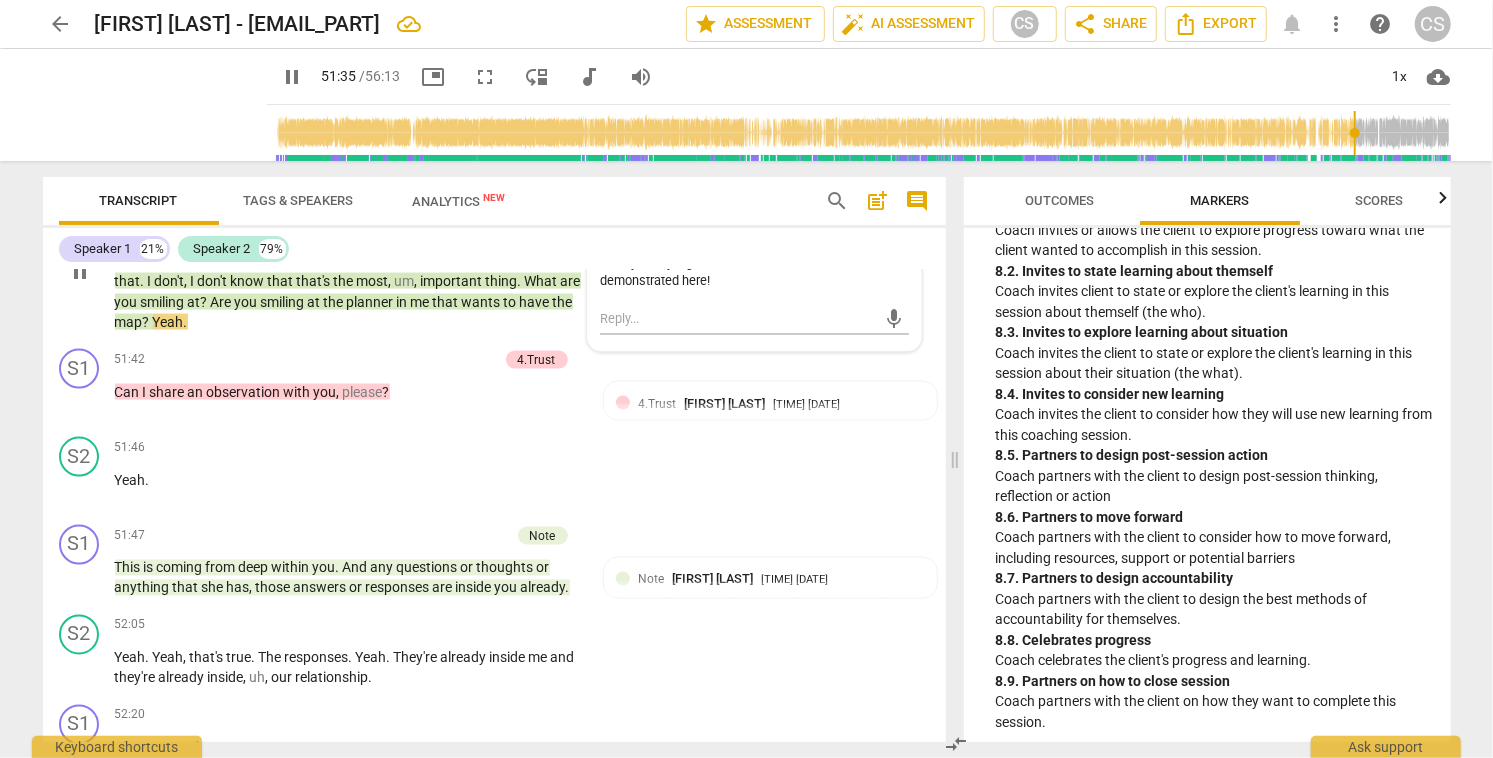 click on "pause" at bounding box center [80, 272] 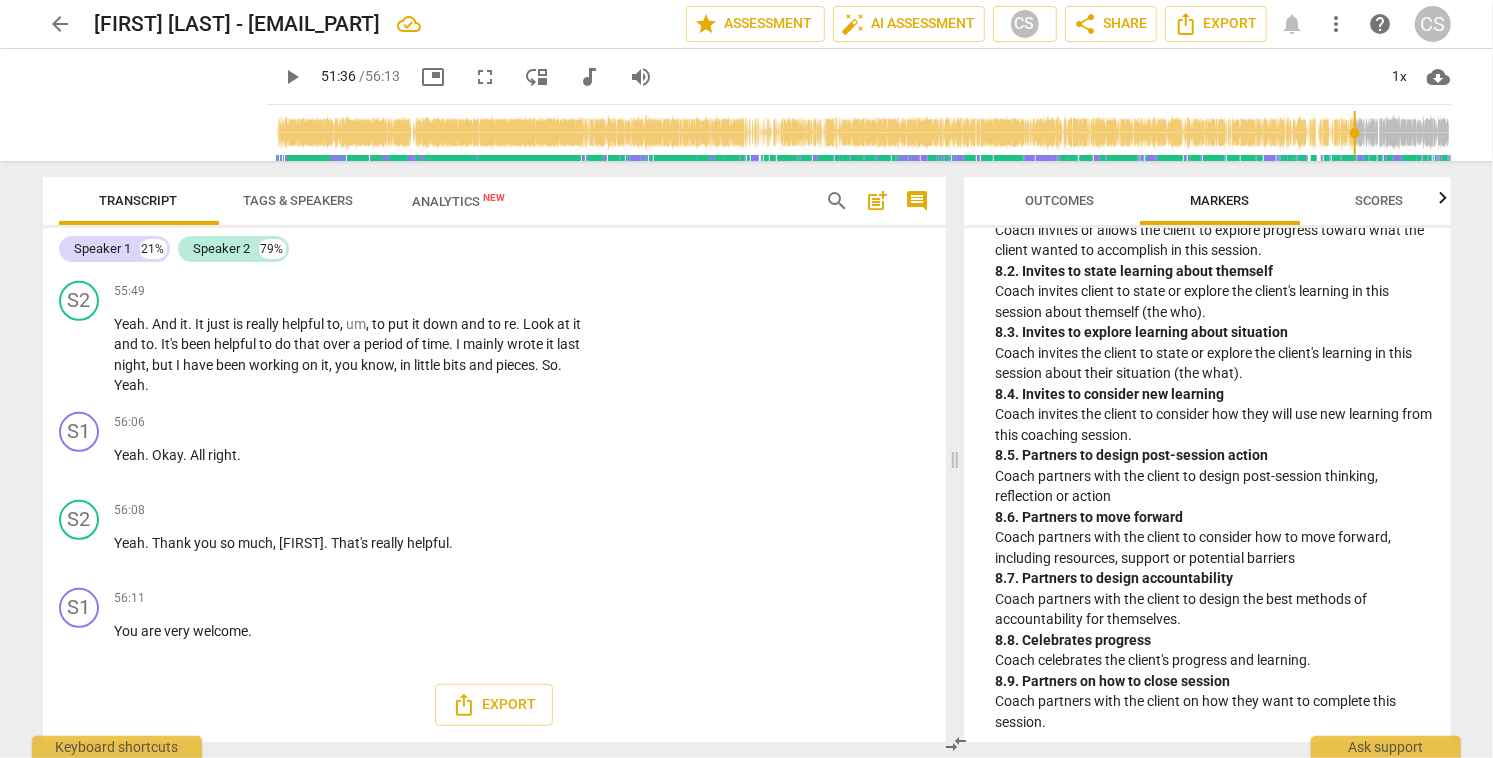 scroll, scrollTop: 27559, scrollLeft: 0, axis: vertical 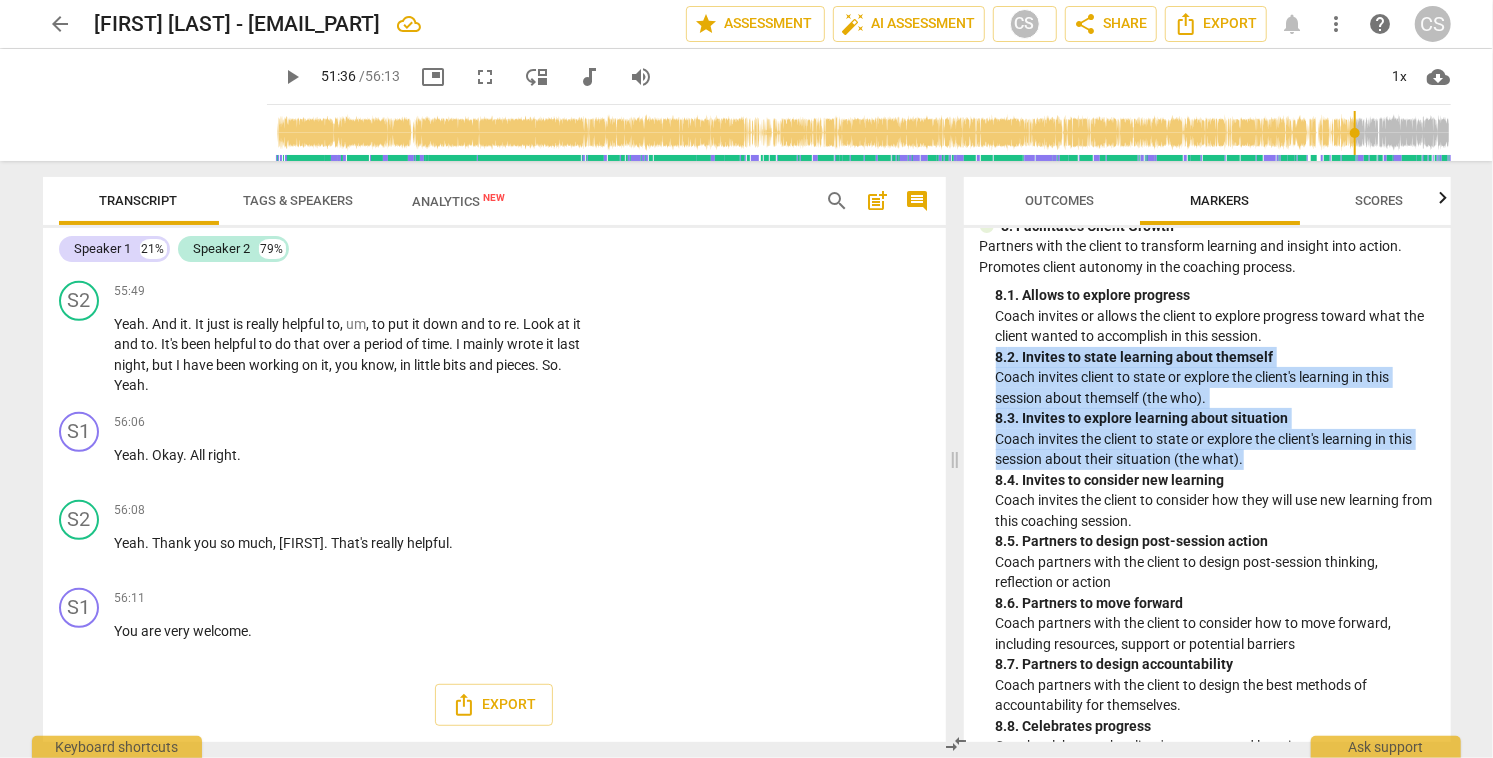 drag, startPoint x: 997, startPoint y: 376, endPoint x: 1302, endPoint y: 487, distance: 324.5705 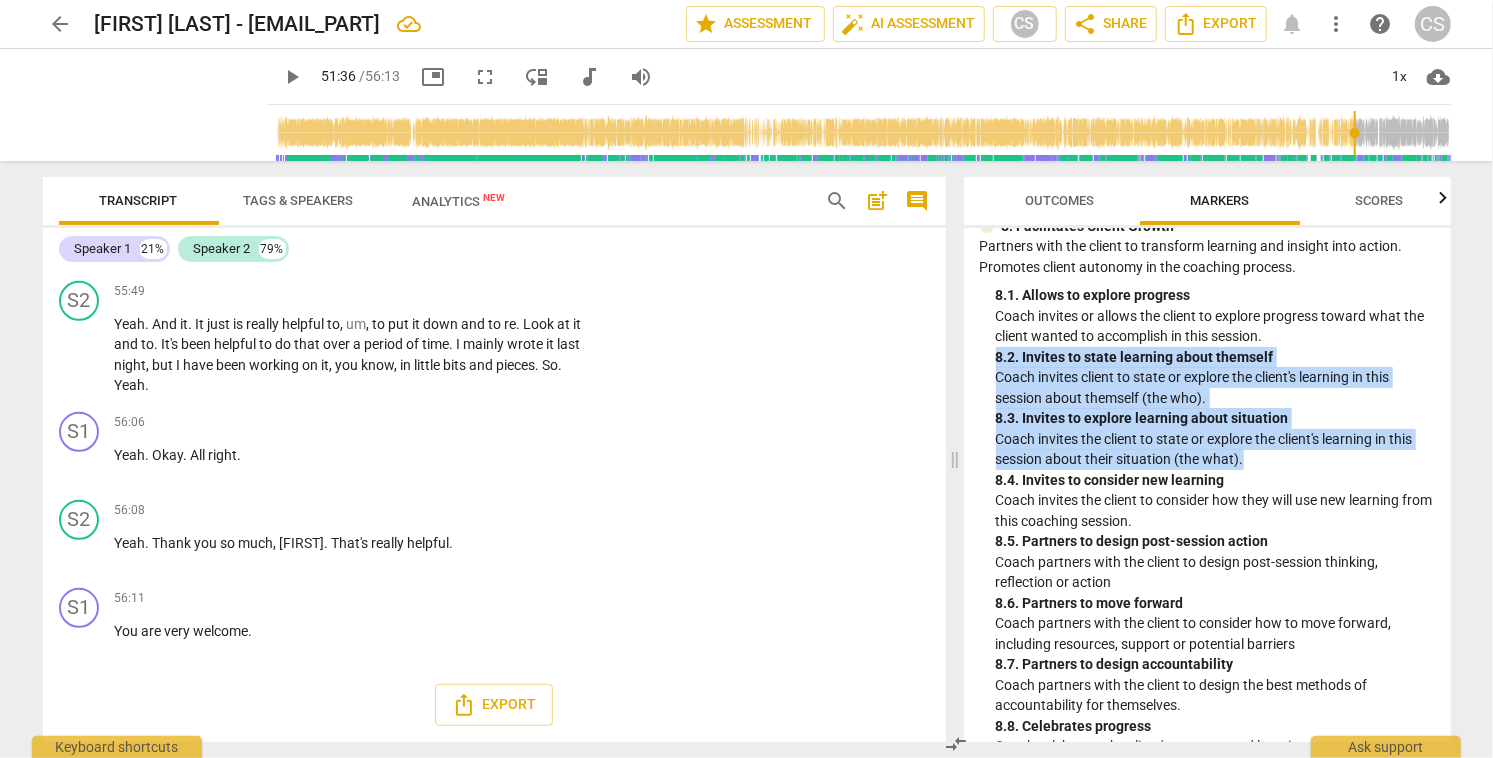 click on "8. Facilitates Client Growth Partners with the client to transform learning and insight into action. Promotes client autonomy in the coaching process. 8. 1. Allows to explore progress Coach invites or allows the client to explore progress toward what the client wanted to accomplish in this session. 8. 2. Invites to state learning about themself Coach invites client to state or explore the client's learning in this session about themself (the who). 8. 3. Invites to explore learning about situation Coach invites the client to state or explore the client's learning in this session about their situation (the what). 8. 4. Invites to consider new learning Coach invites the client to consider how they will use new learning from this coaching session. 8. 5. Partners to design post-session action Coach partners with the client to design post-session thinking, reflection or action 8. 6. Partners to move forward 8. 7. Partners to design accountability 8. 8. Celebrates progress 8. 9. Partners on how to close session" at bounding box center [1207, 517] 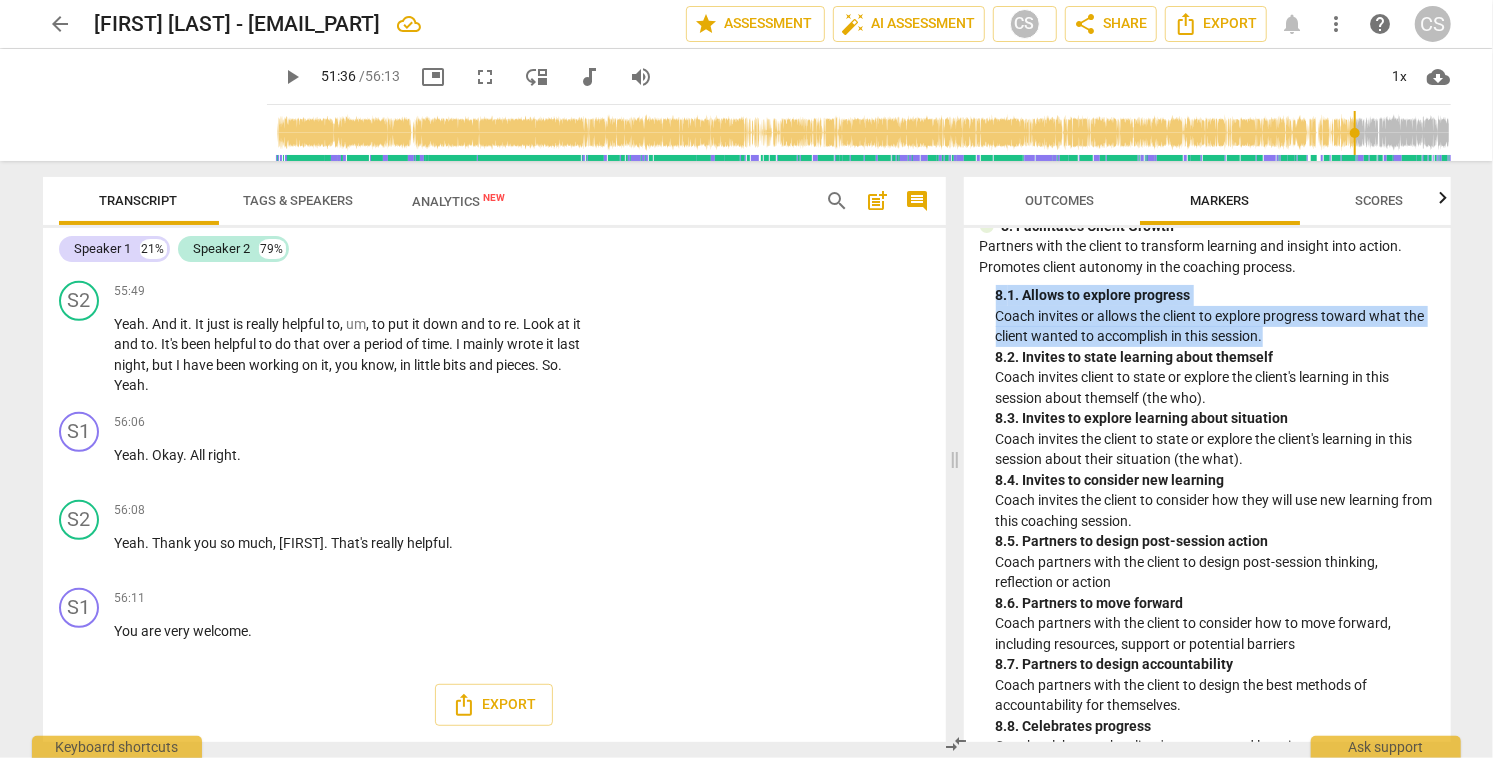 drag, startPoint x: 996, startPoint y: 316, endPoint x: 1269, endPoint y: 348, distance: 274.86905 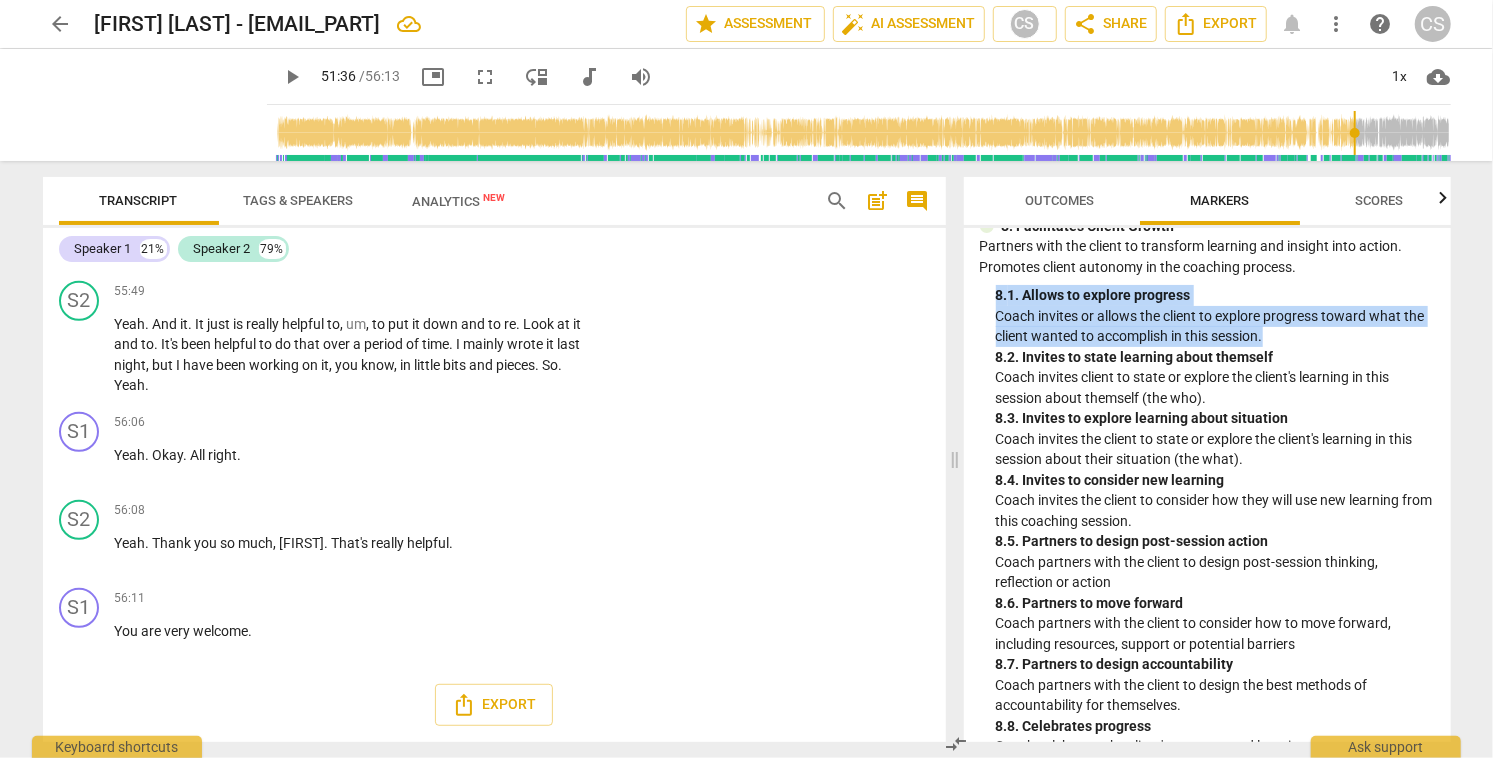 click on "8. 1. Allows to explore progress Coach invites or allows the client to explore progress toward what the client wanted to accomplish in this session." at bounding box center (1215, 316) 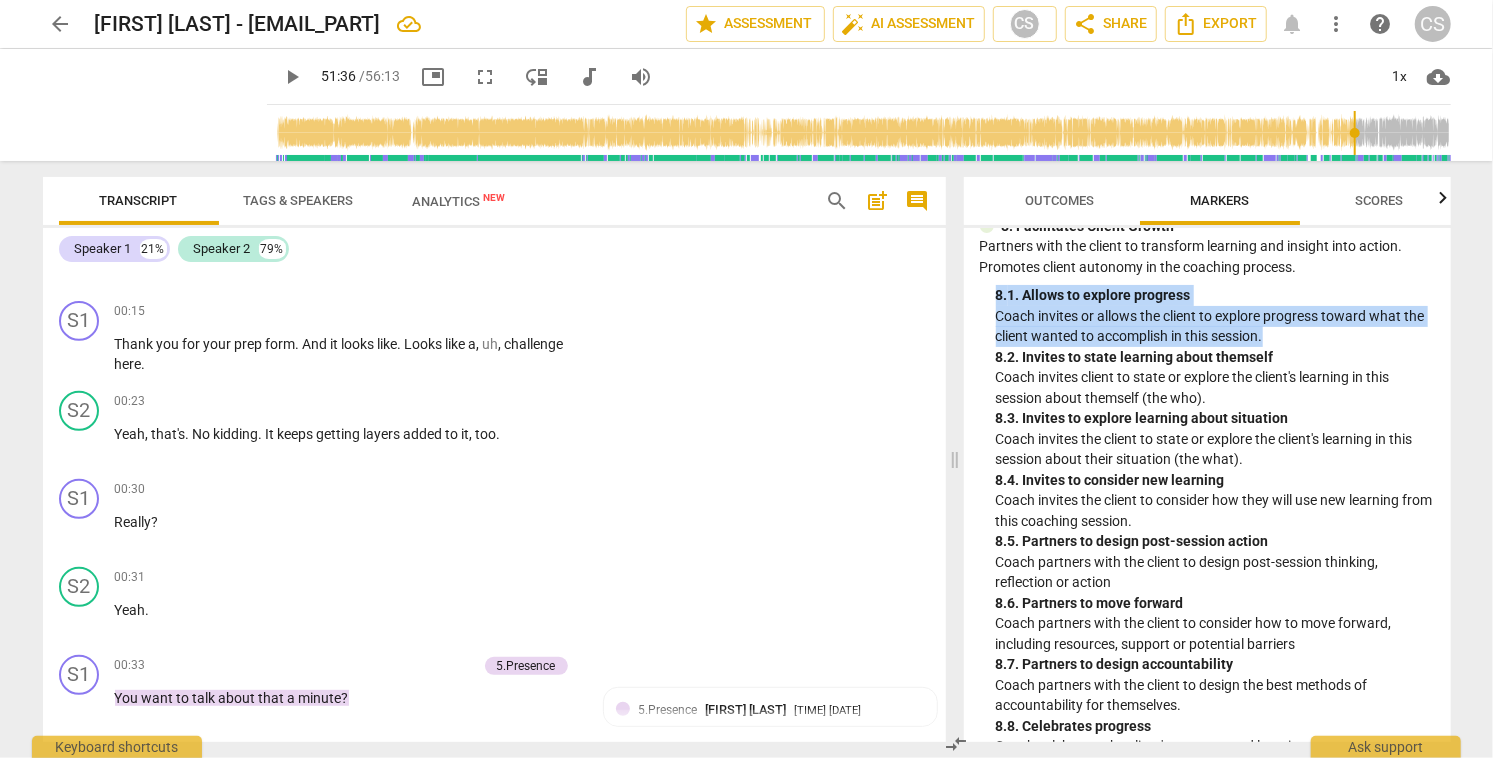 scroll, scrollTop: 0, scrollLeft: 0, axis: both 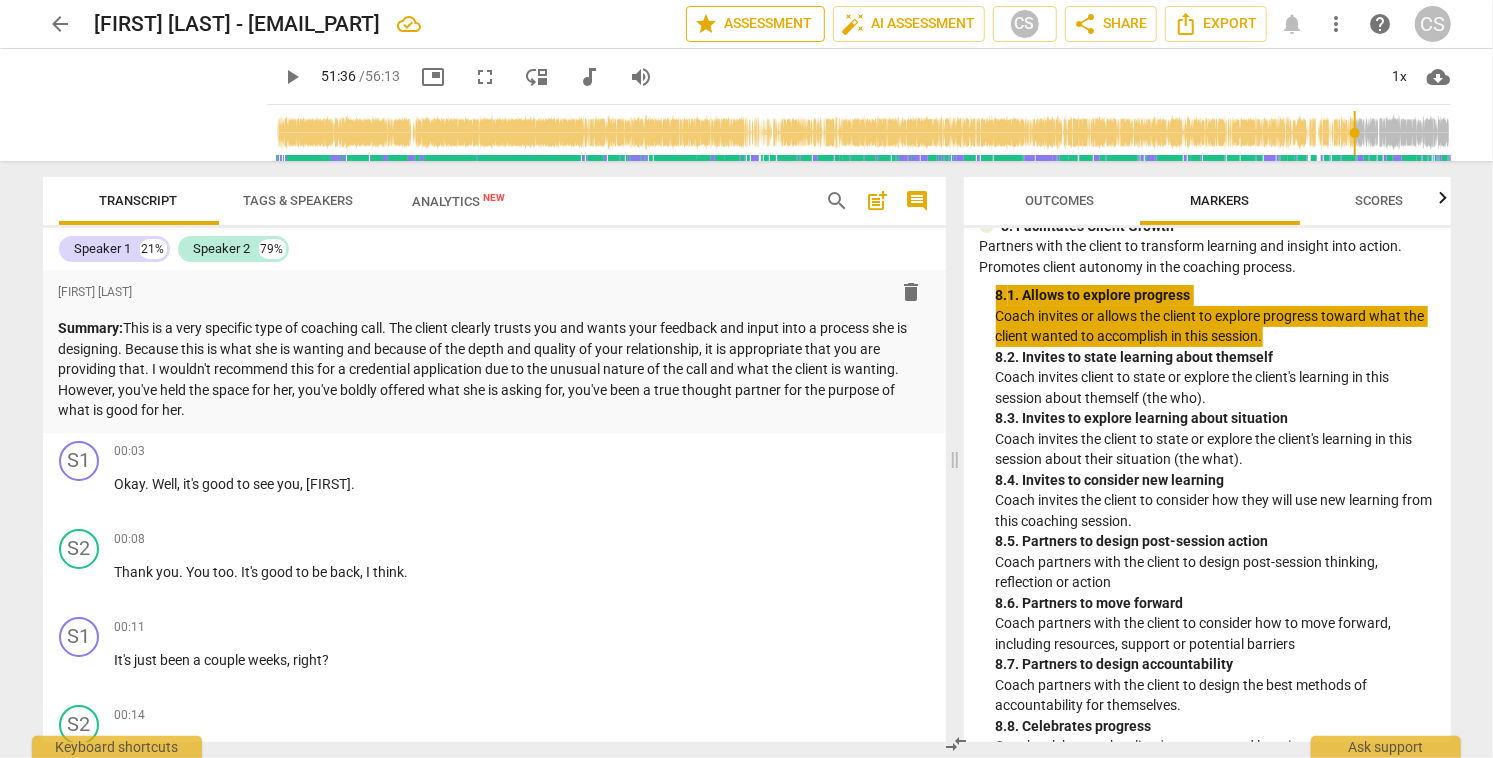 type on "3096" 